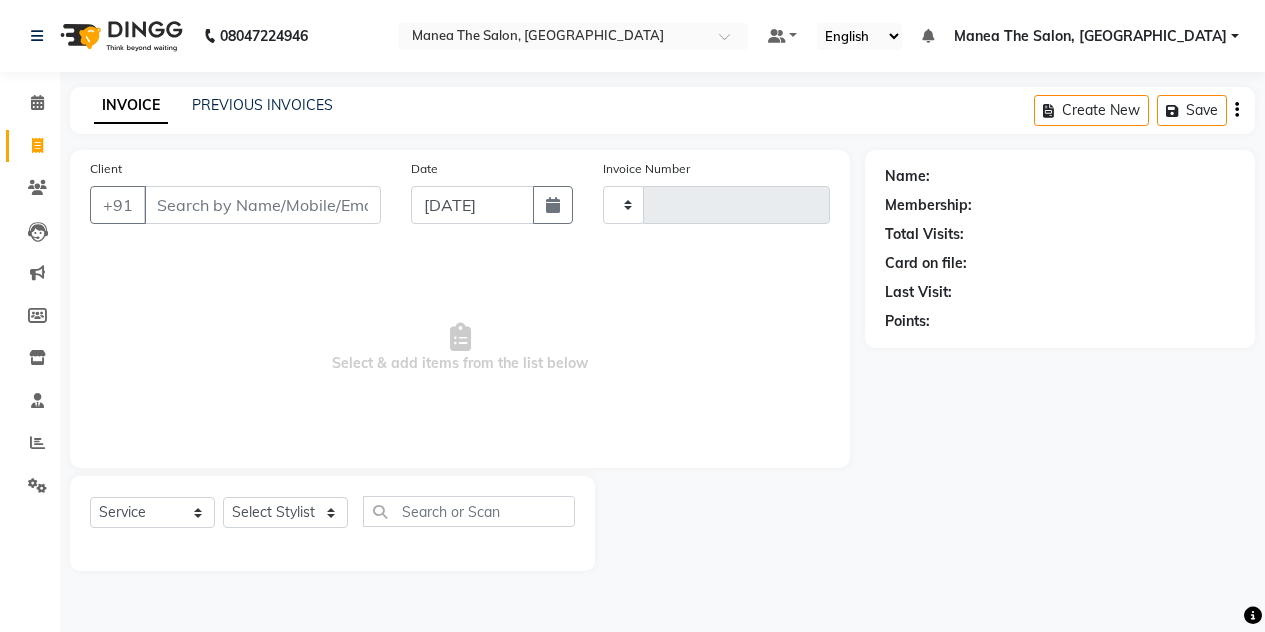select on "service" 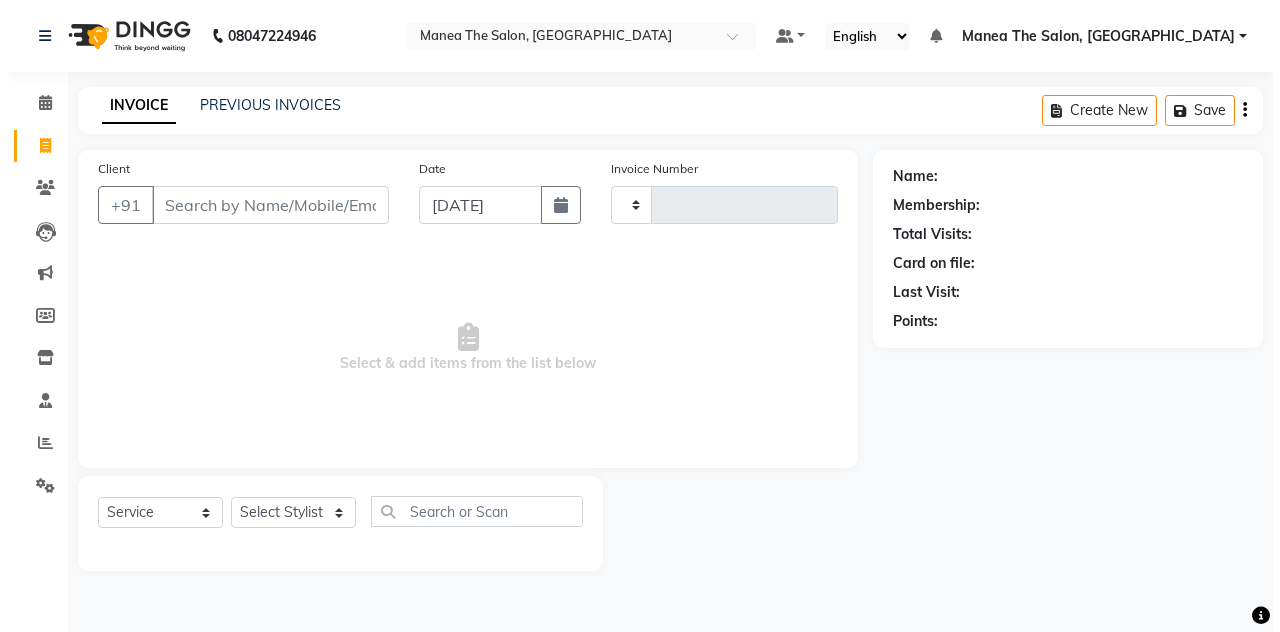 scroll, scrollTop: 0, scrollLeft: 0, axis: both 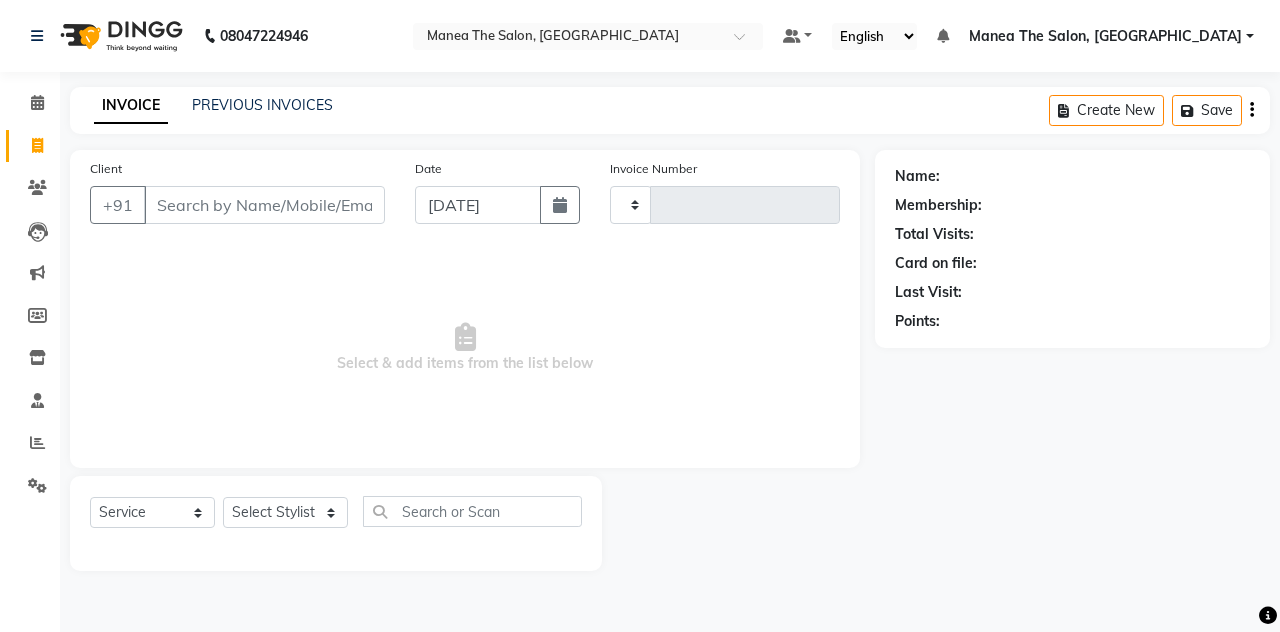 type on "0756" 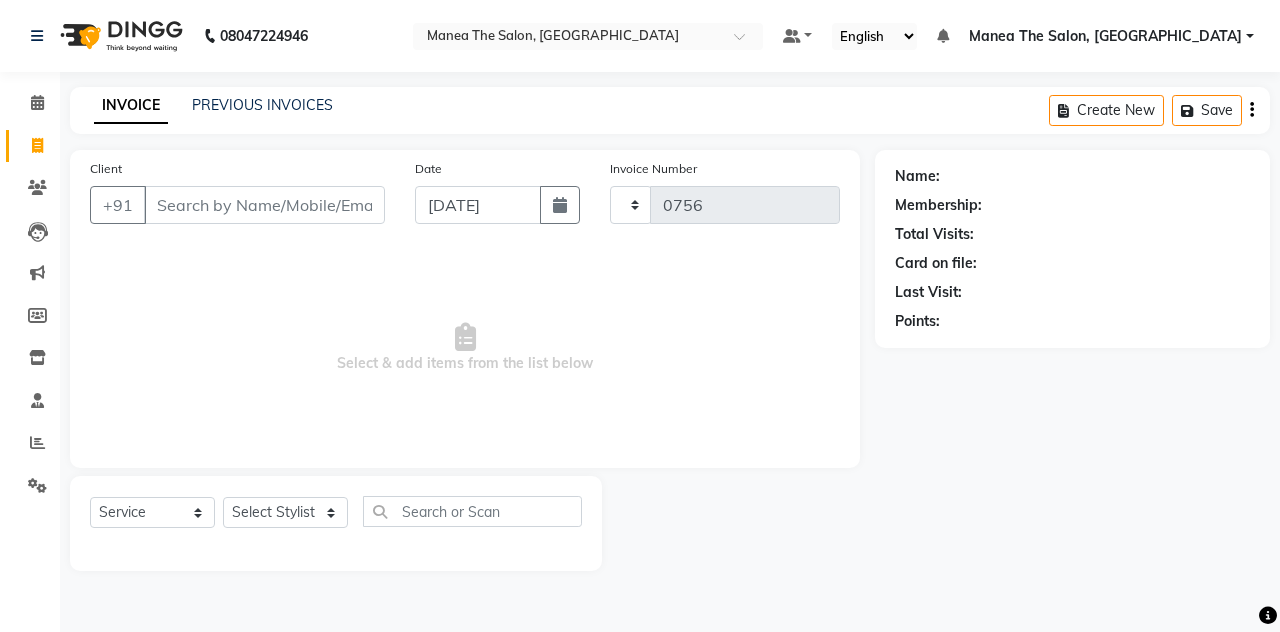 select on "7688" 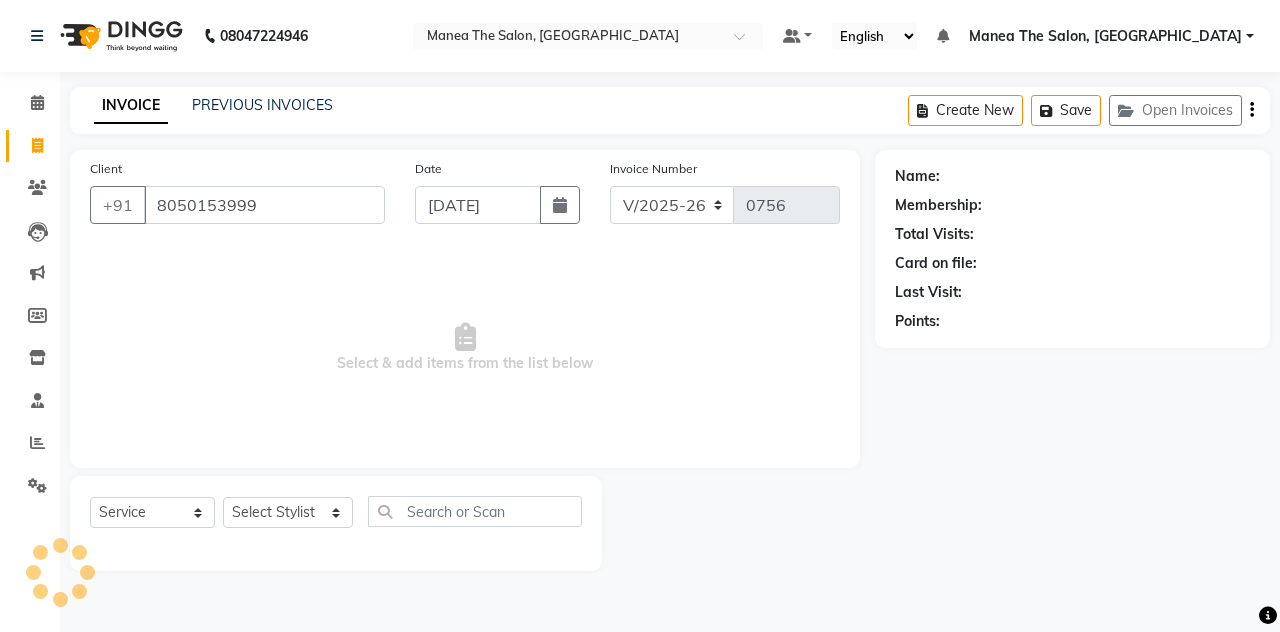 type on "8050153999" 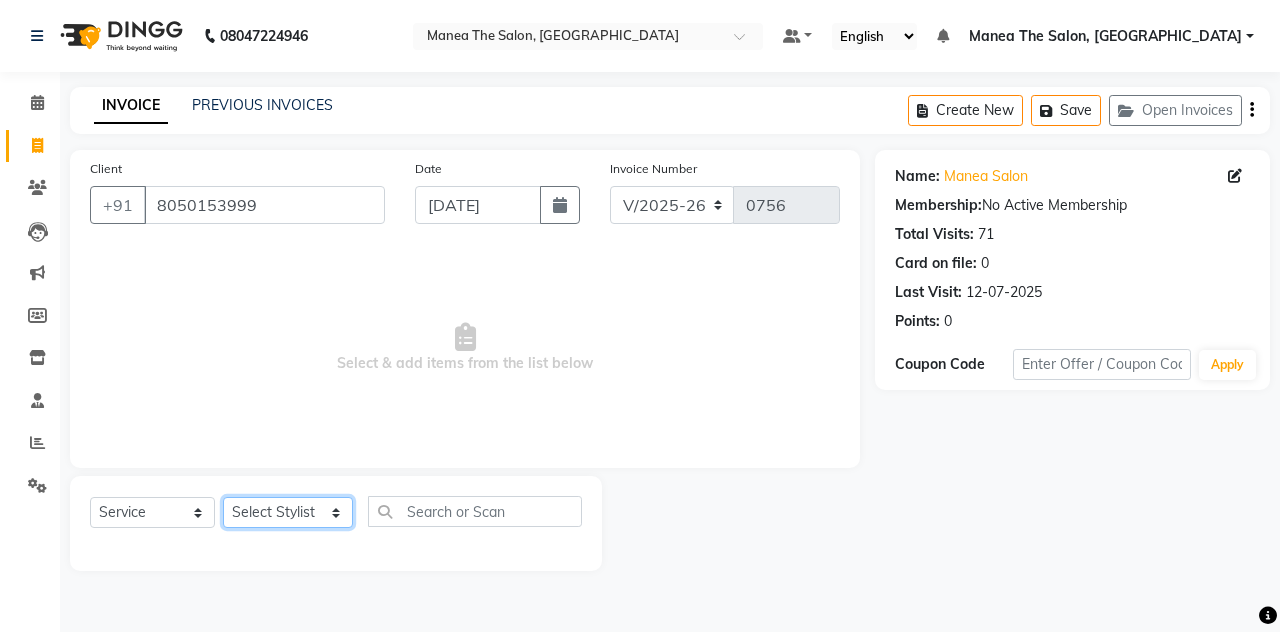 click on "Select Stylist aalam [PERSON_NAME] [PERSON_NAME] The Salon, [GEOGRAPHIC_DATA] miraj [PERSON_NAME]" 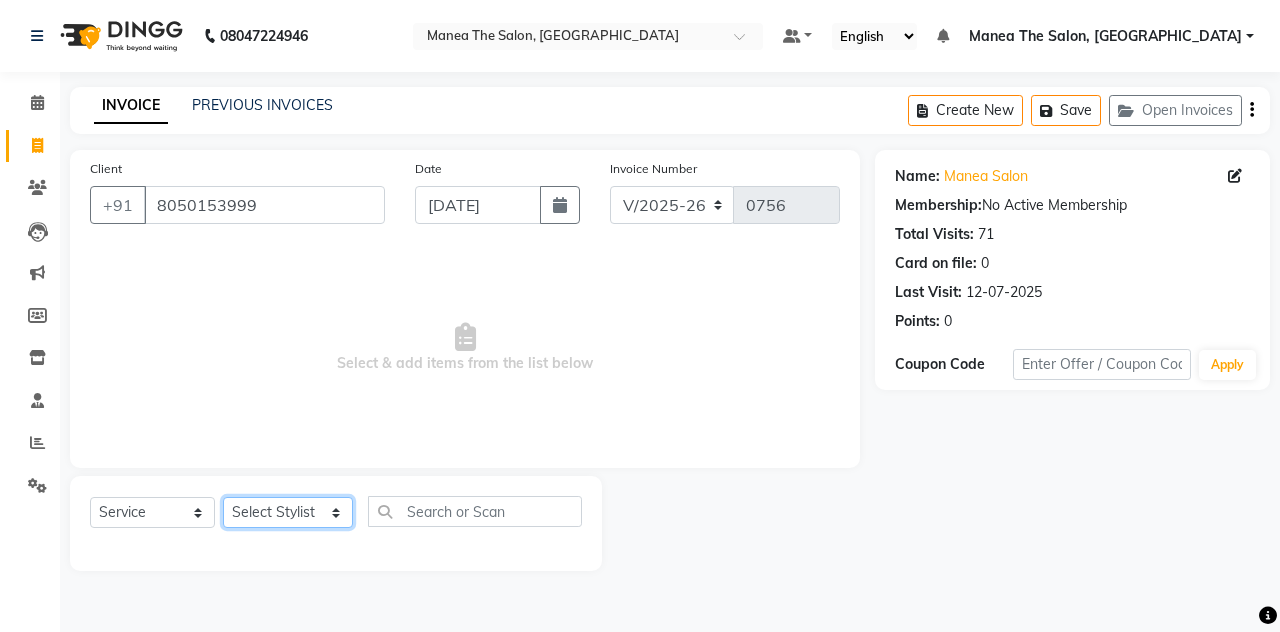 select on "68363" 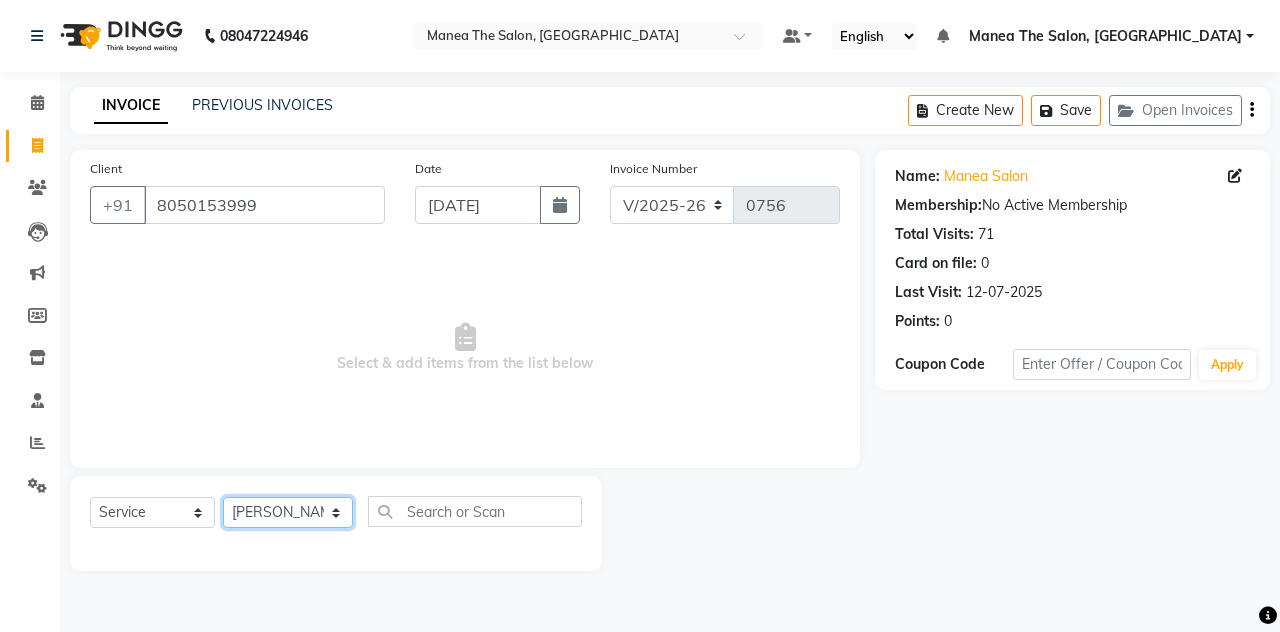 click on "Select Stylist aalam [PERSON_NAME] [PERSON_NAME] The Salon, [GEOGRAPHIC_DATA] miraj [PERSON_NAME]" 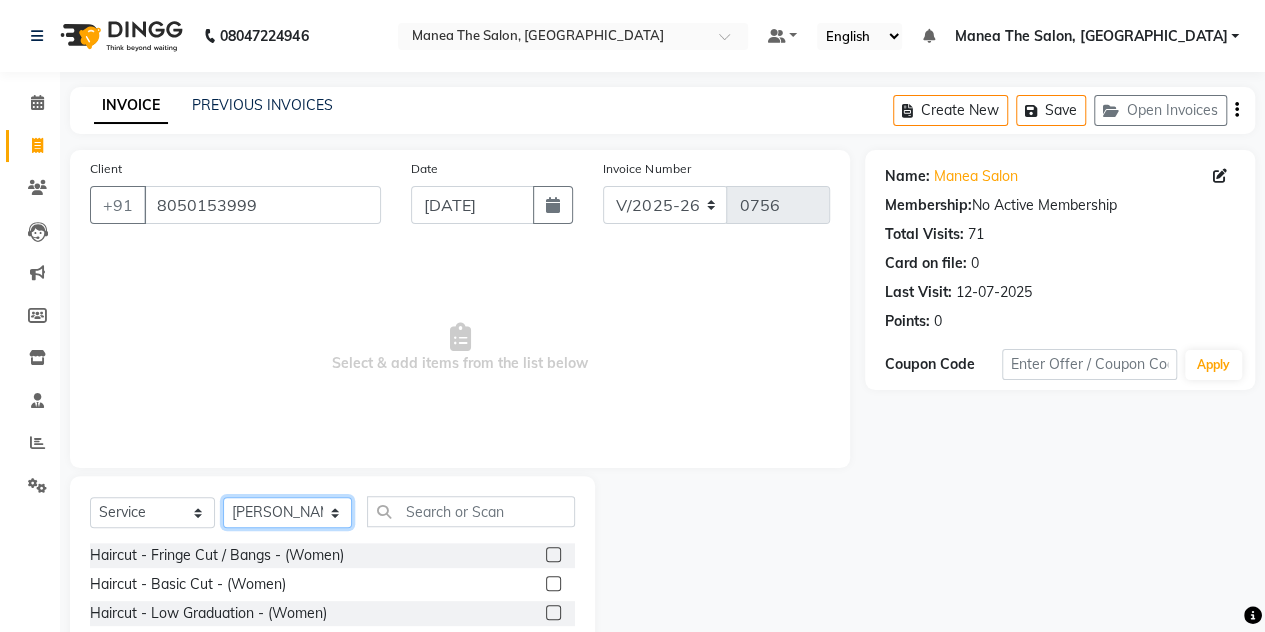 scroll, scrollTop: 168, scrollLeft: 0, axis: vertical 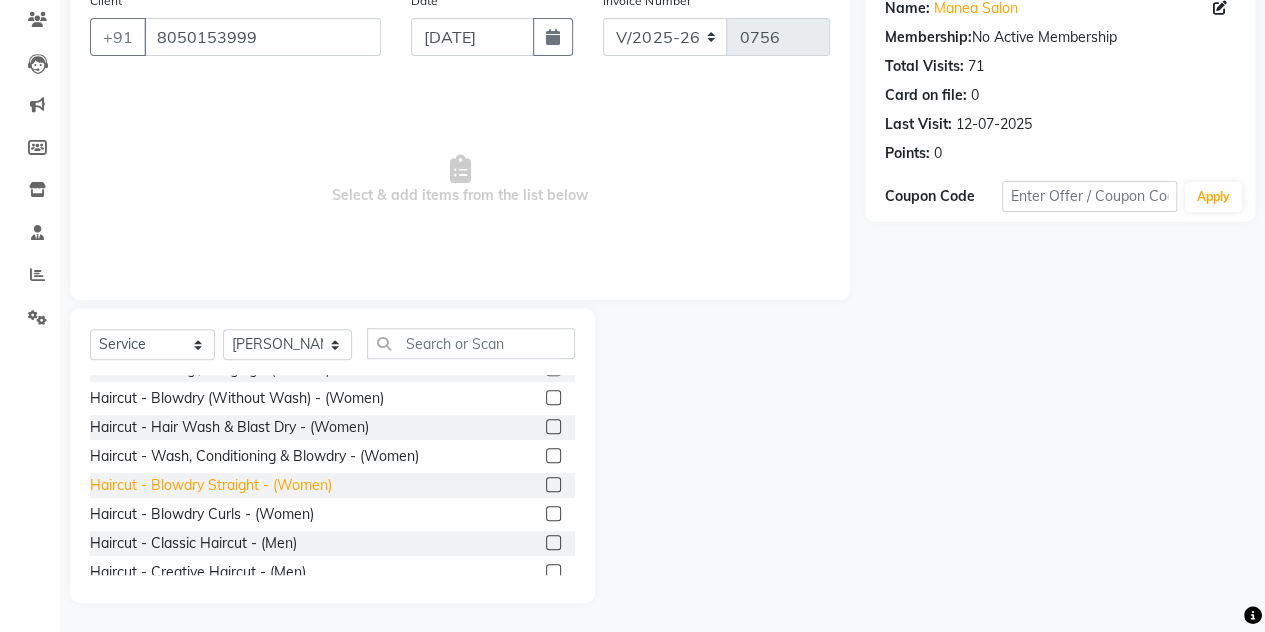 click on "Haircut - Blowdry (Without Wash) - (Women)" 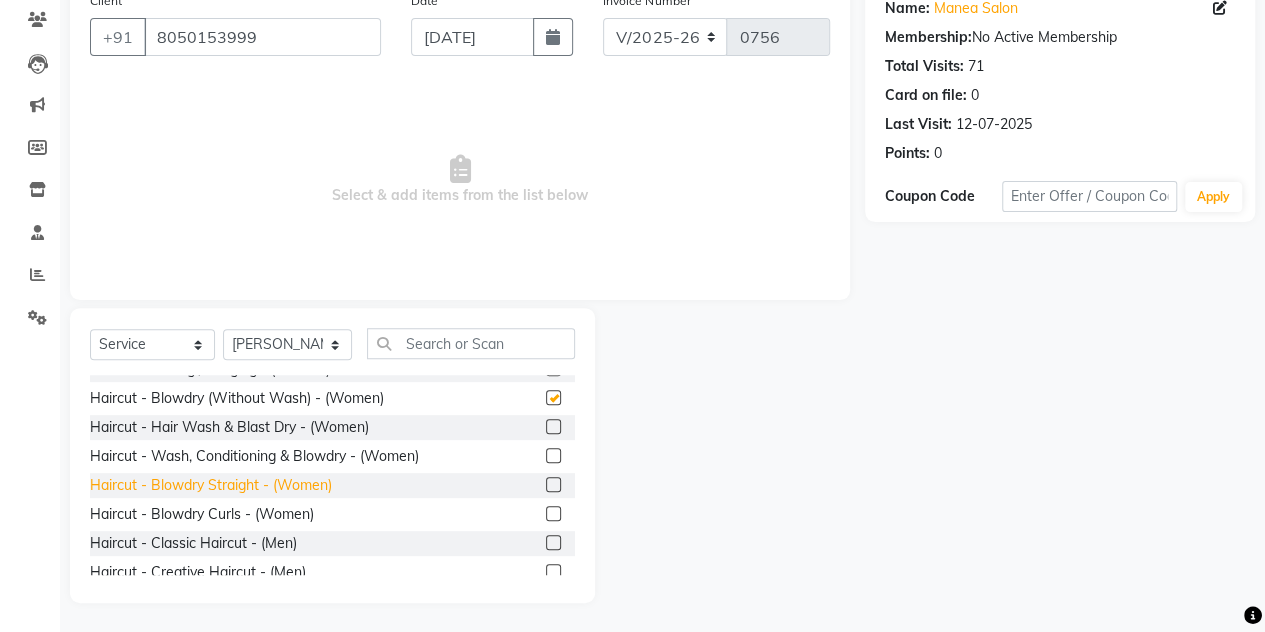 checkbox on "false" 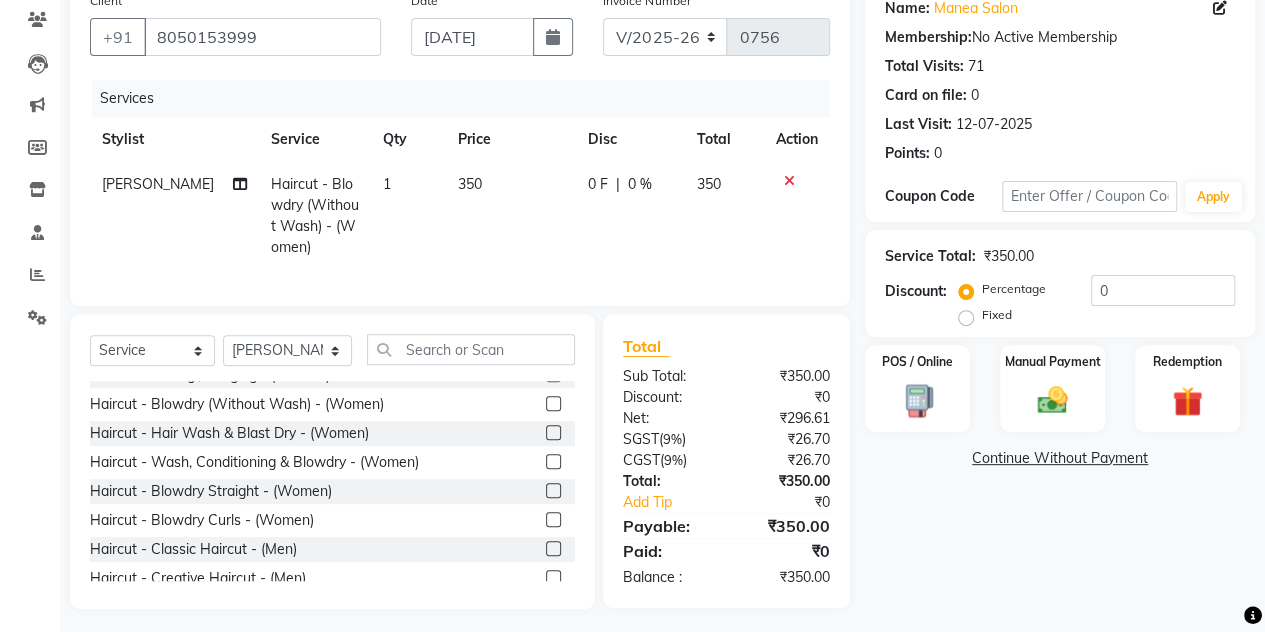 click 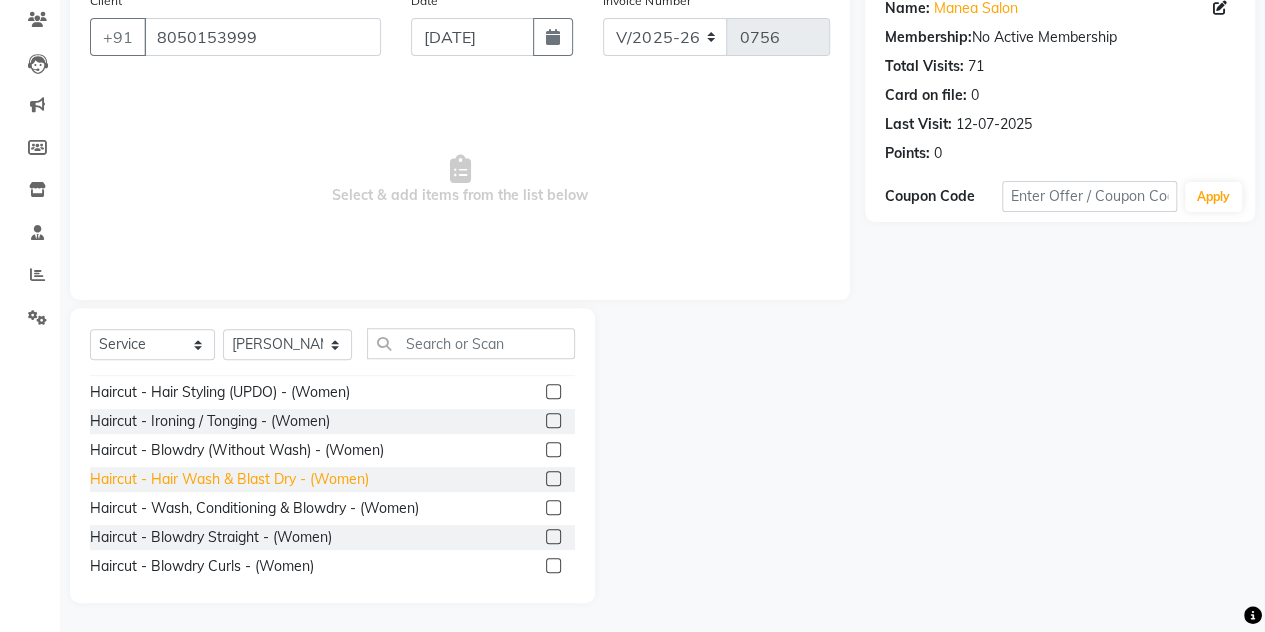 scroll, scrollTop: 138, scrollLeft: 0, axis: vertical 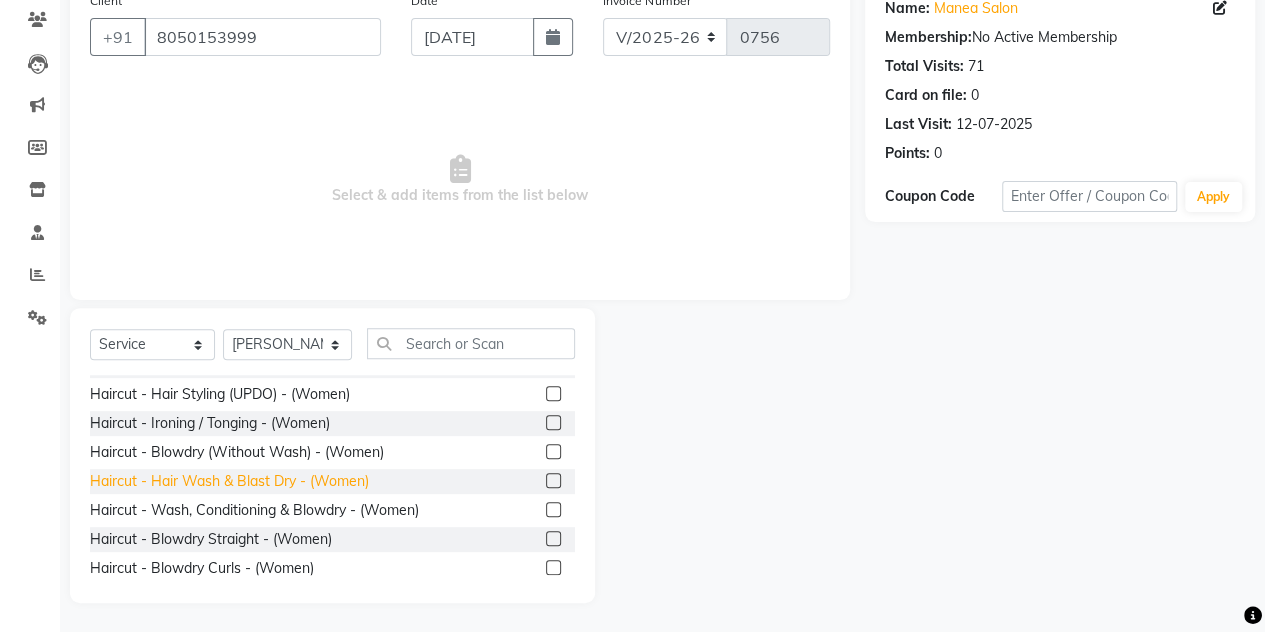 click on "Haircut - Hair Wash & Blast Dry - (Women)" 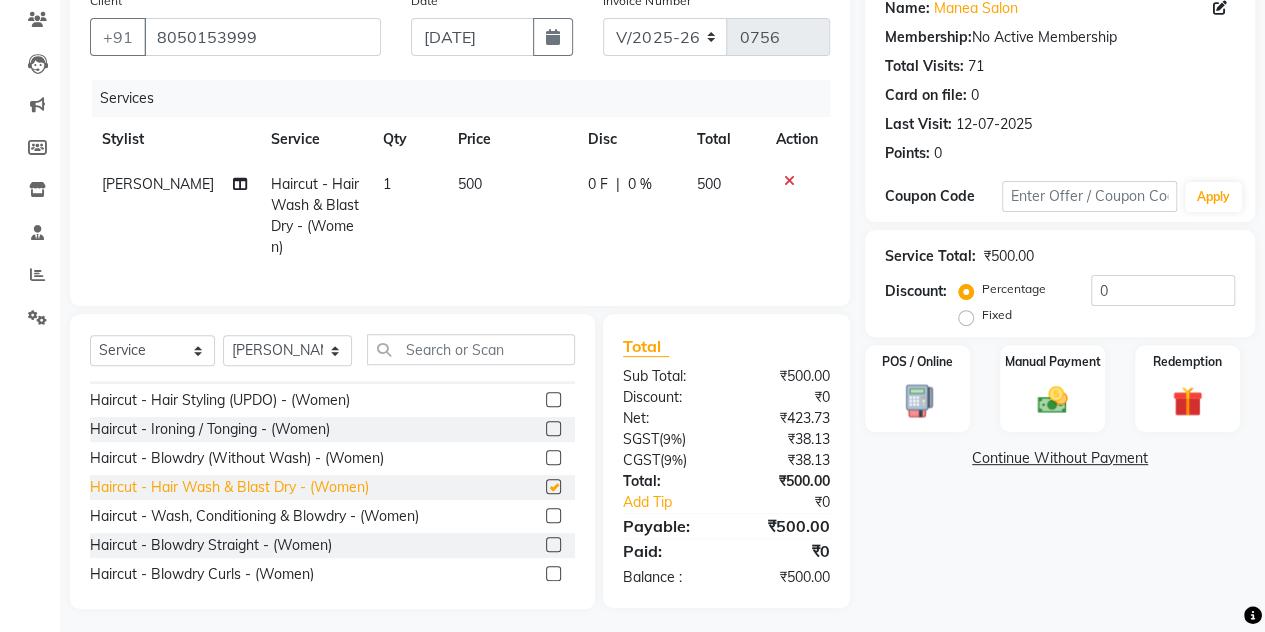 checkbox on "false" 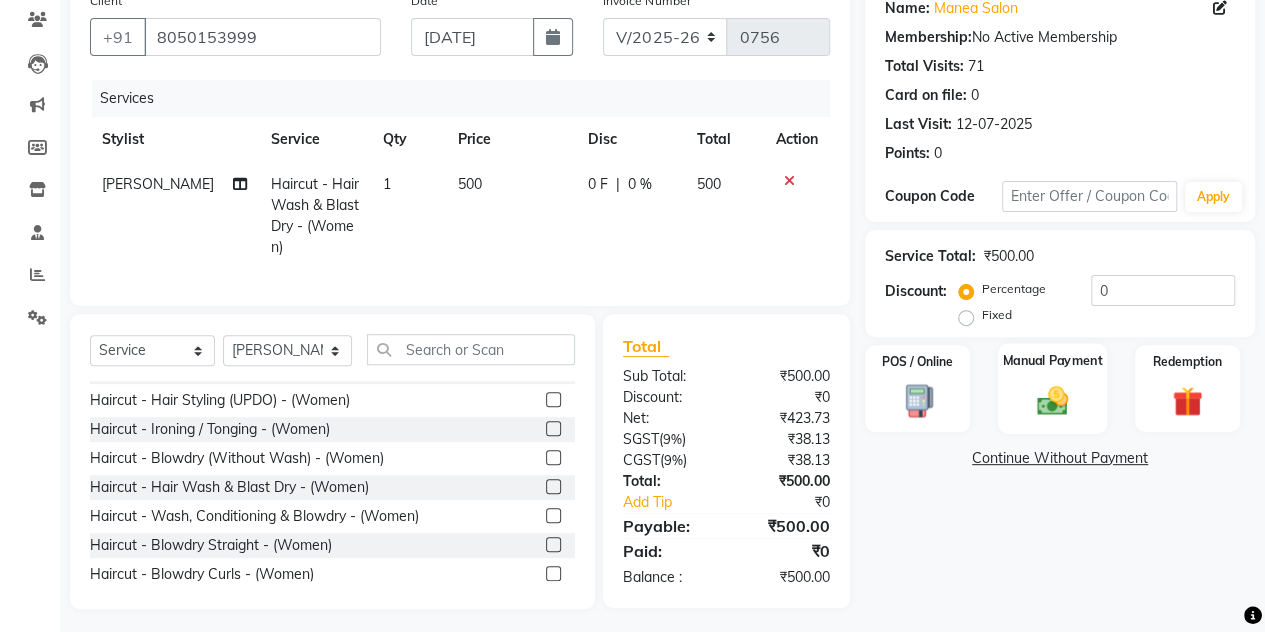 click 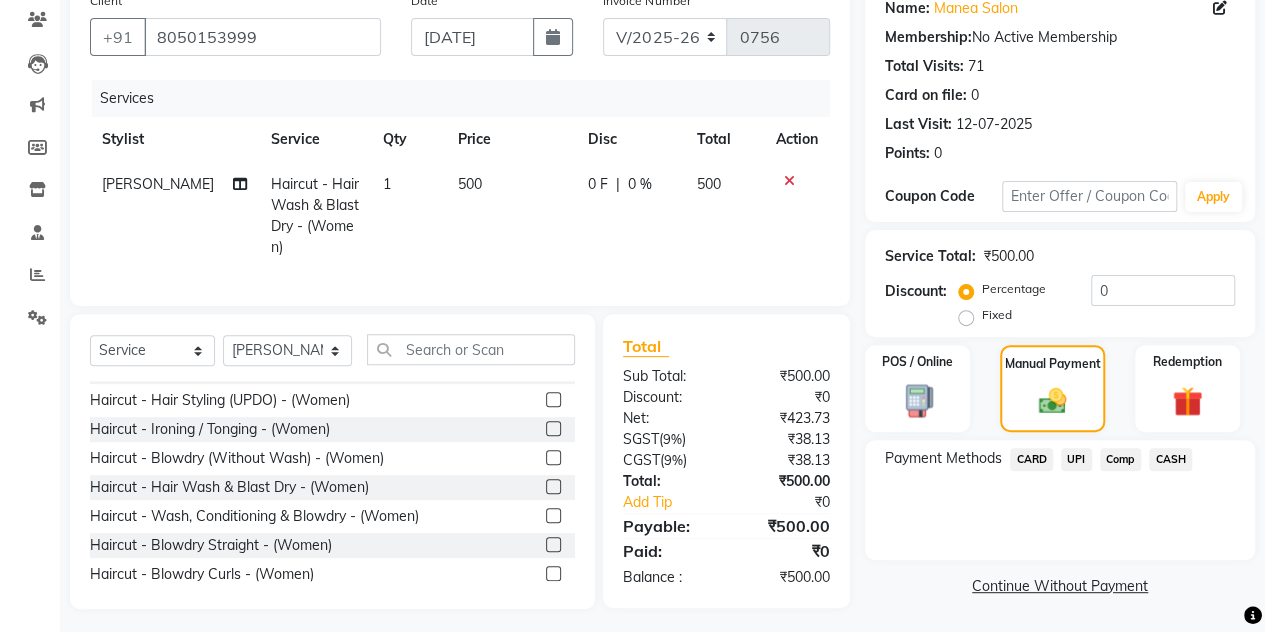 click on "UPI" 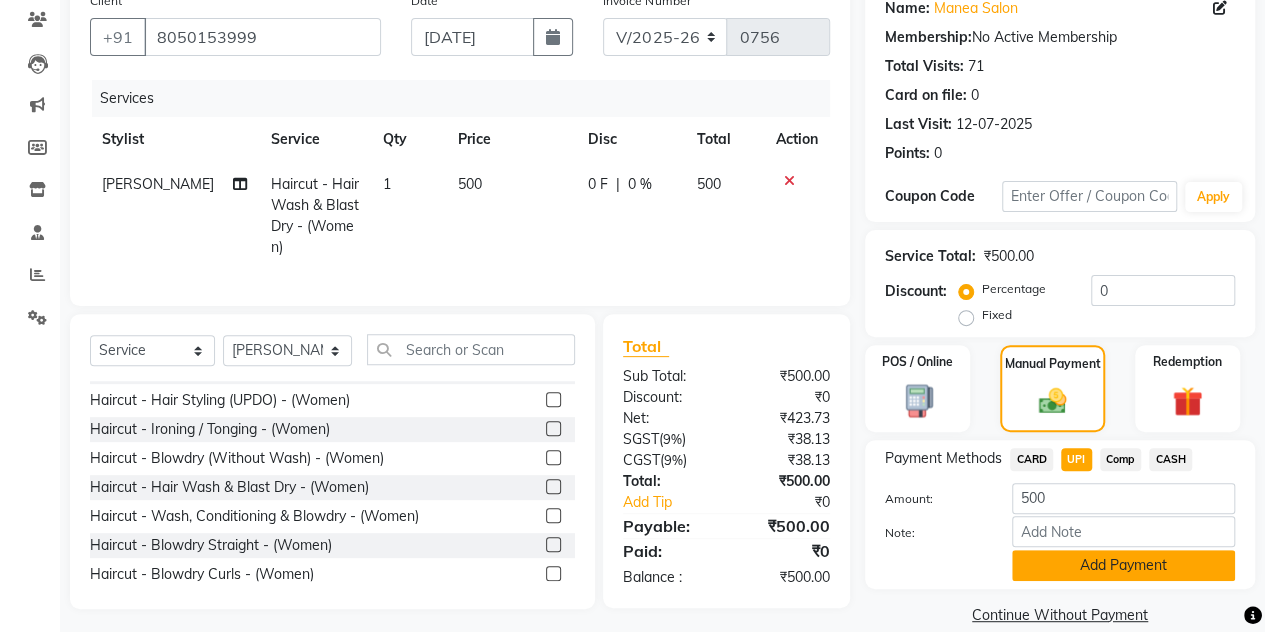click on "Add Payment" 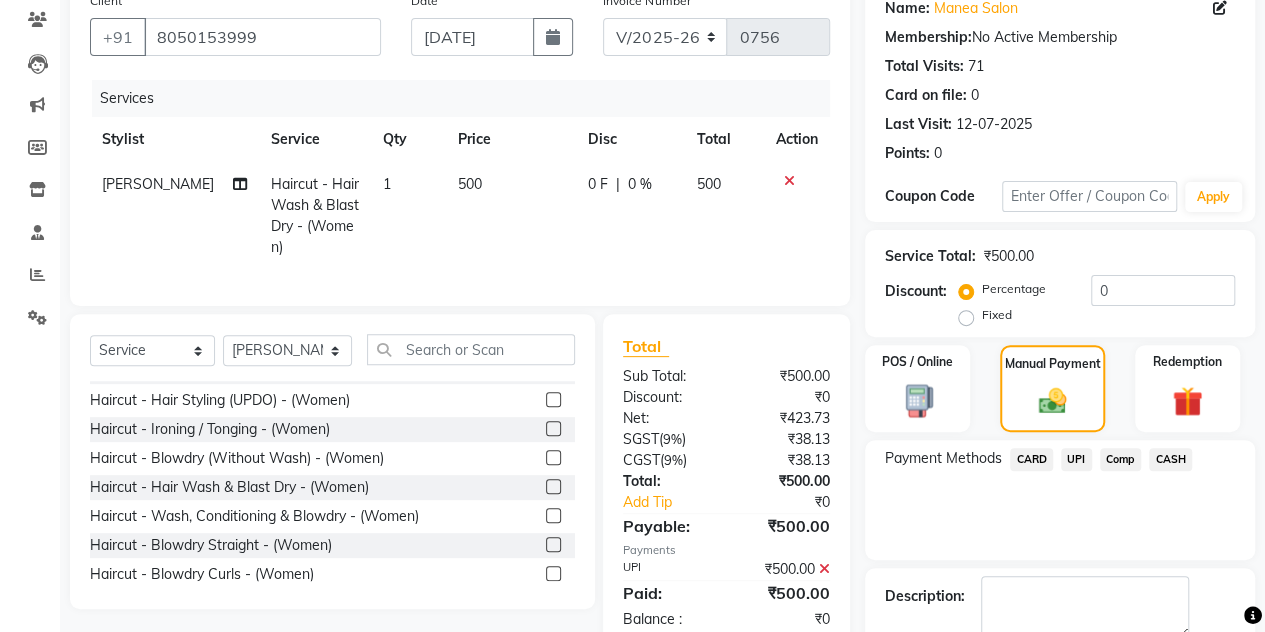 scroll, scrollTop: 278, scrollLeft: 0, axis: vertical 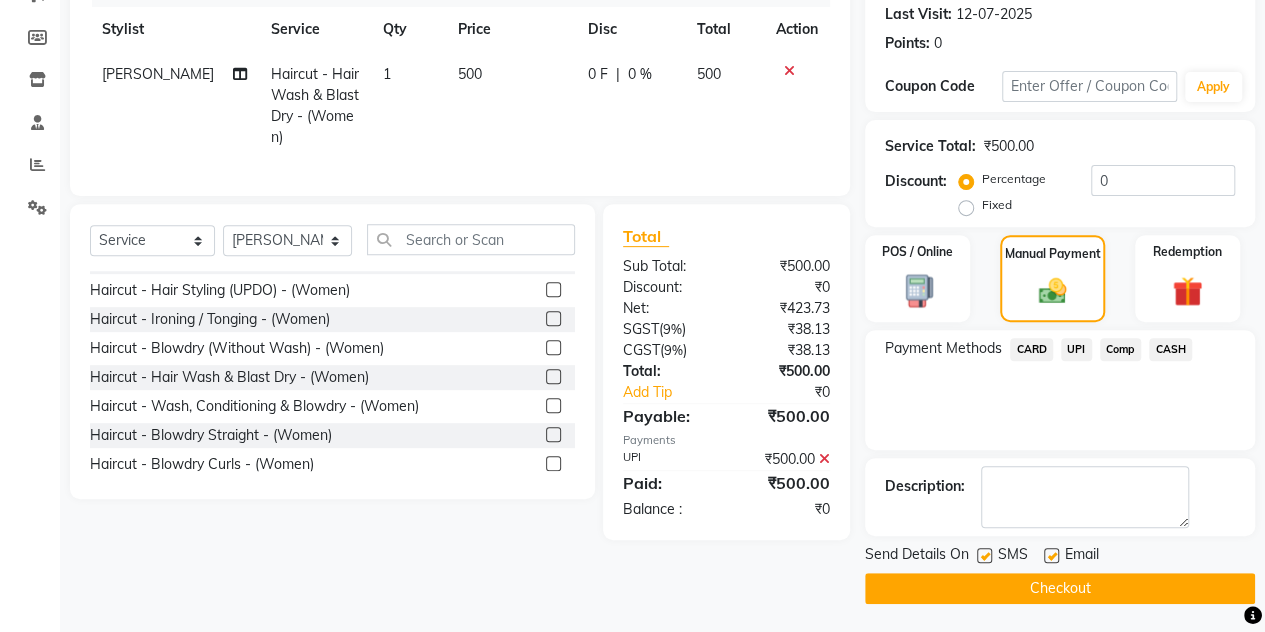 click on "Checkout" 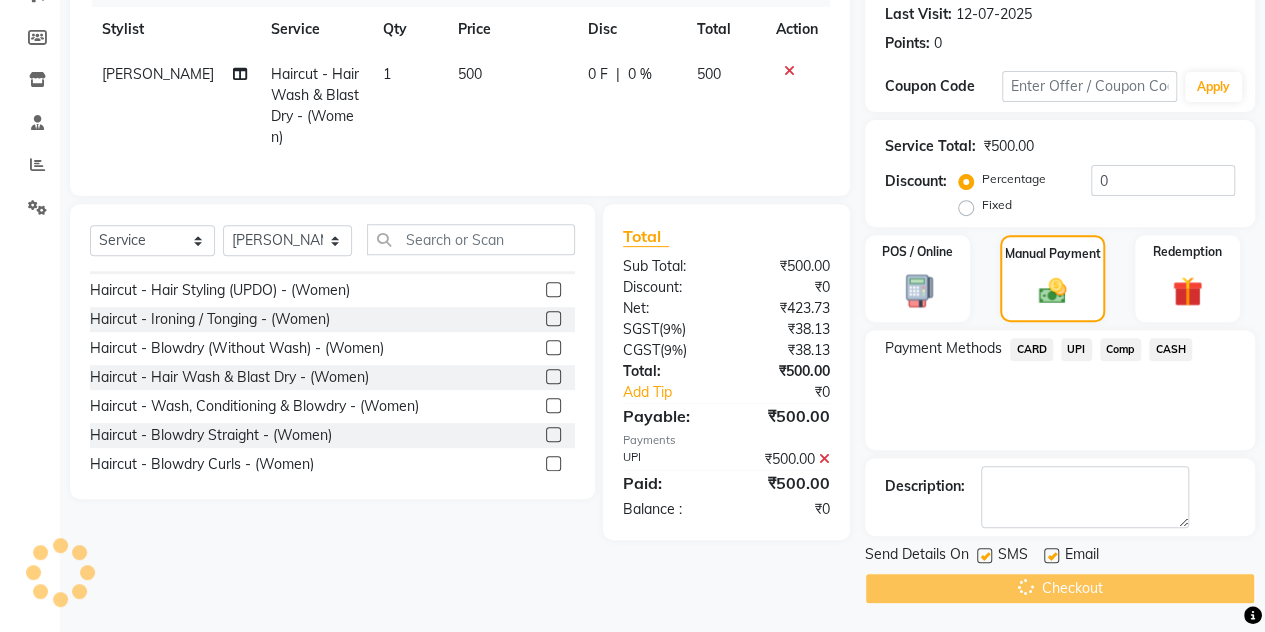 scroll, scrollTop: 0, scrollLeft: 0, axis: both 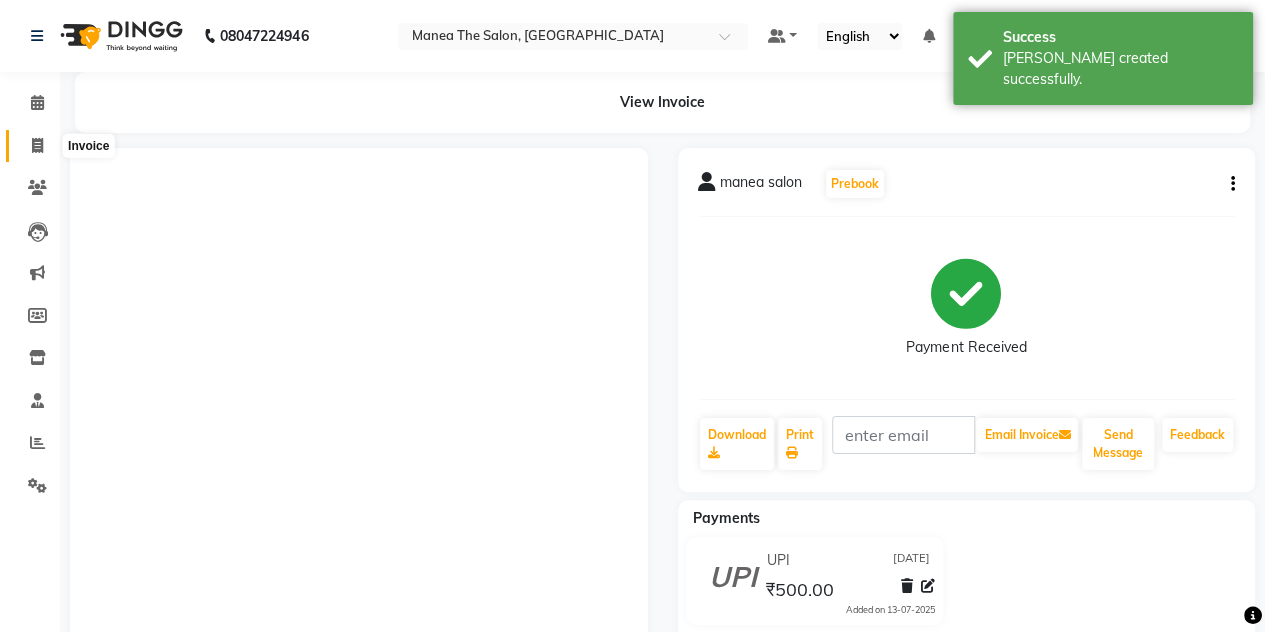 click 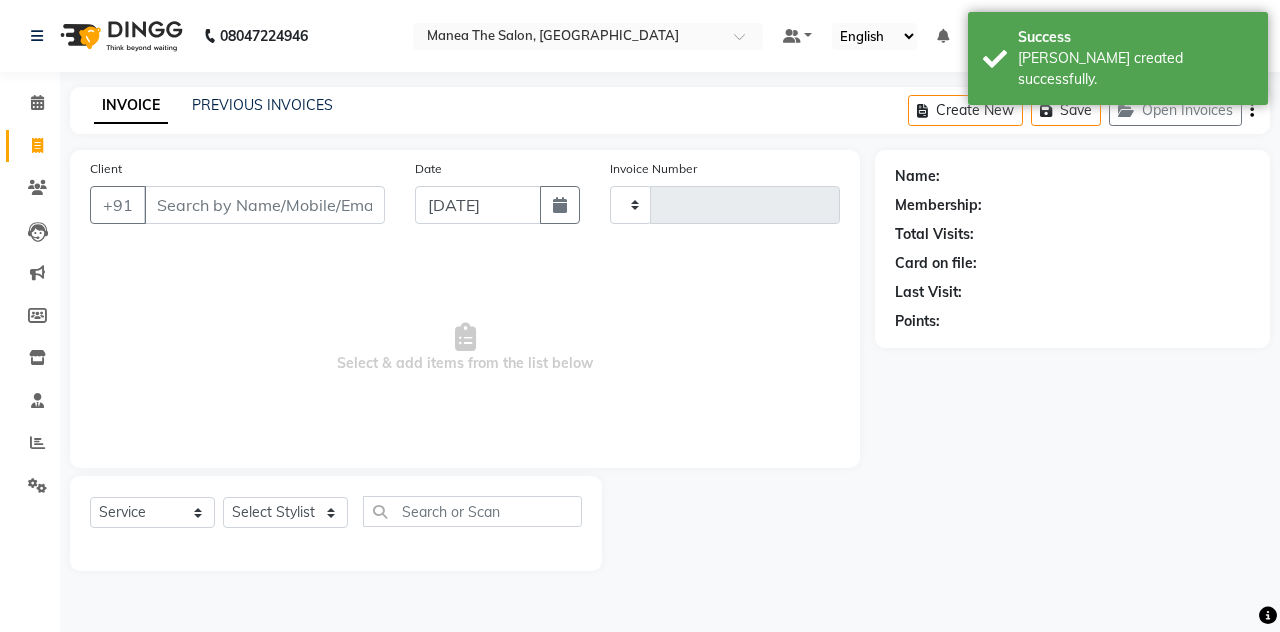 type on "0757" 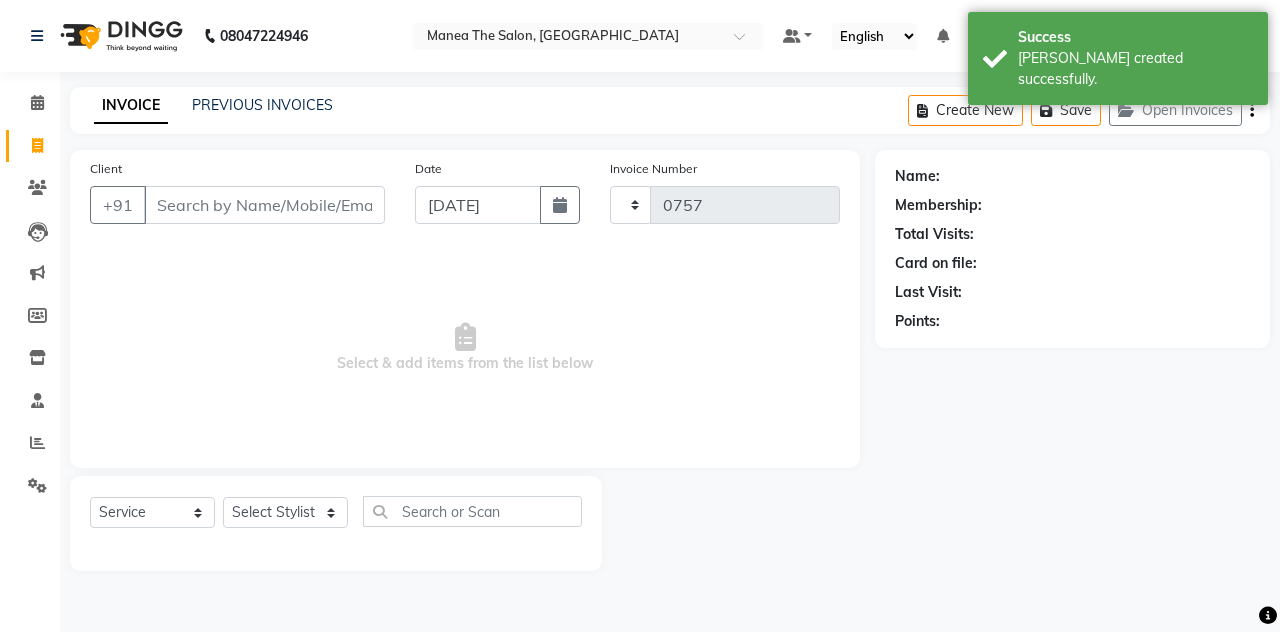 select on "7688" 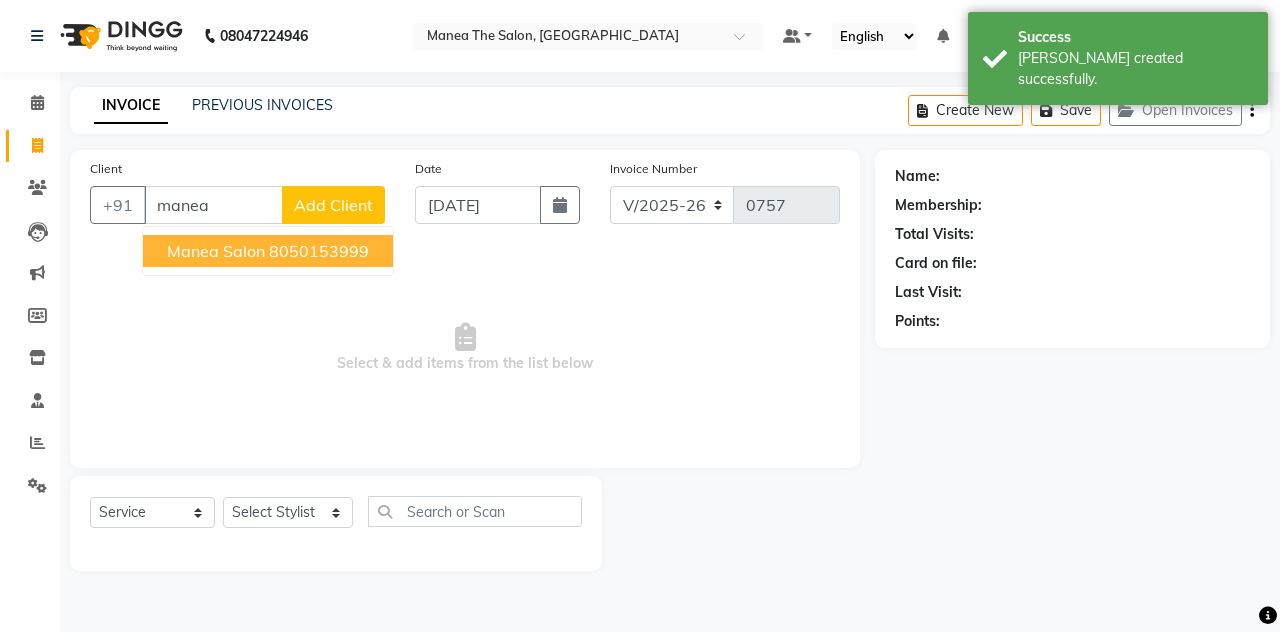 click on "8050153999" at bounding box center (319, 251) 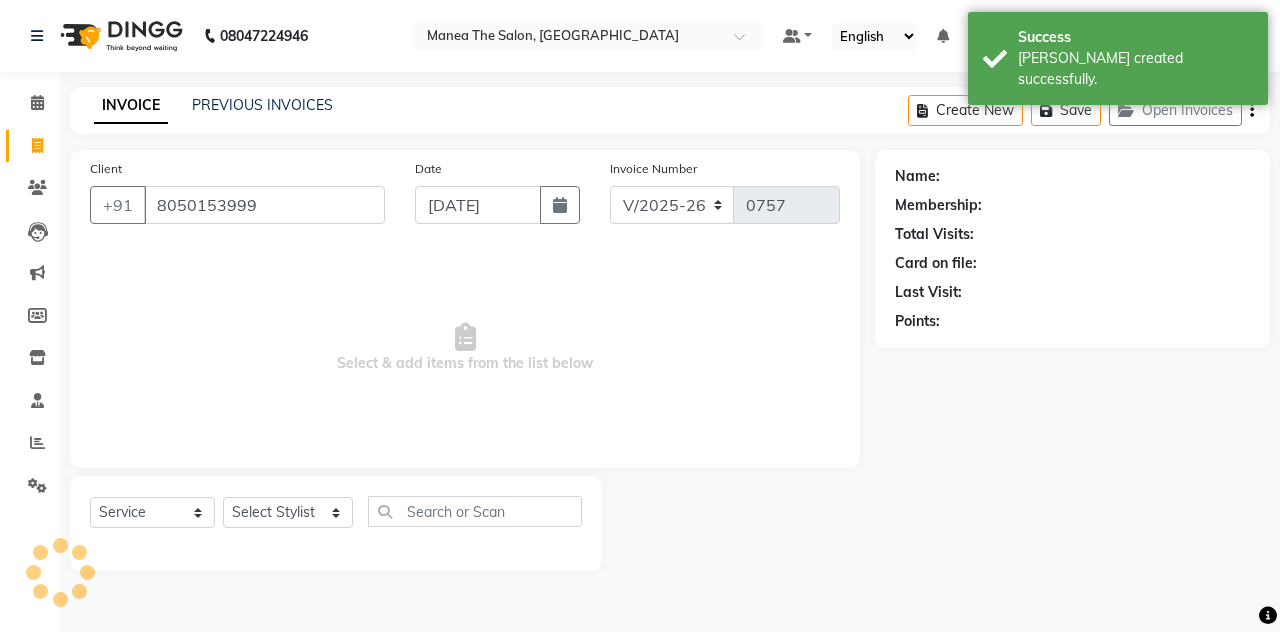 type on "8050153999" 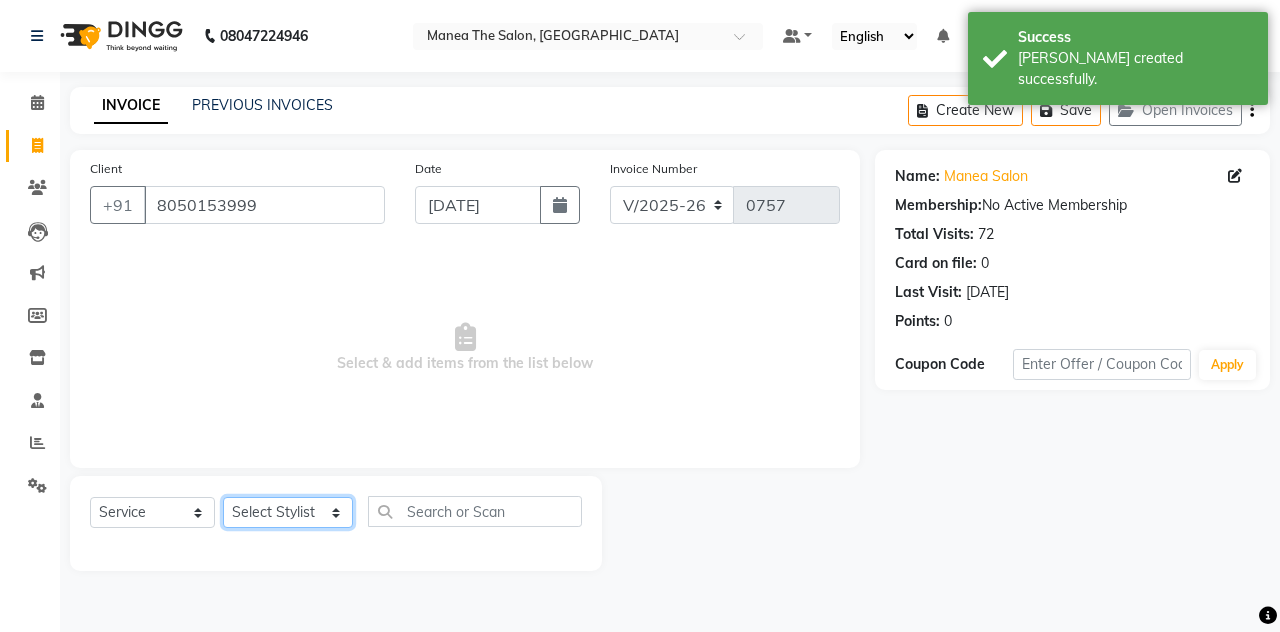 click on "Select Stylist aalam [PERSON_NAME] [PERSON_NAME] The Salon, [GEOGRAPHIC_DATA] miraj [PERSON_NAME]" 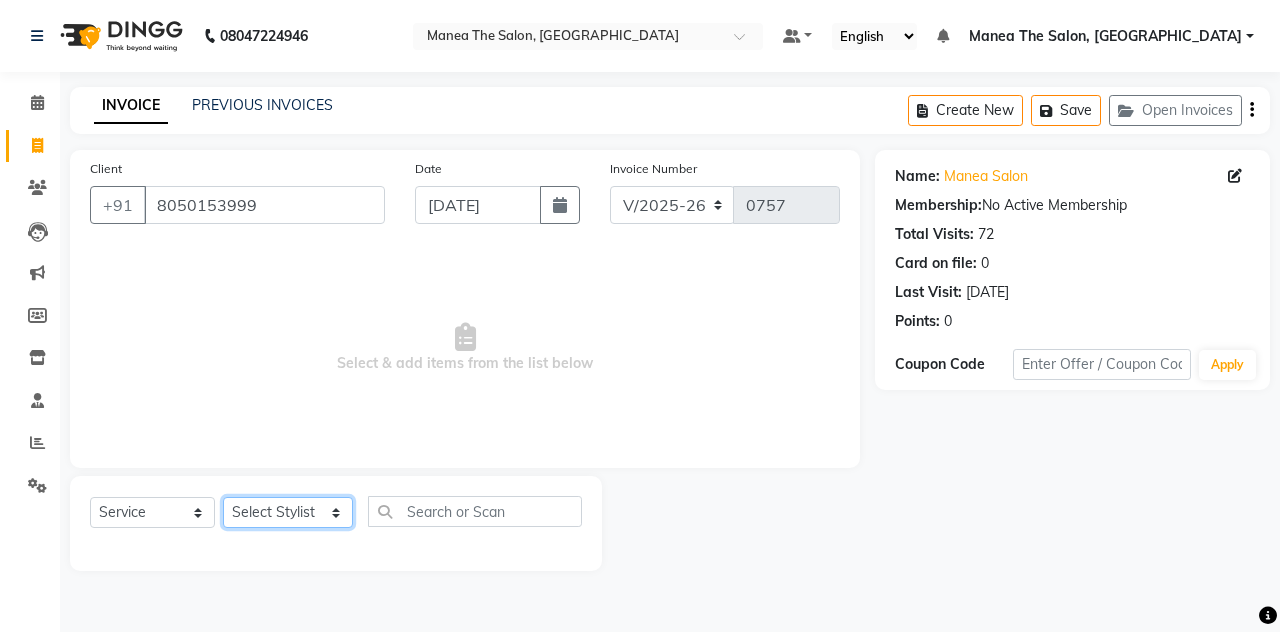 select on "76827" 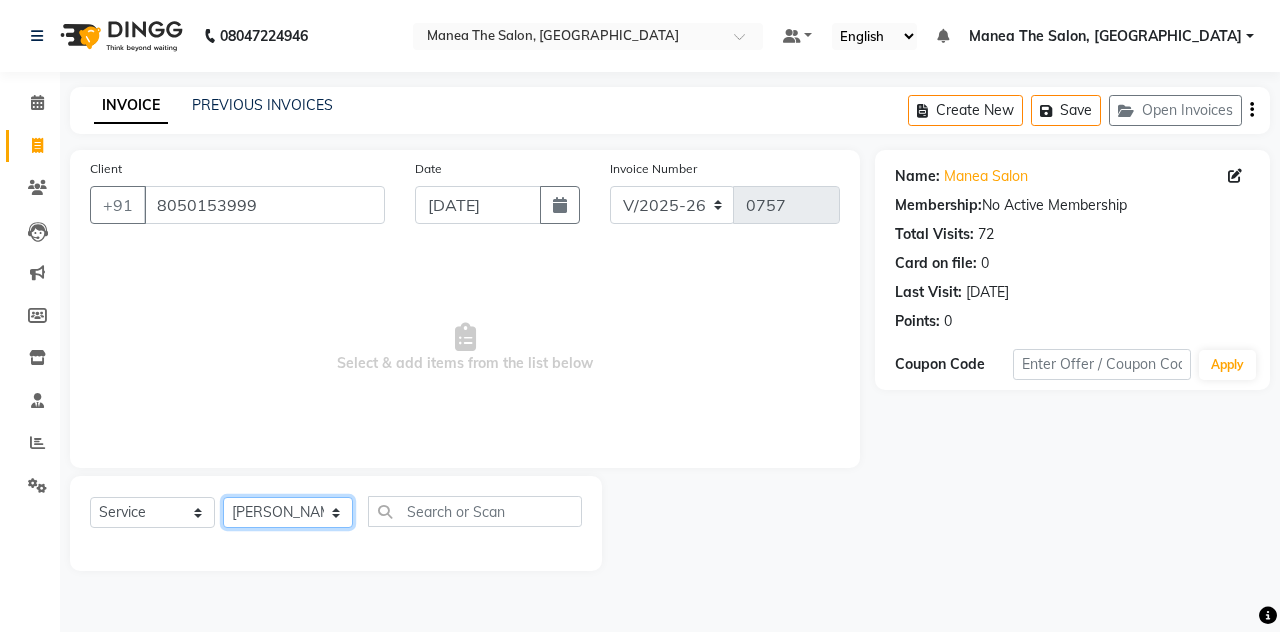 click on "Select Stylist aalam [PERSON_NAME] [PERSON_NAME] The Salon, [GEOGRAPHIC_DATA] miraj [PERSON_NAME]" 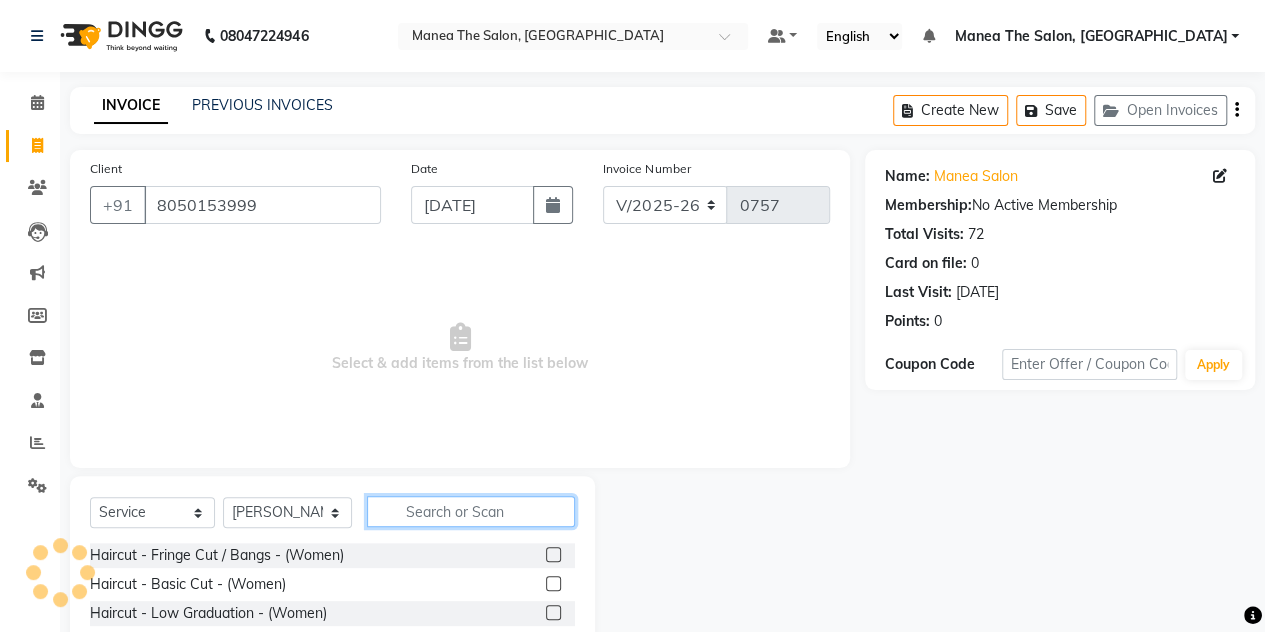 click 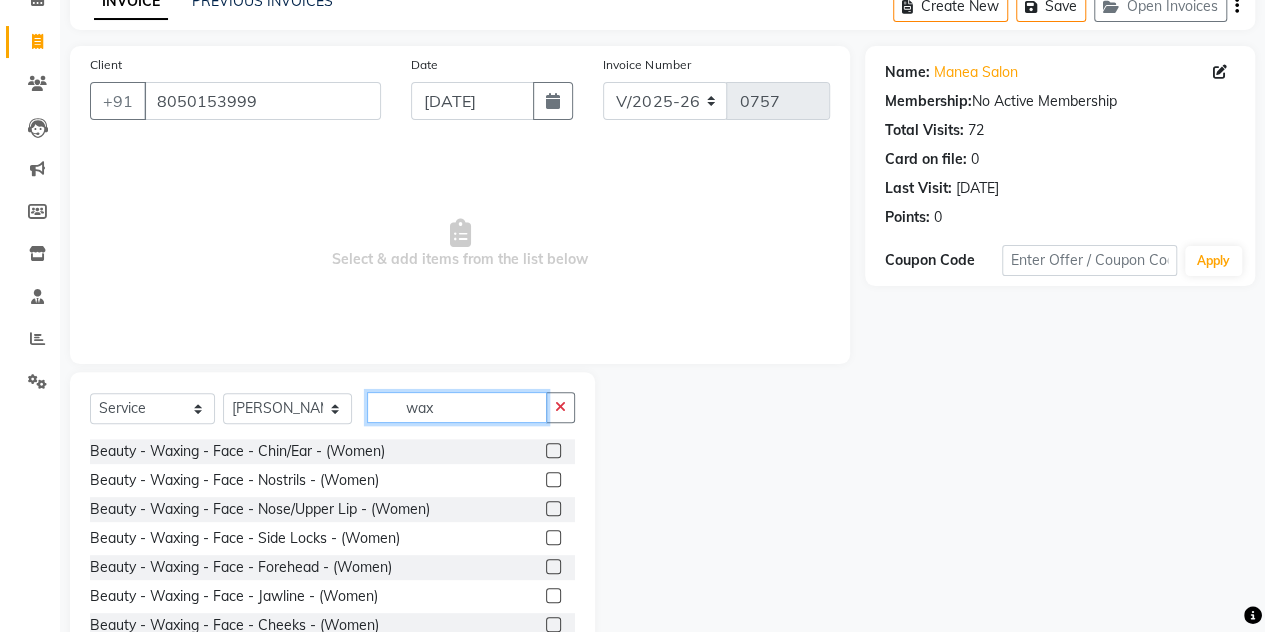 scroll, scrollTop: 110, scrollLeft: 0, axis: vertical 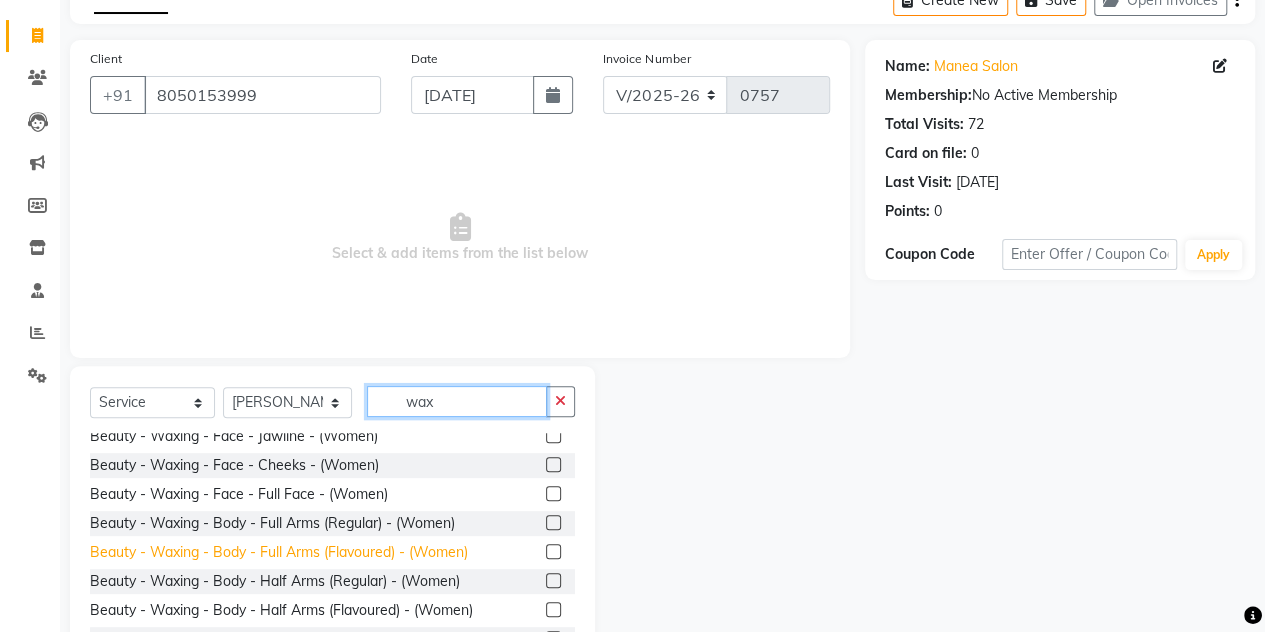 type on "wax" 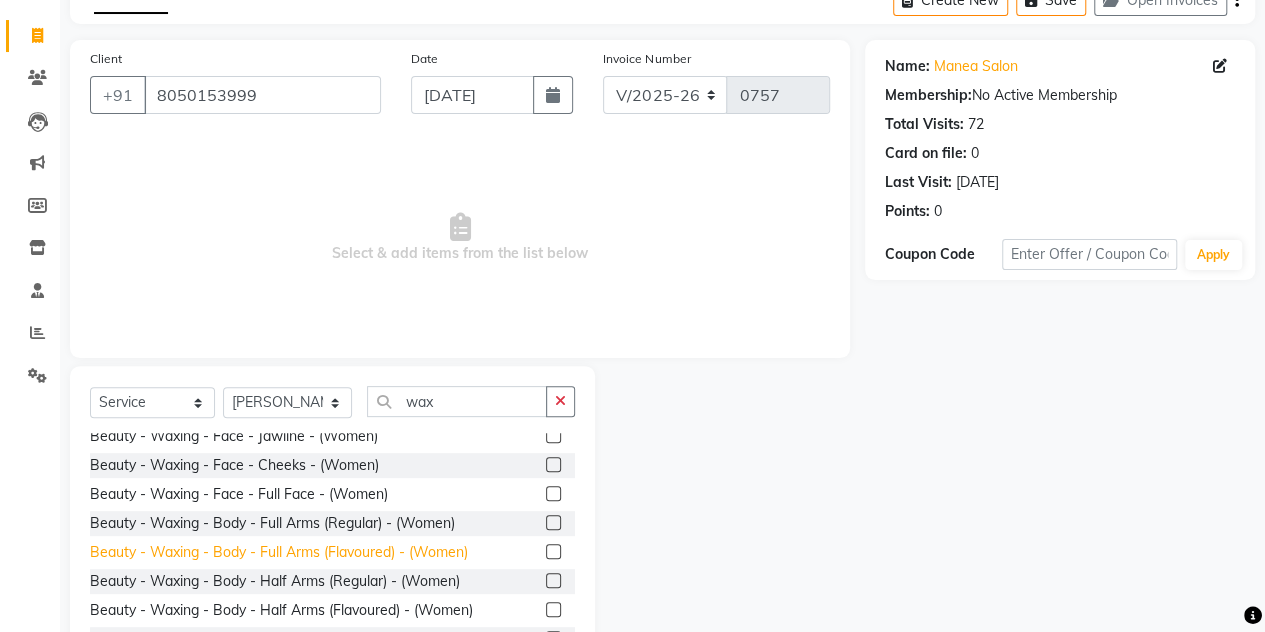 click on "Beauty - Waxing - Body - Full Arms (Flavoured) - (Women)" 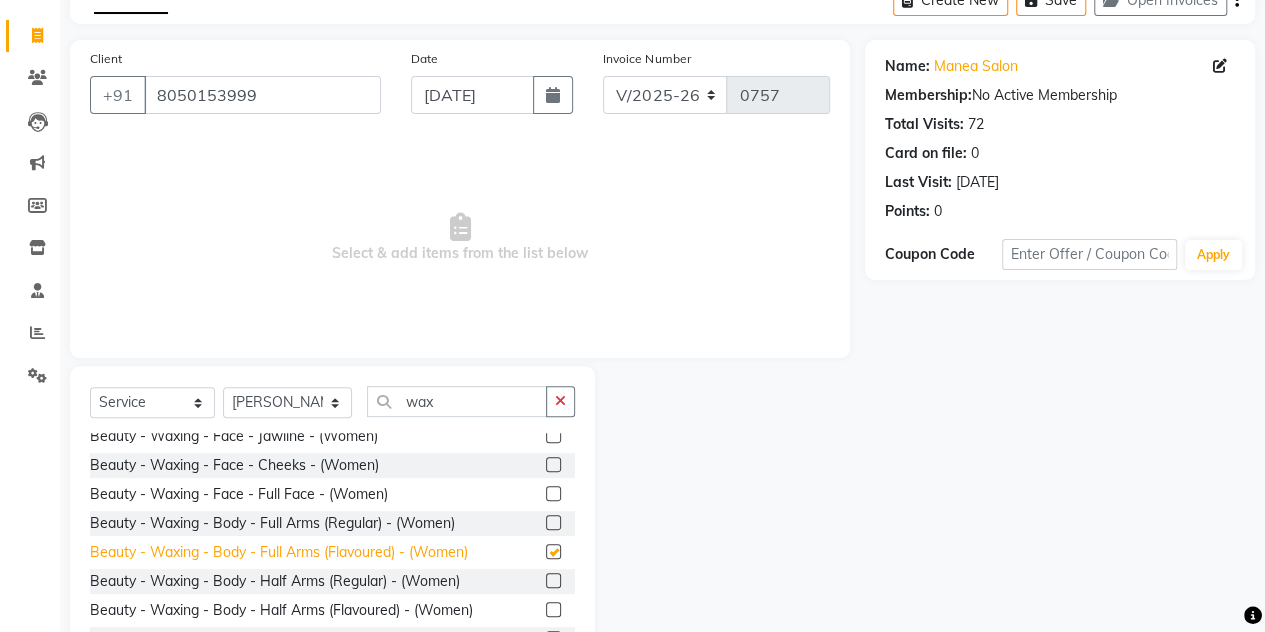 checkbox on "false" 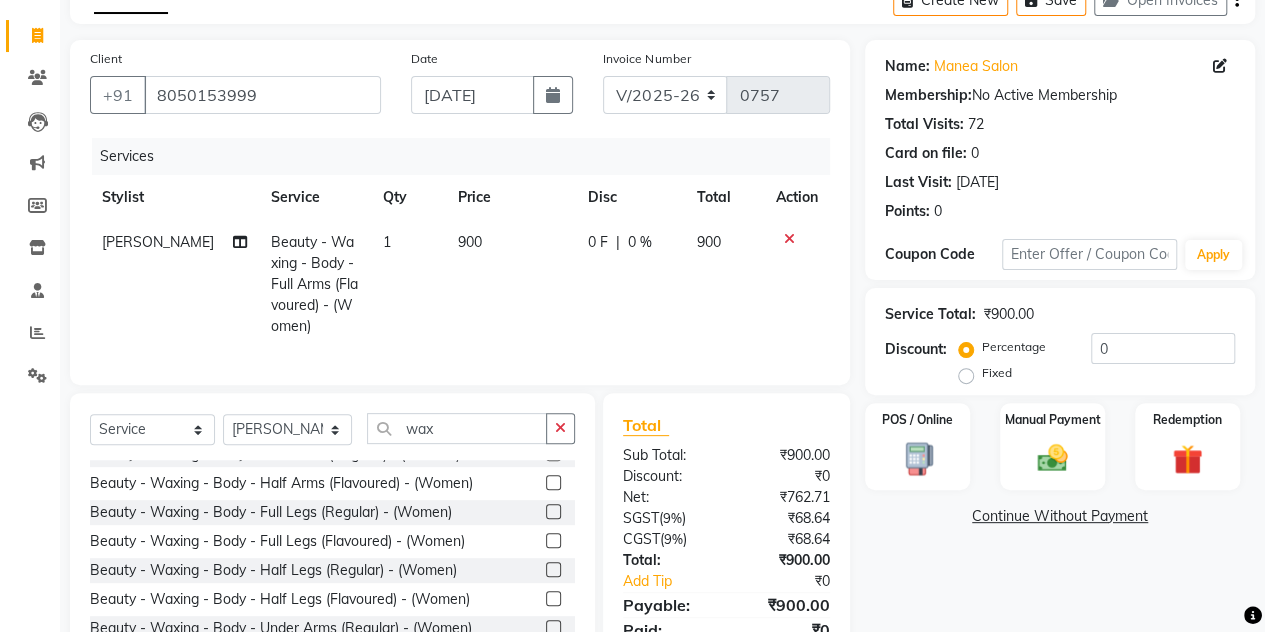 scroll, scrollTop: 309, scrollLeft: 0, axis: vertical 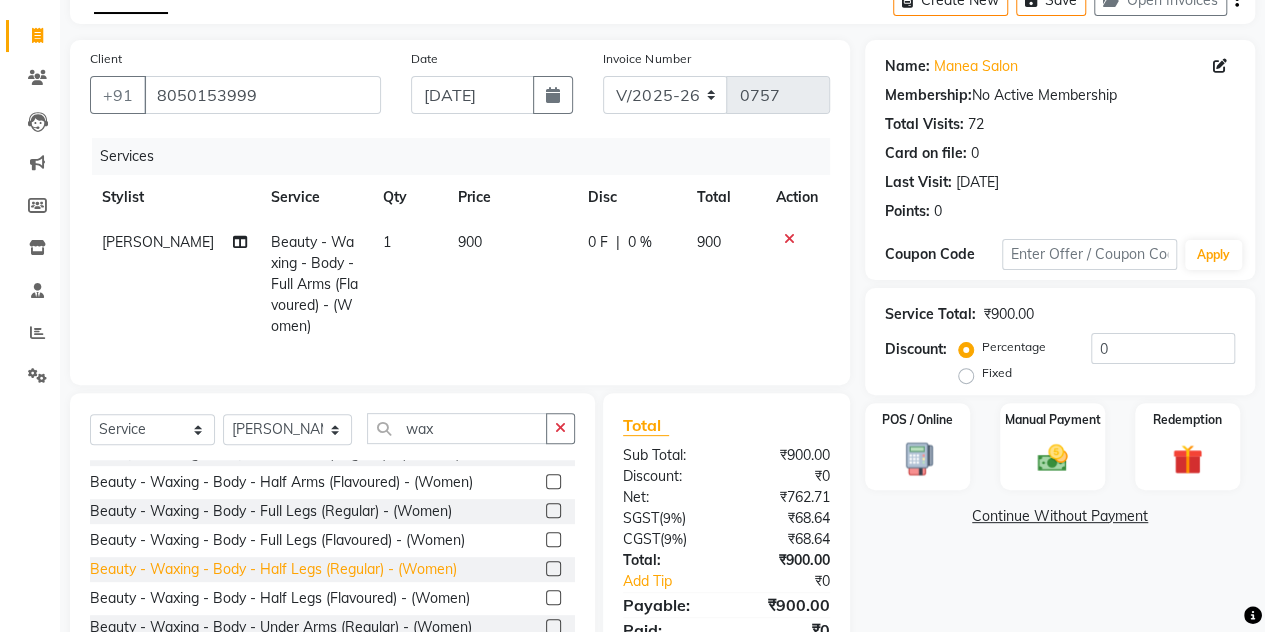 click on "Beauty - Waxing - Body - Half Legs (Regular) - (Women)" 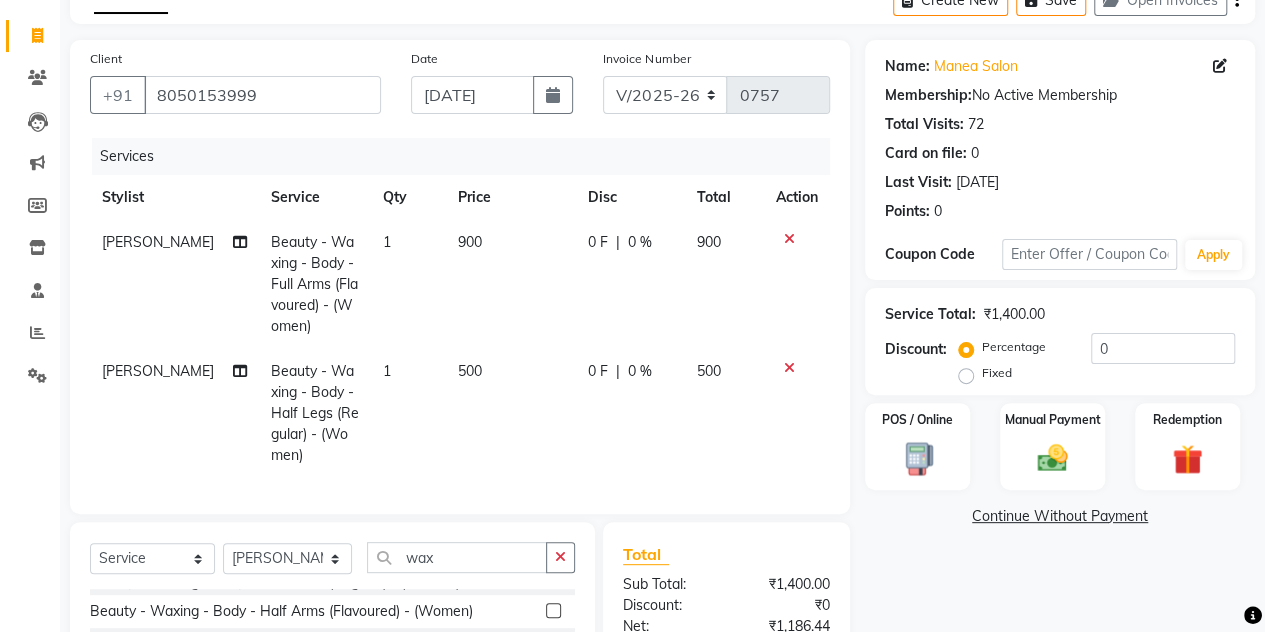 checkbox on "false" 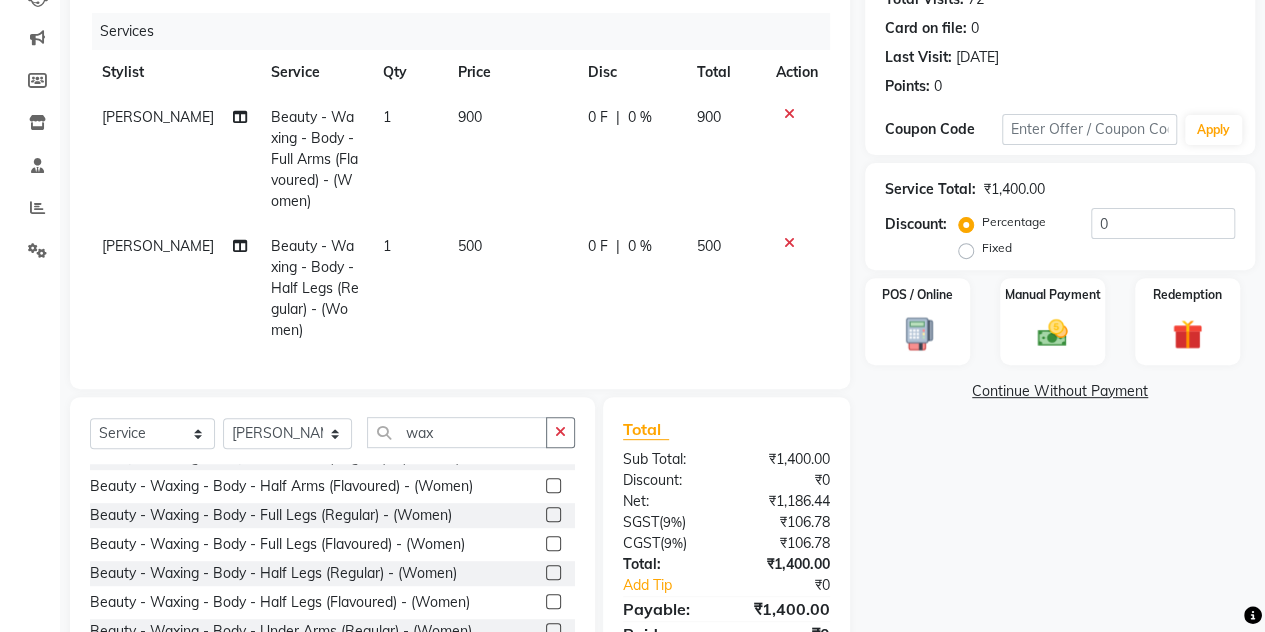 scroll, scrollTop: 236, scrollLeft: 0, axis: vertical 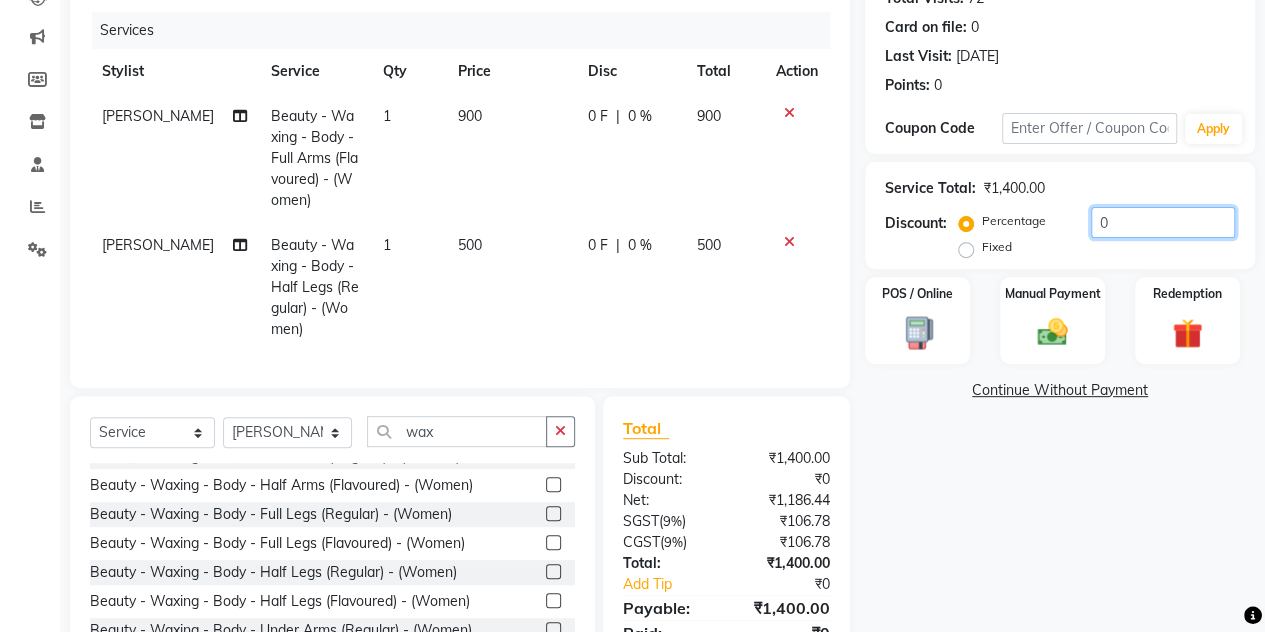 click on "0" 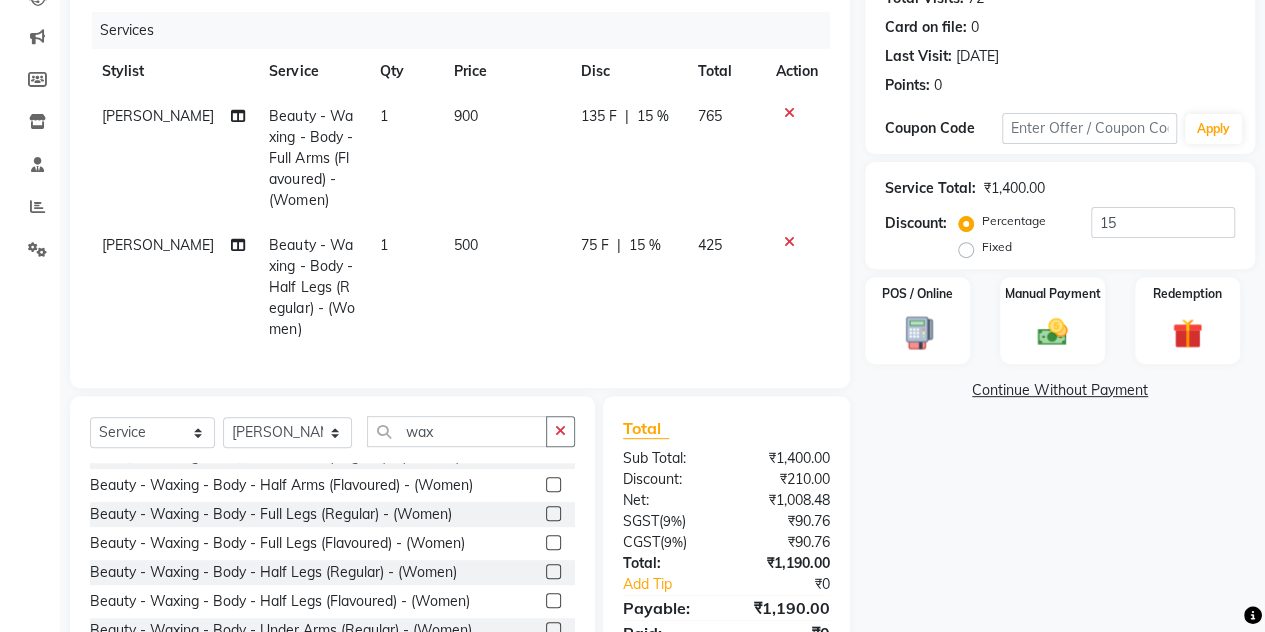 click 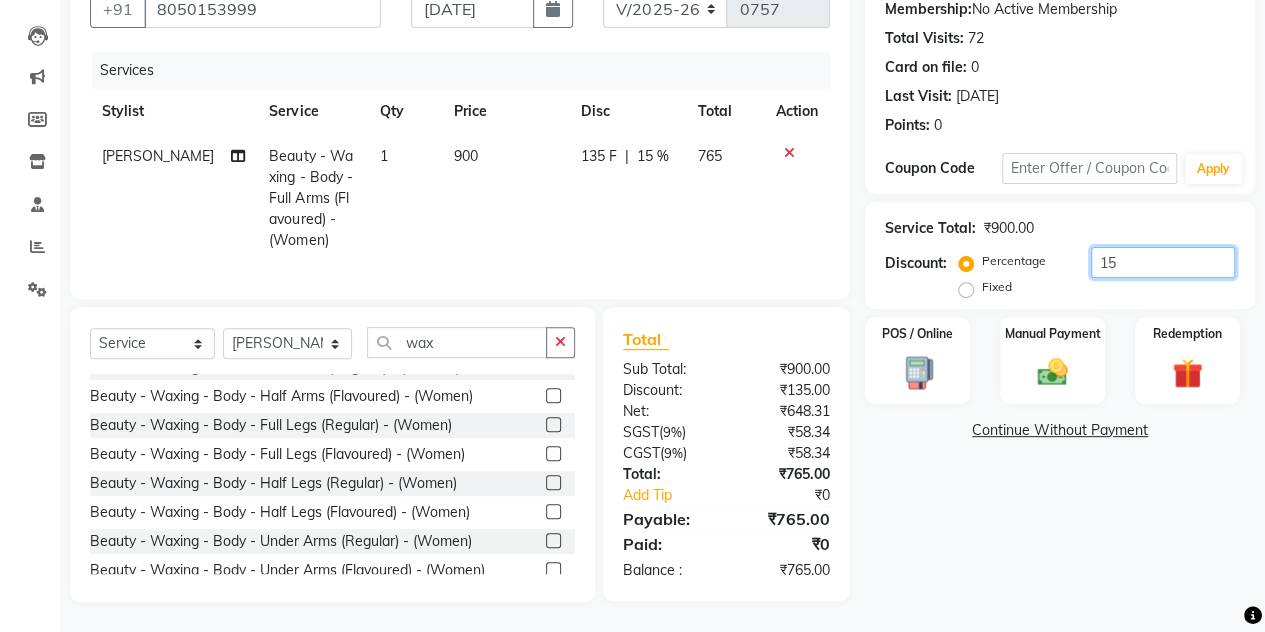 click on "15" 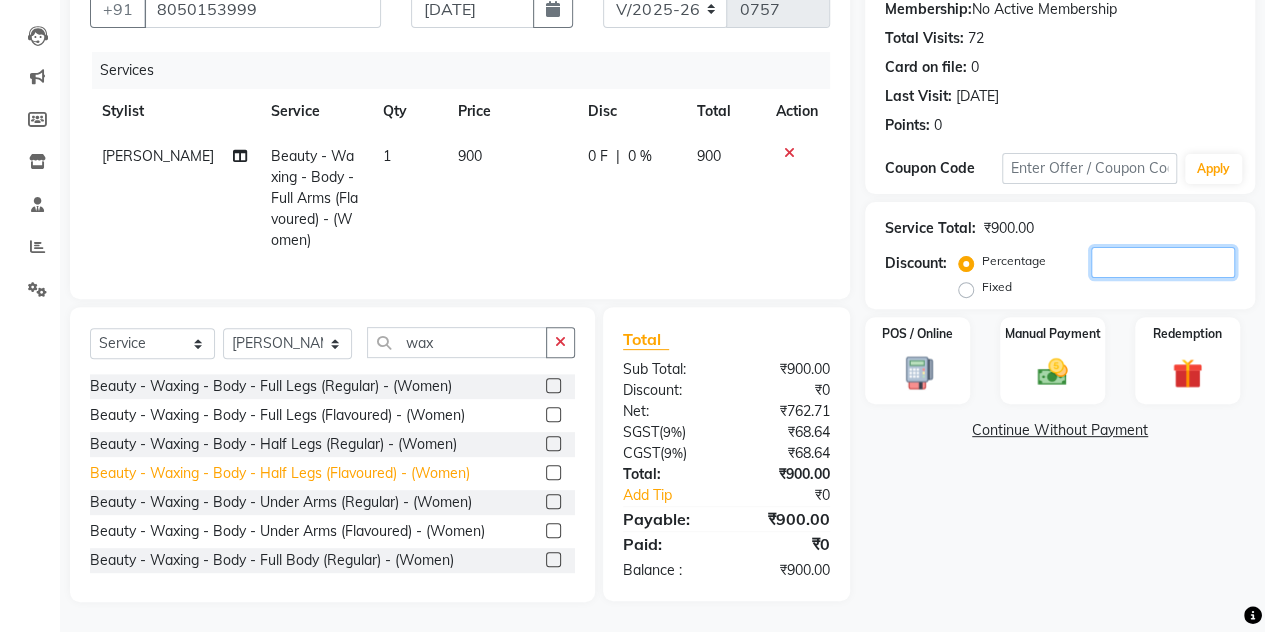 scroll, scrollTop: 349, scrollLeft: 0, axis: vertical 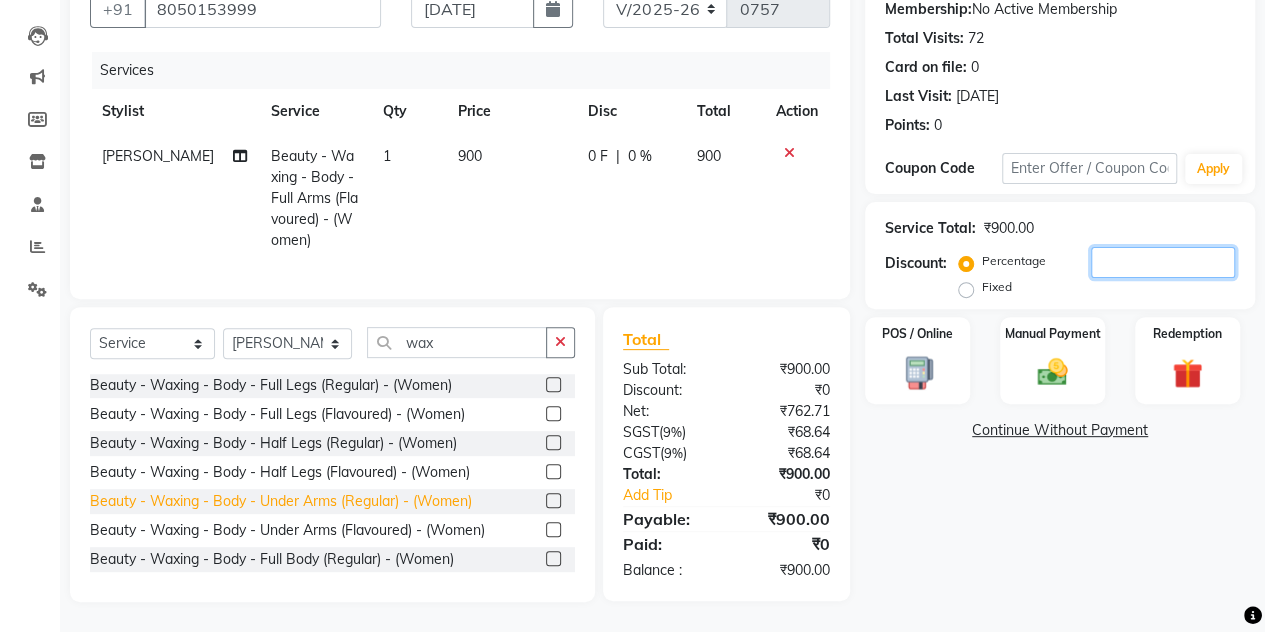 type 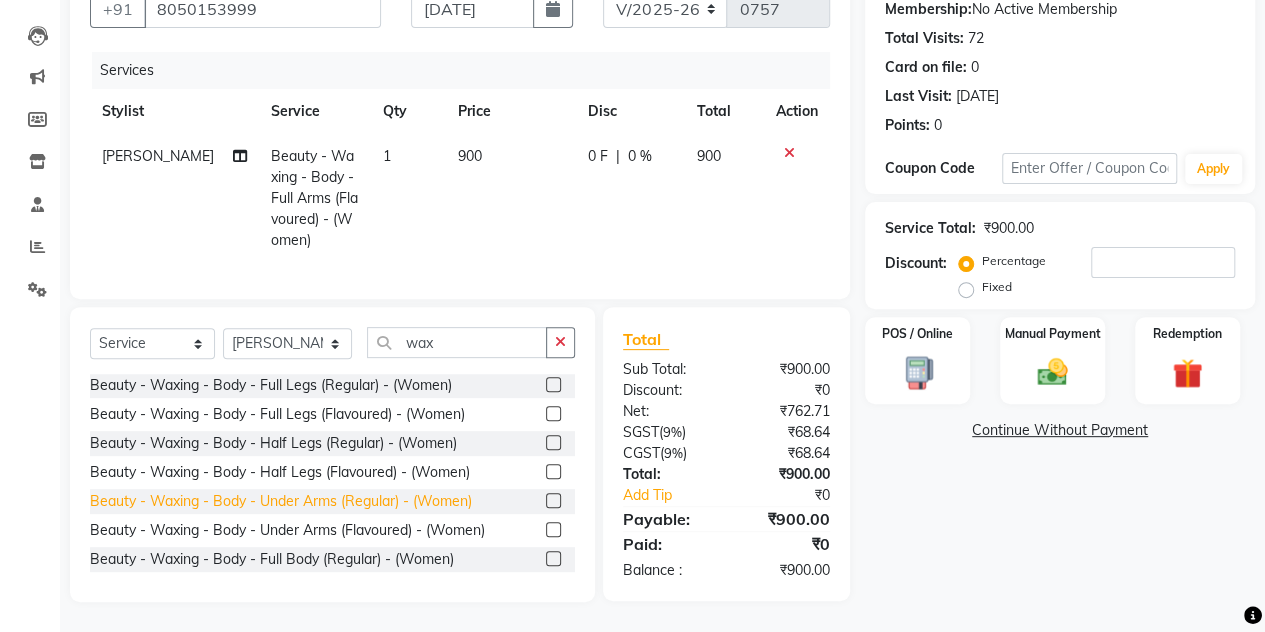 click on "Beauty - Waxing - Body - Under Arms (Regular) - (Women)" 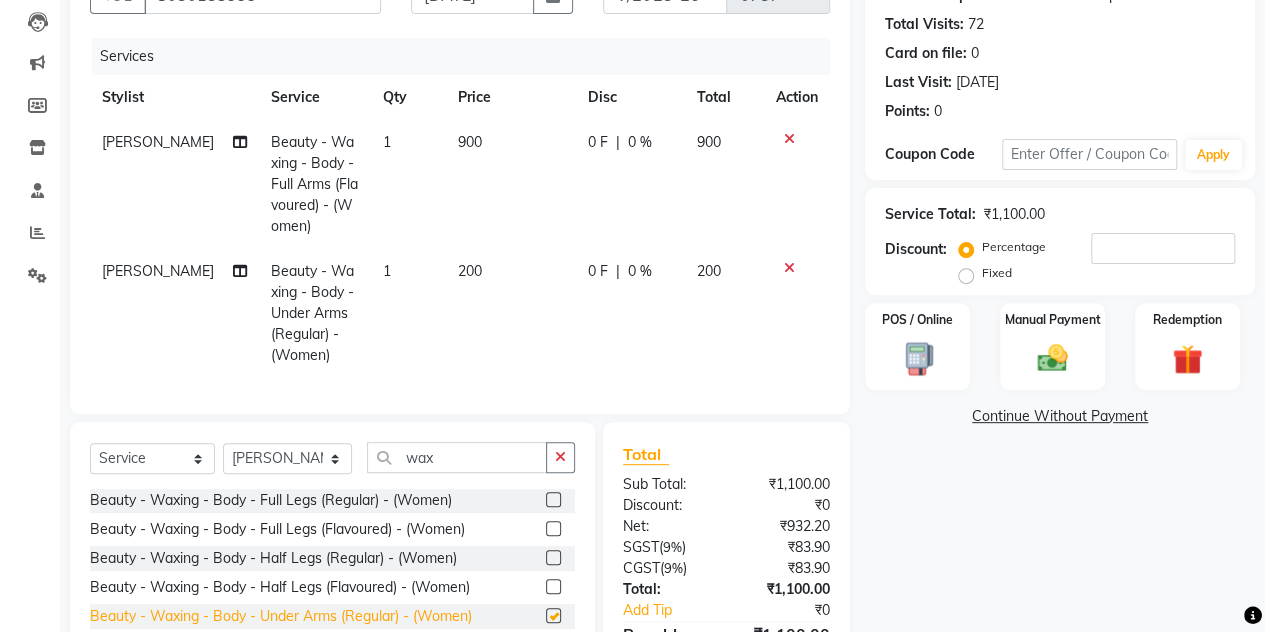 checkbox on "false" 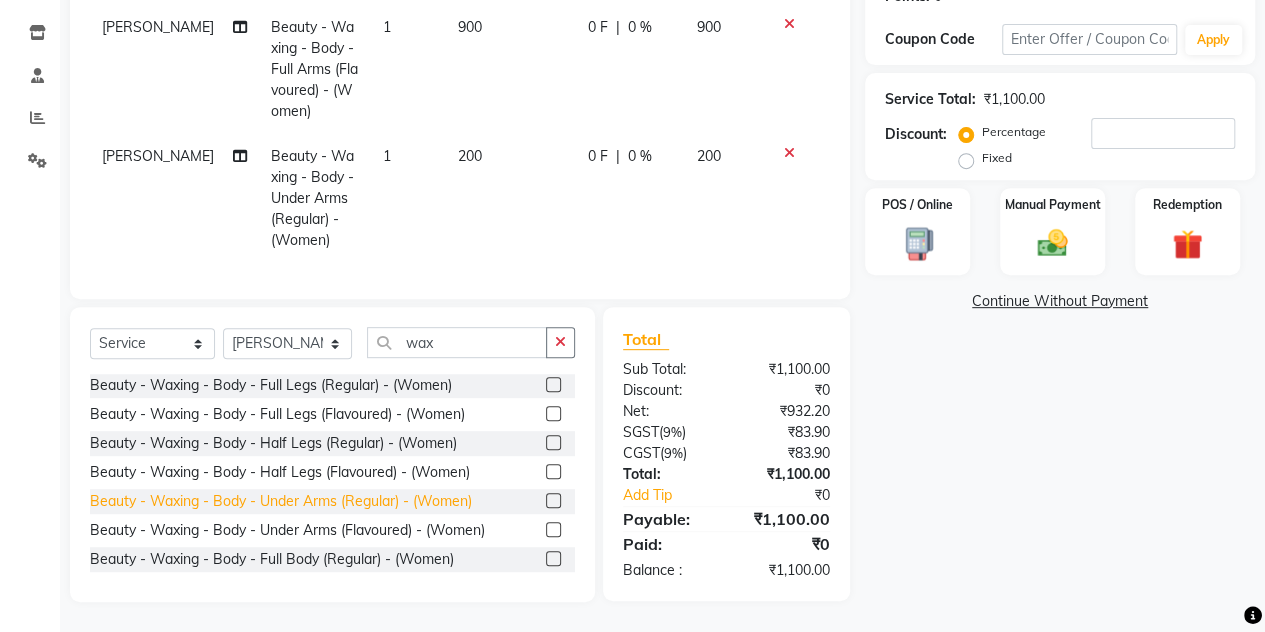 scroll, scrollTop: 332, scrollLeft: 0, axis: vertical 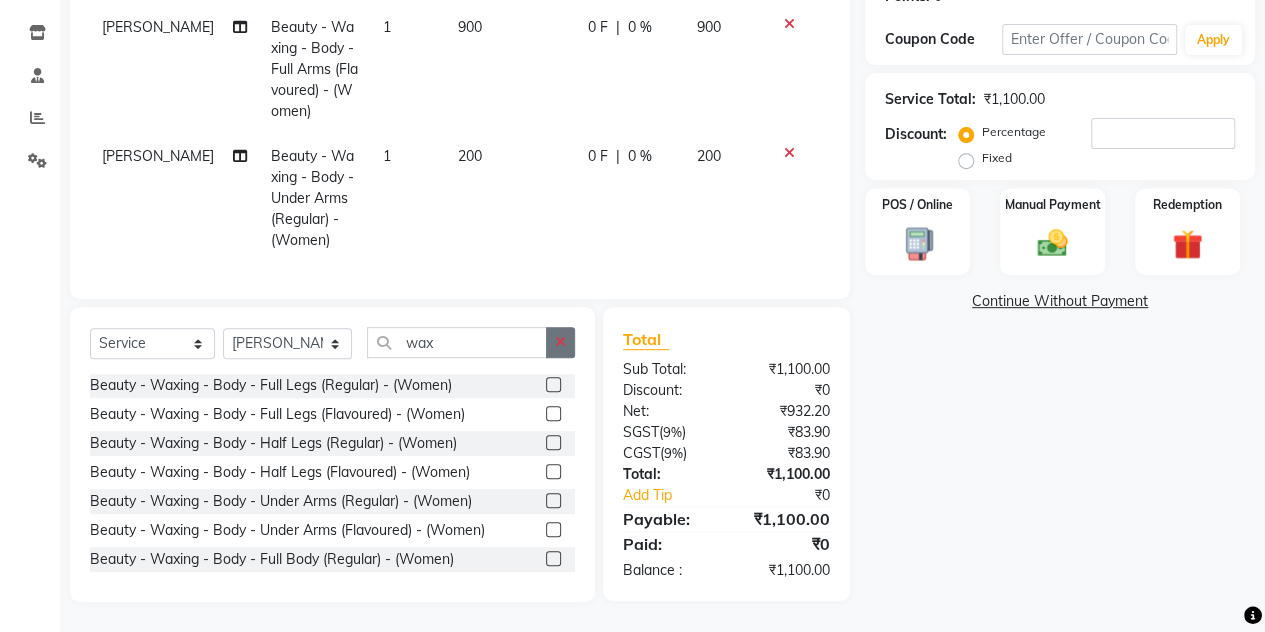 click 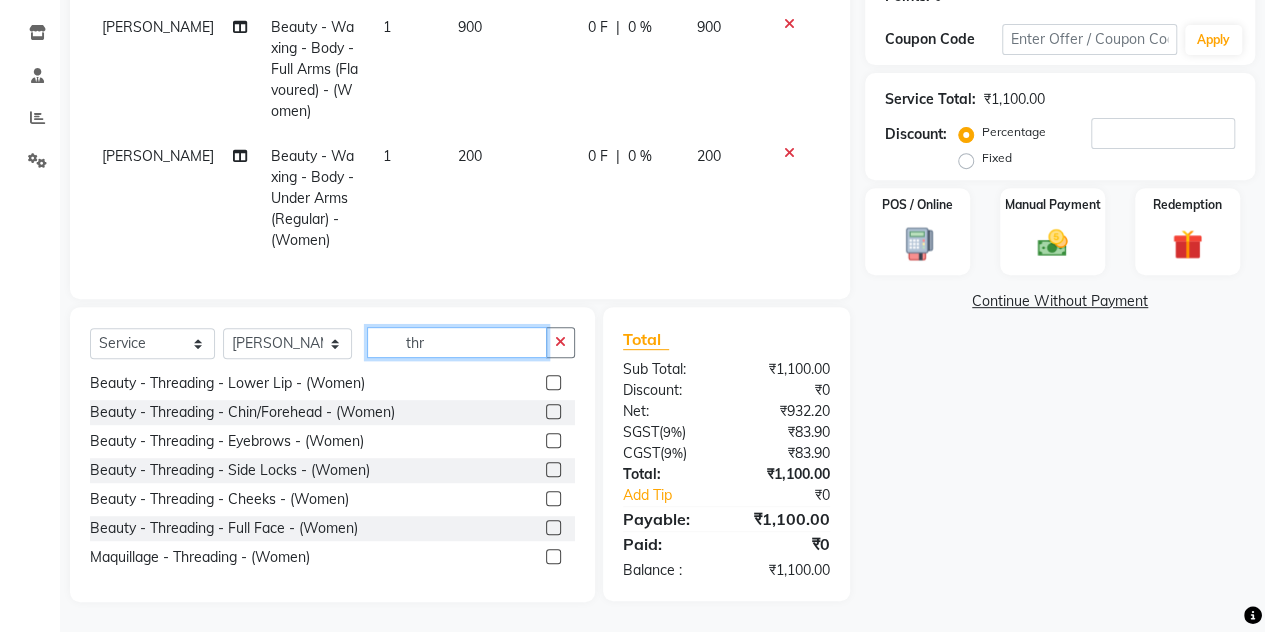 scroll, scrollTop: 1, scrollLeft: 0, axis: vertical 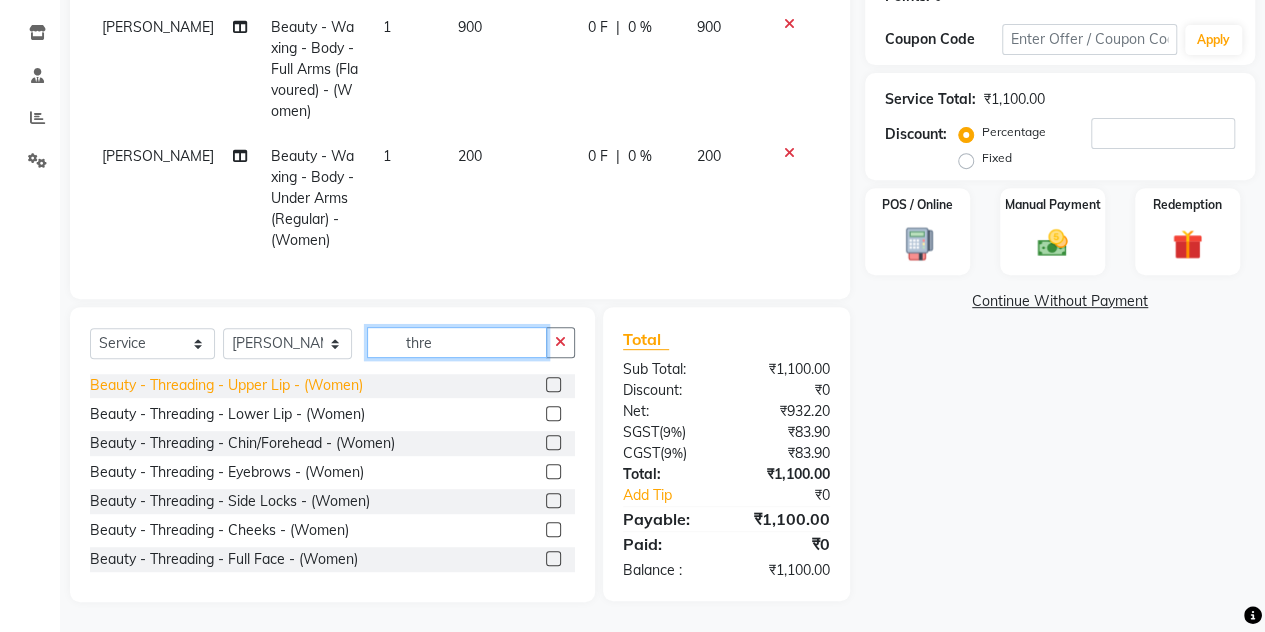 type on "thre" 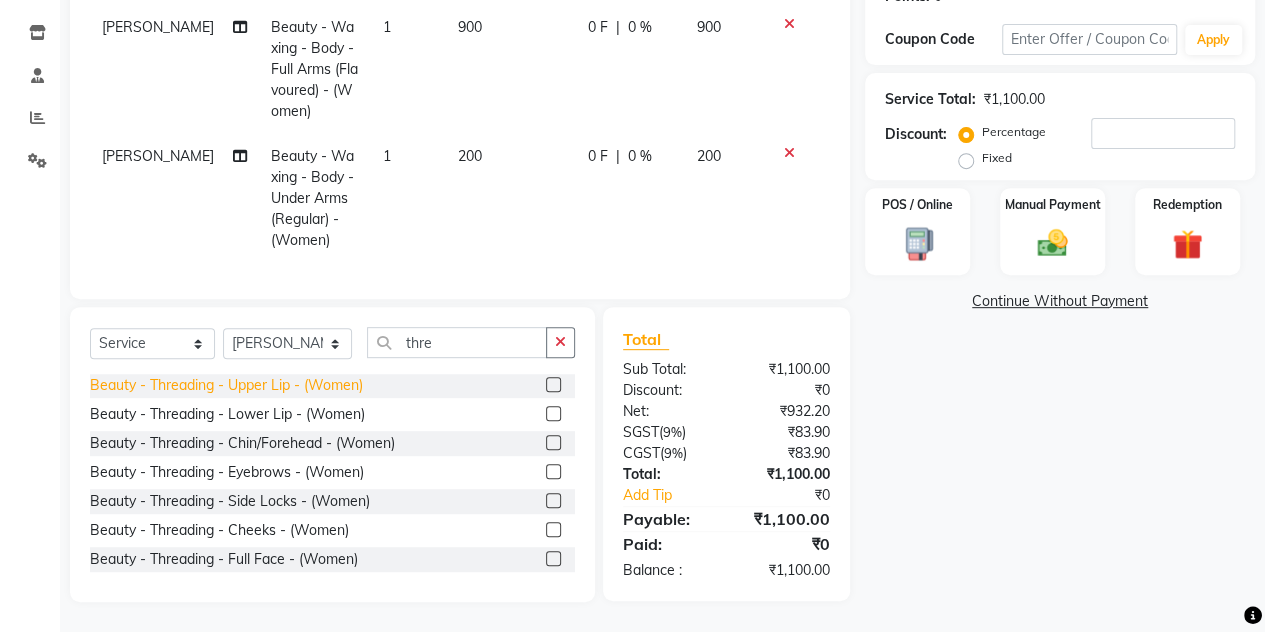 click on "Beauty - Threading - Upper Lip - (Women)" 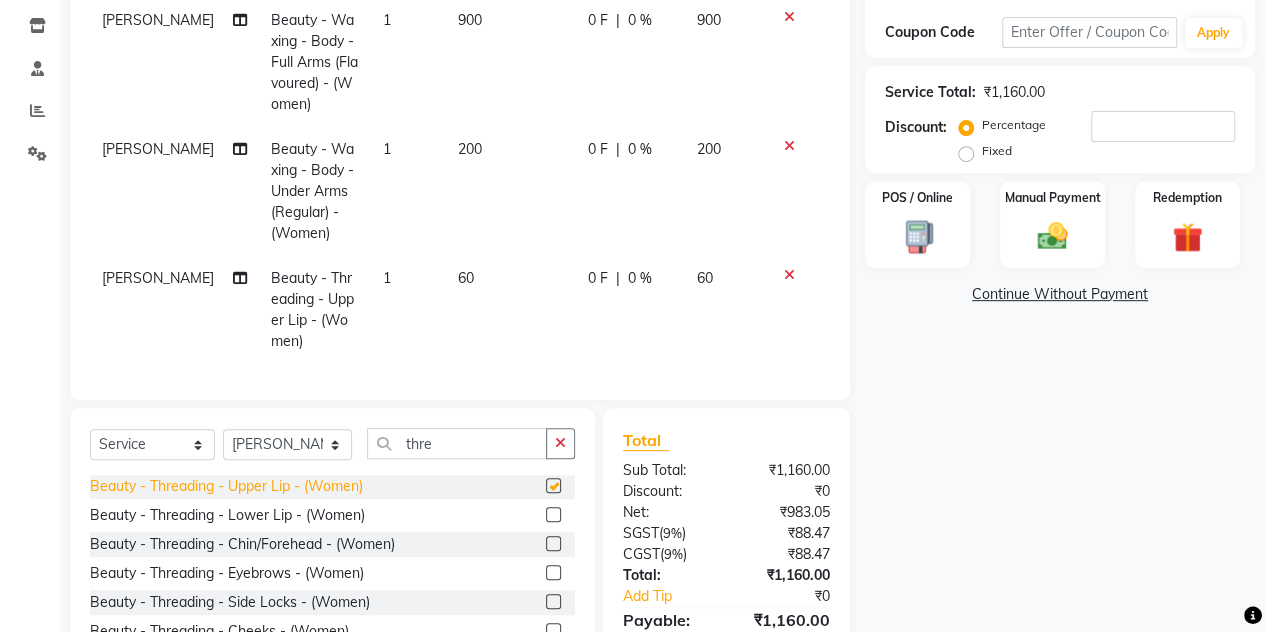 checkbox on "false" 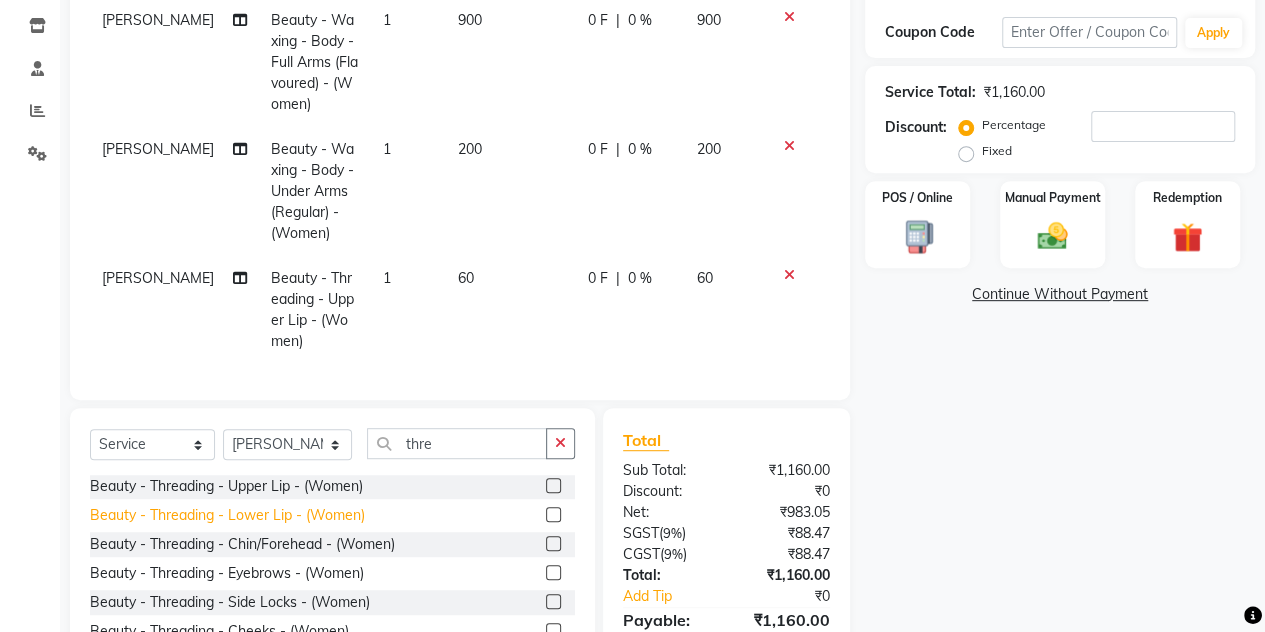 click on "Beauty - Threading - Lower Lip - (Women)" 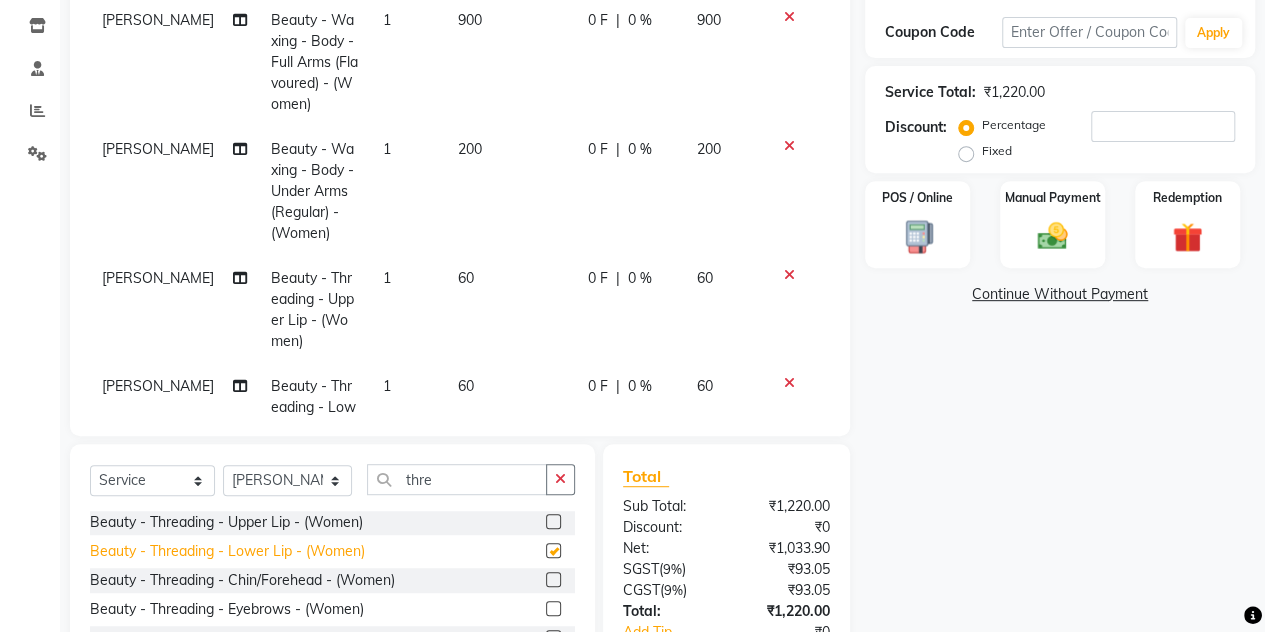 checkbox on "false" 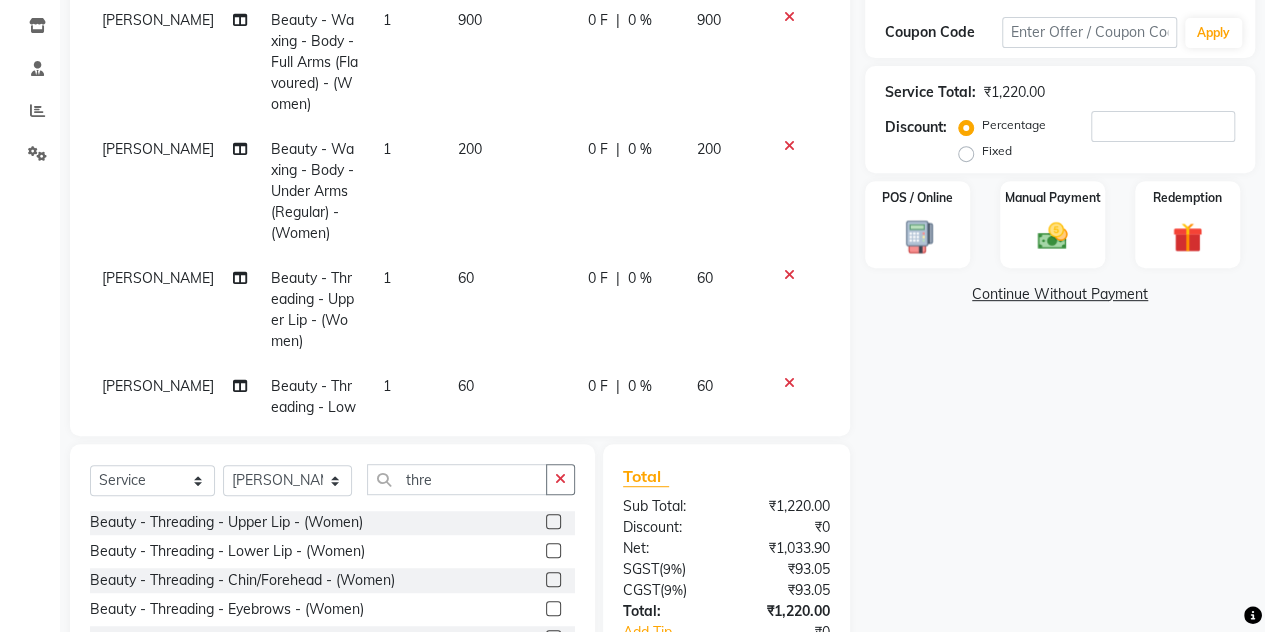 scroll, scrollTop: 87, scrollLeft: 0, axis: vertical 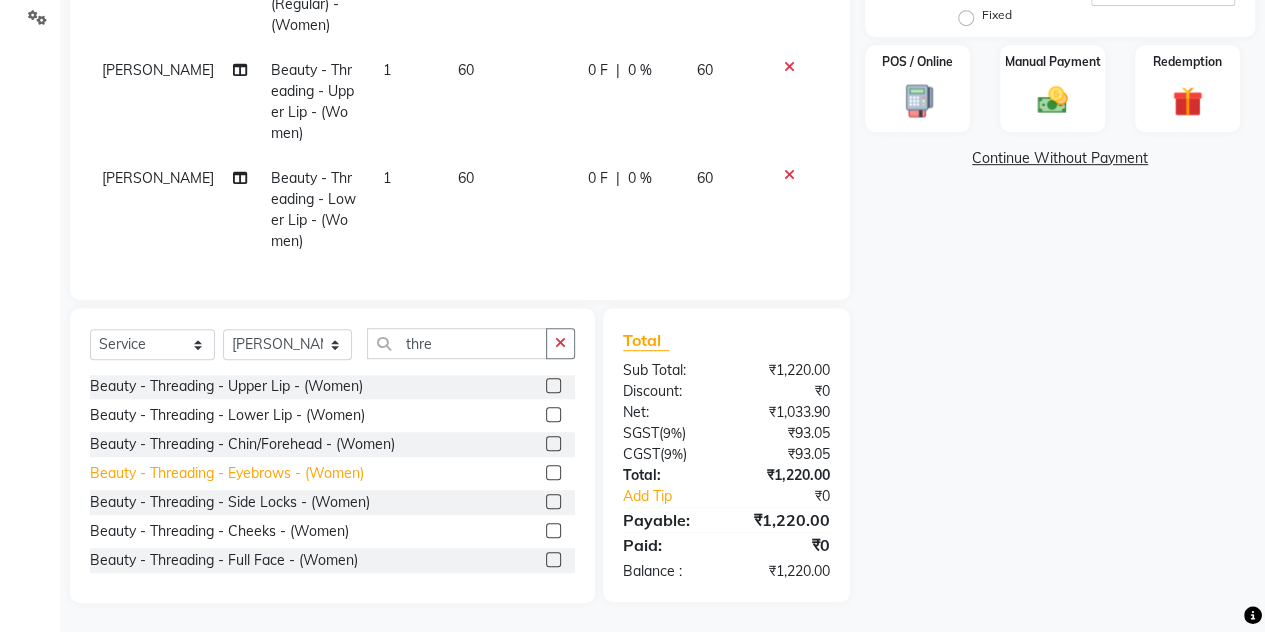 click on "Beauty - Threading - Eyebrows - (Women)" 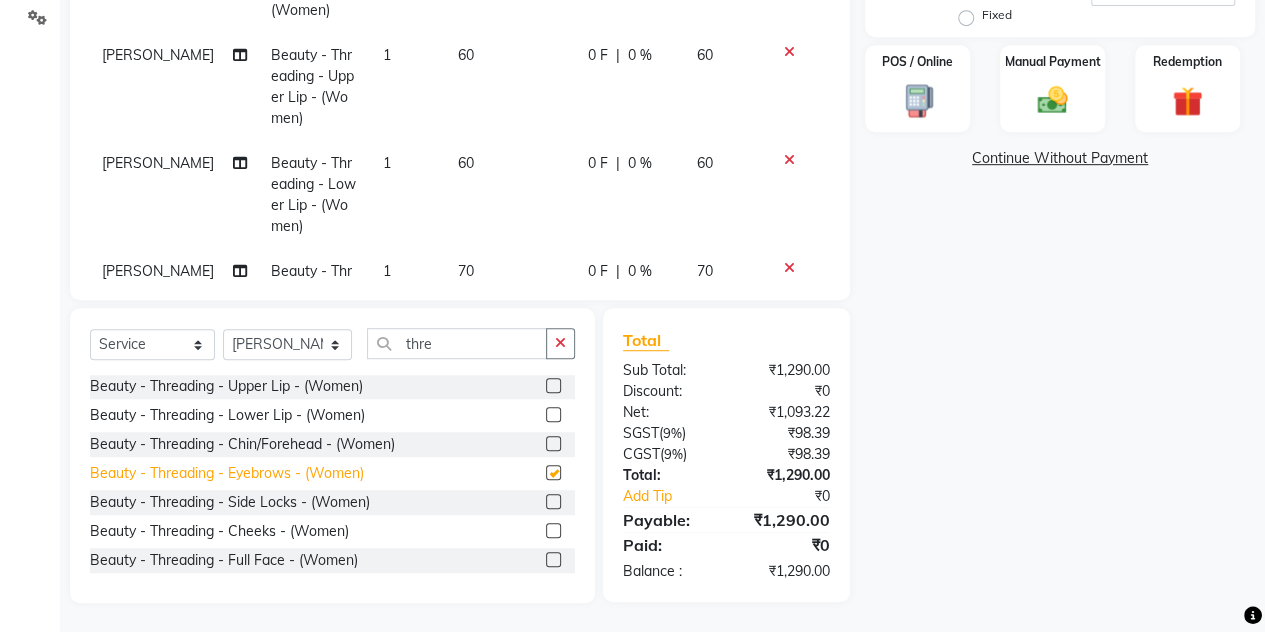 checkbox on "false" 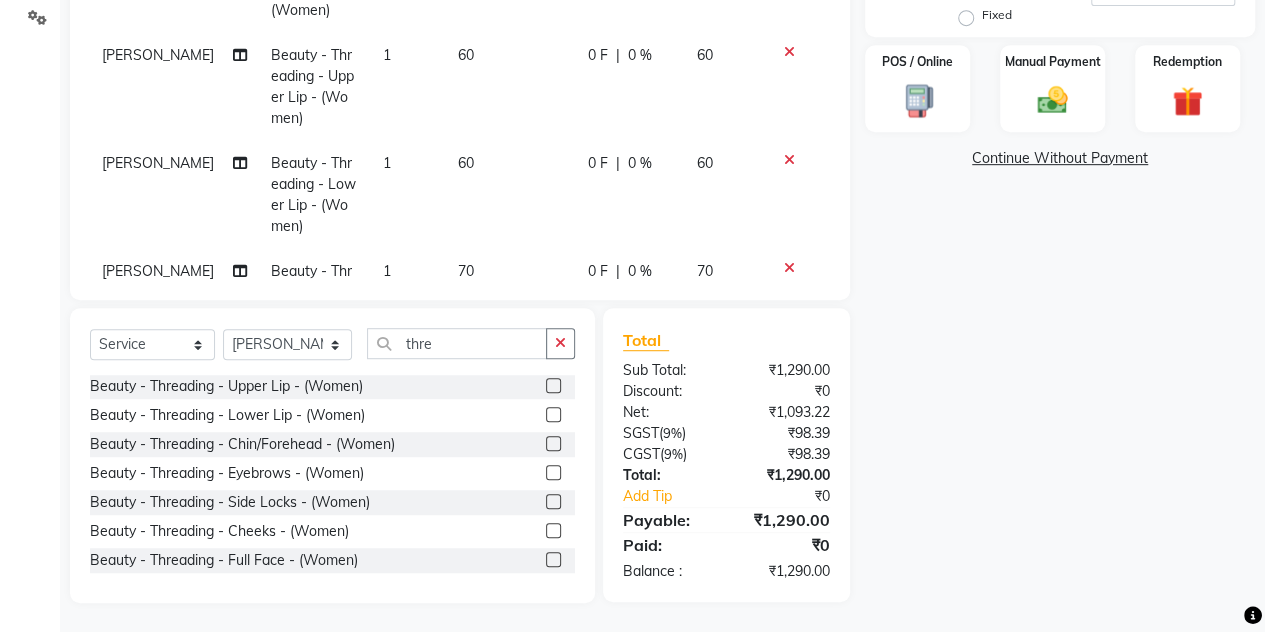 scroll, scrollTop: 195, scrollLeft: 0, axis: vertical 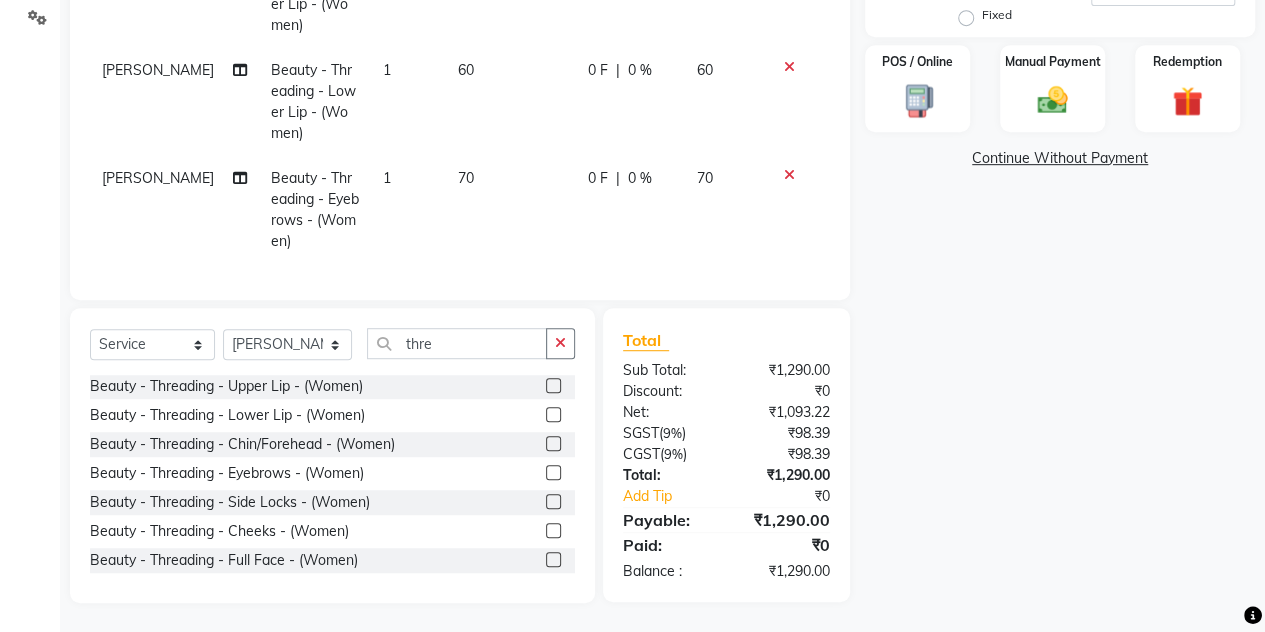 click 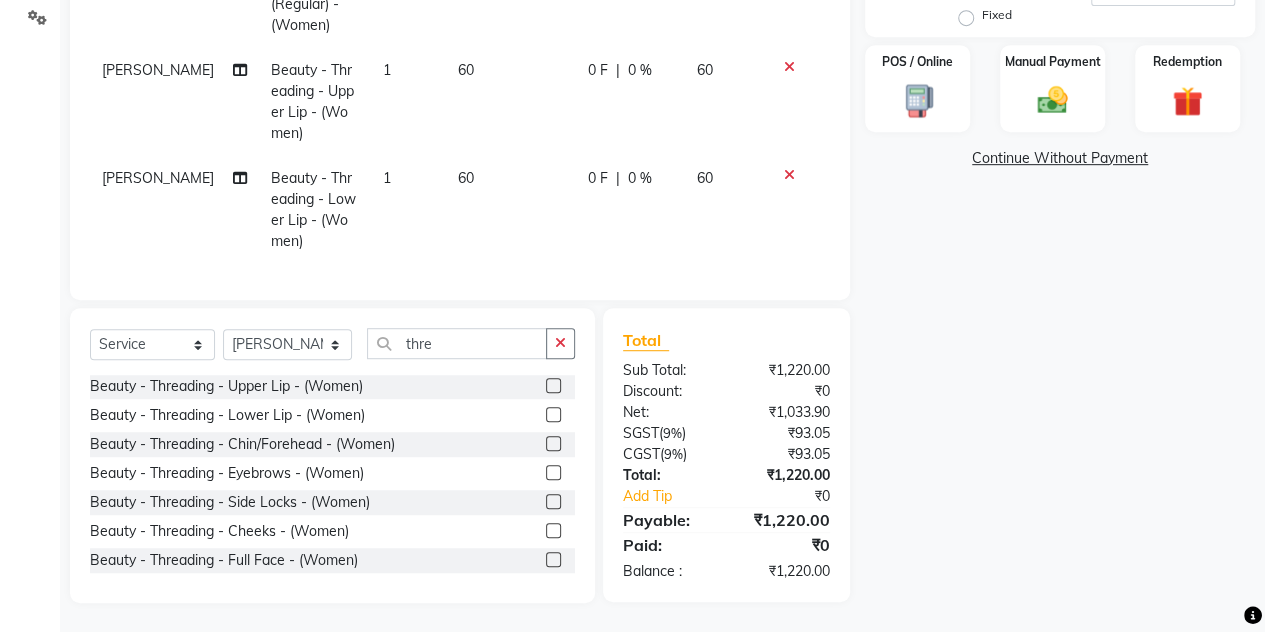 scroll, scrollTop: 87, scrollLeft: 0, axis: vertical 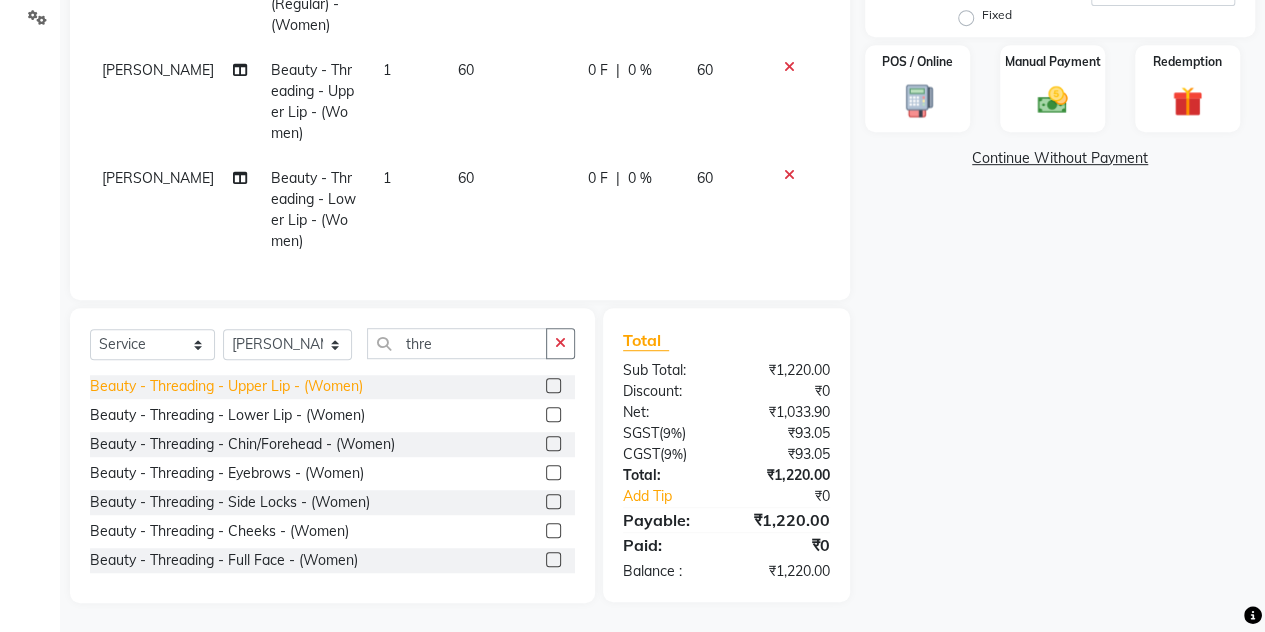 click on "Beauty - Threading - Upper Lip - (Women)" 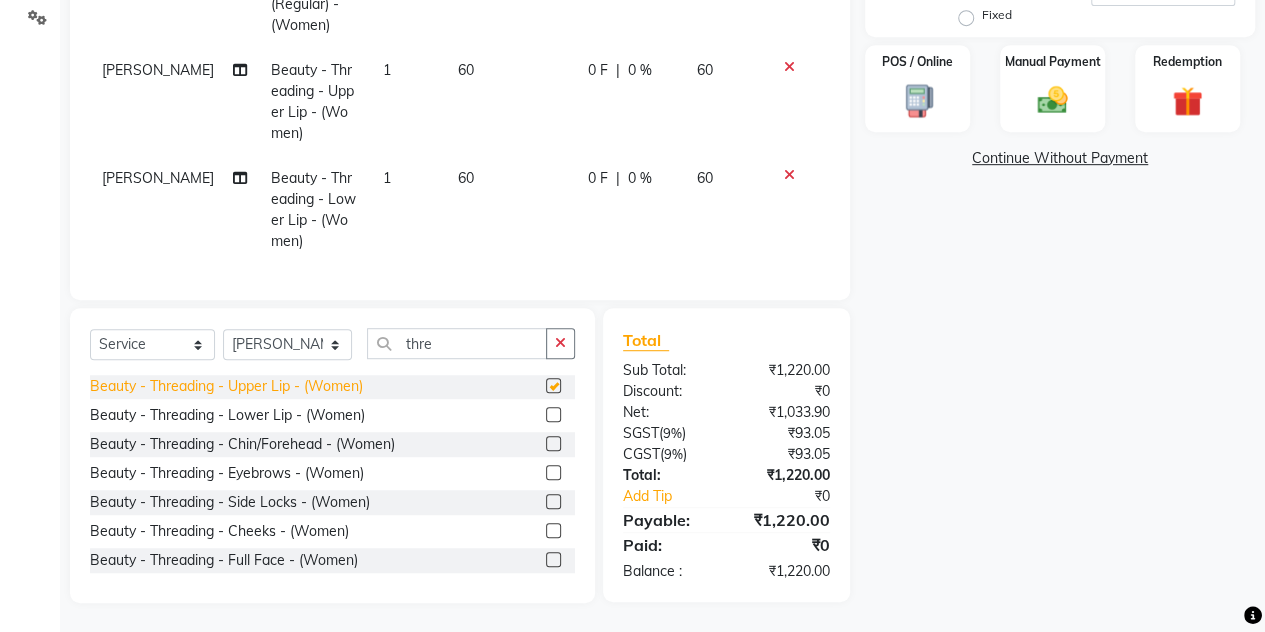scroll, scrollTop: 195, scrollLeft: 0, axis: vertical 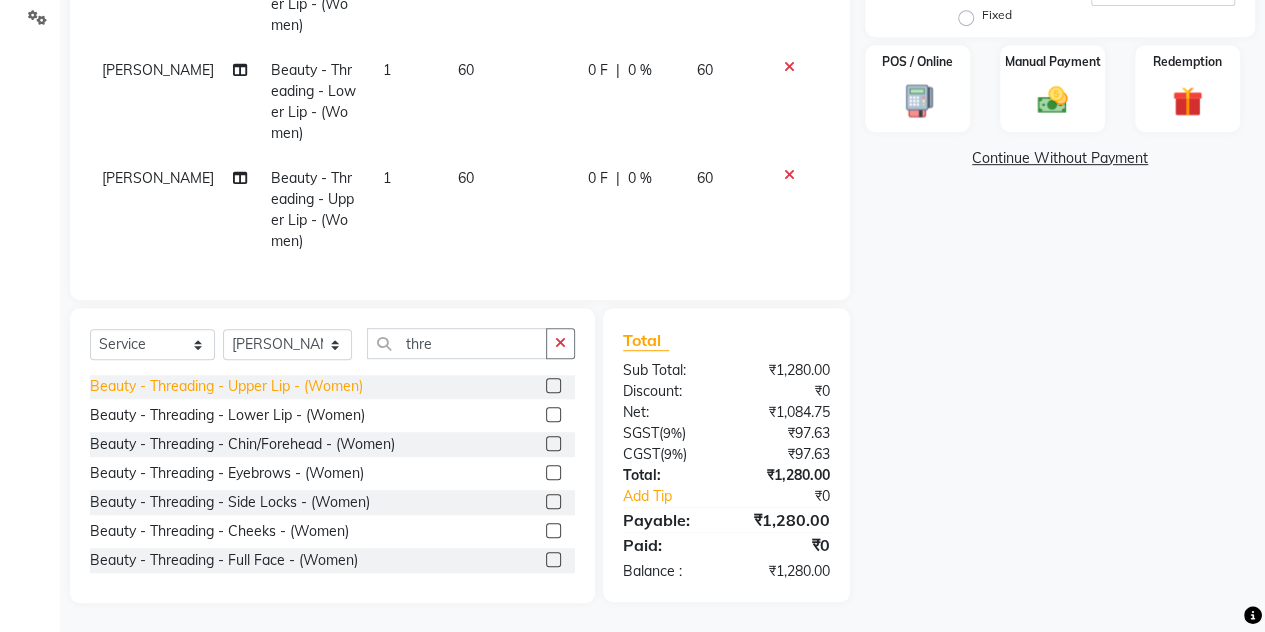 checkbox on "false" 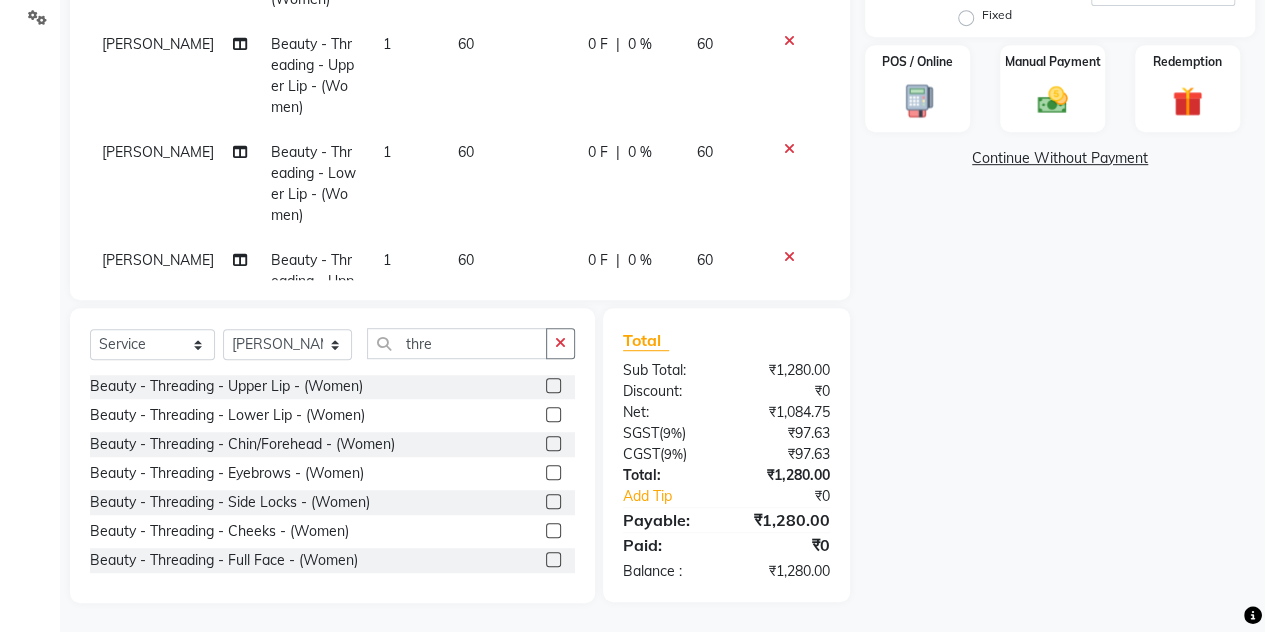 scroll, scrollTop: 84, scrollLeft: 0, axis: vertical 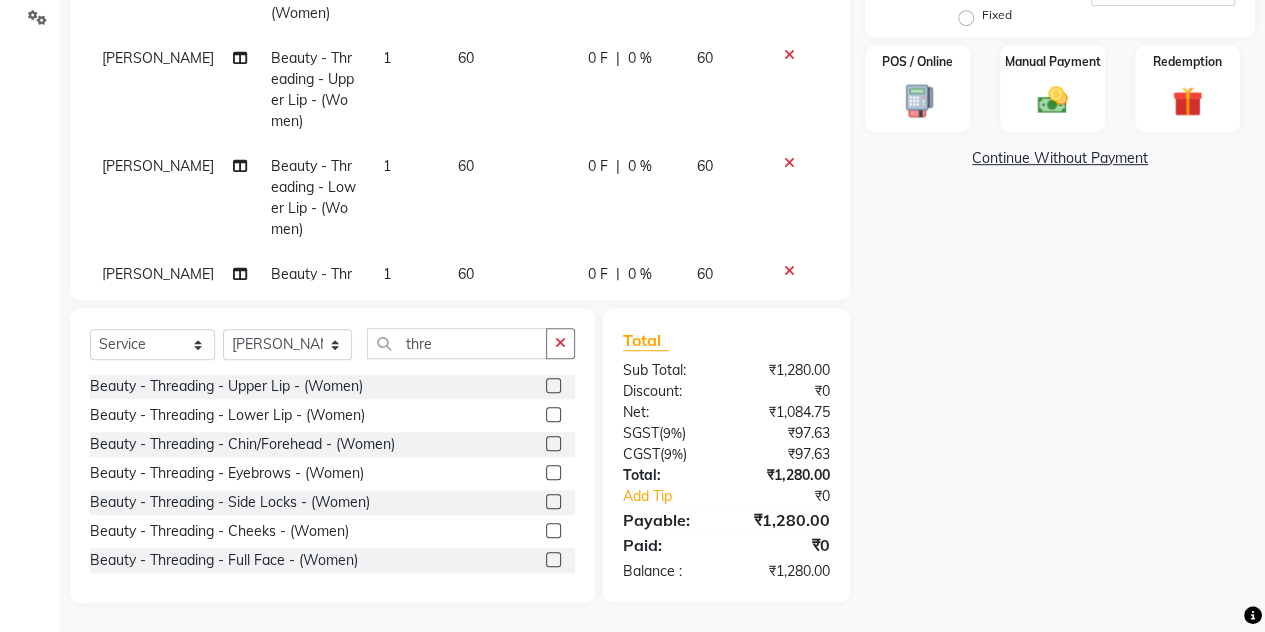 click 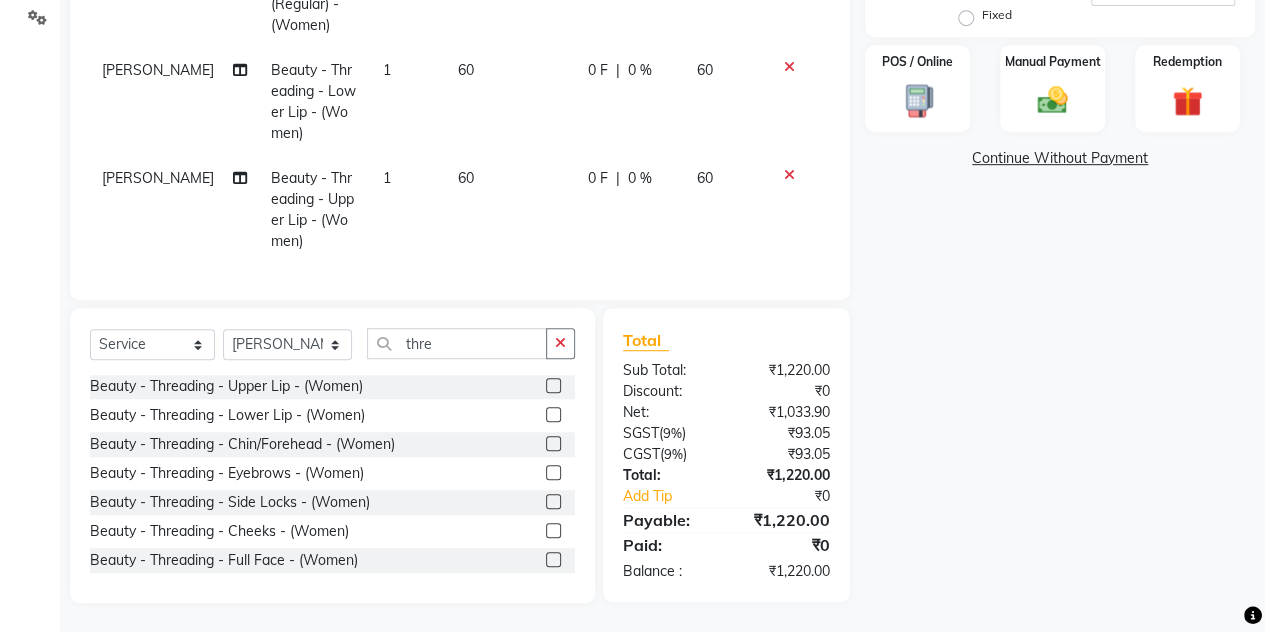 click 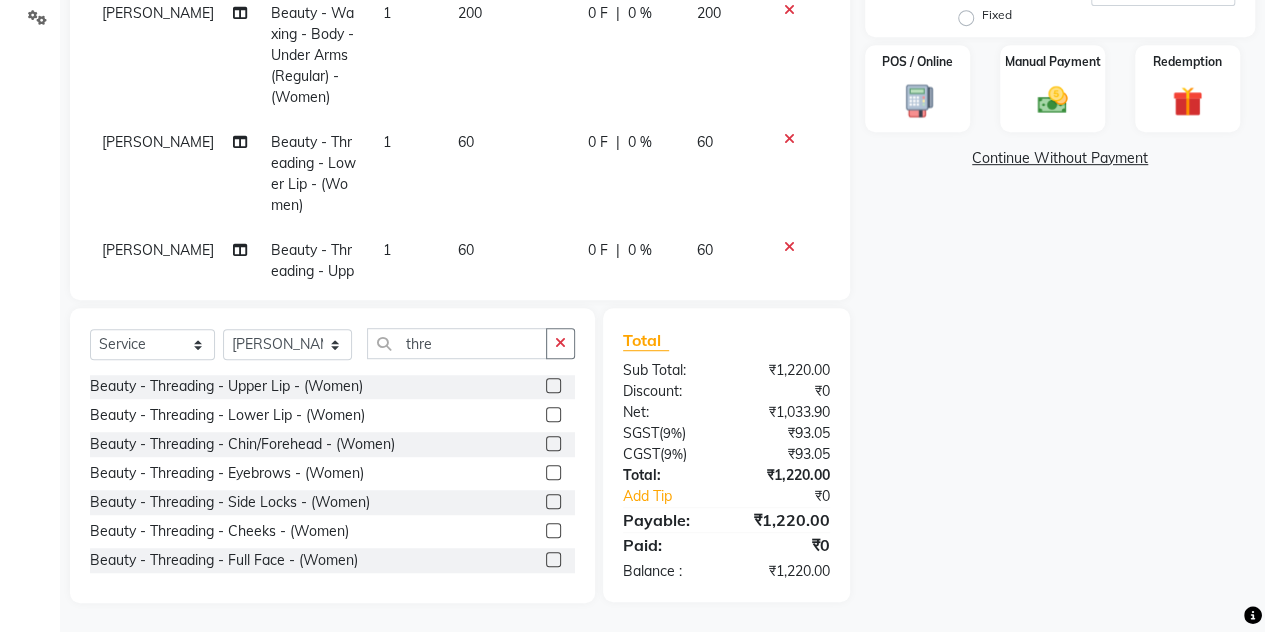 scroll, scrollTop: 411, scrollLeft: 0, axis: vertical 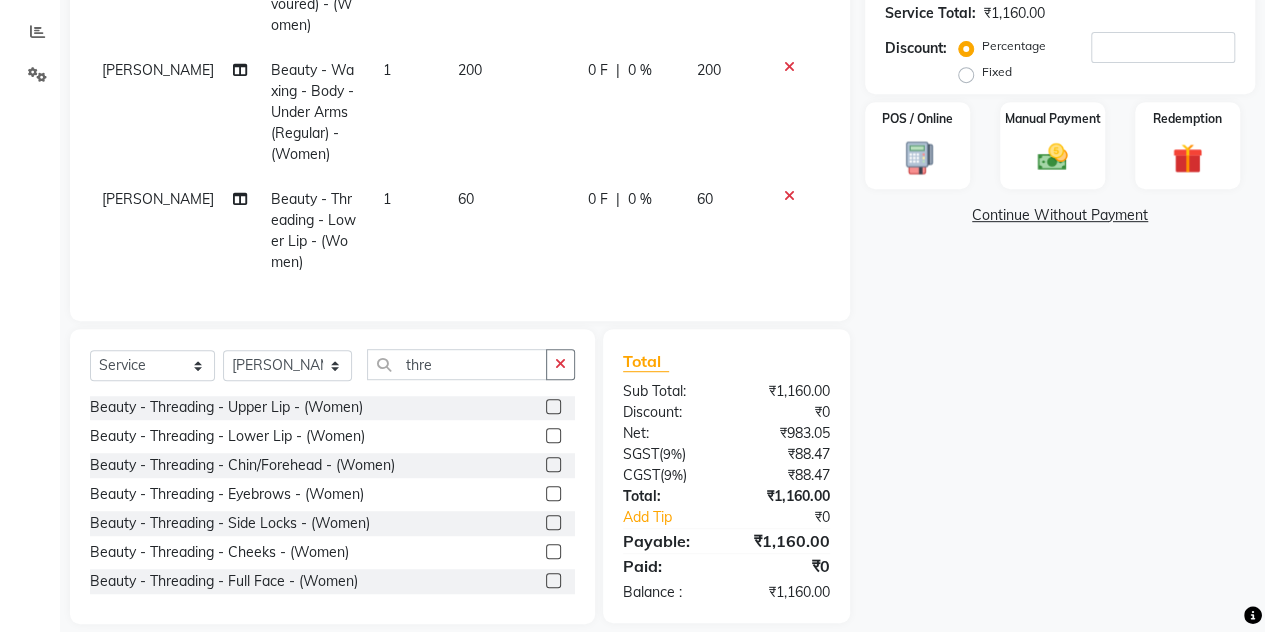 click 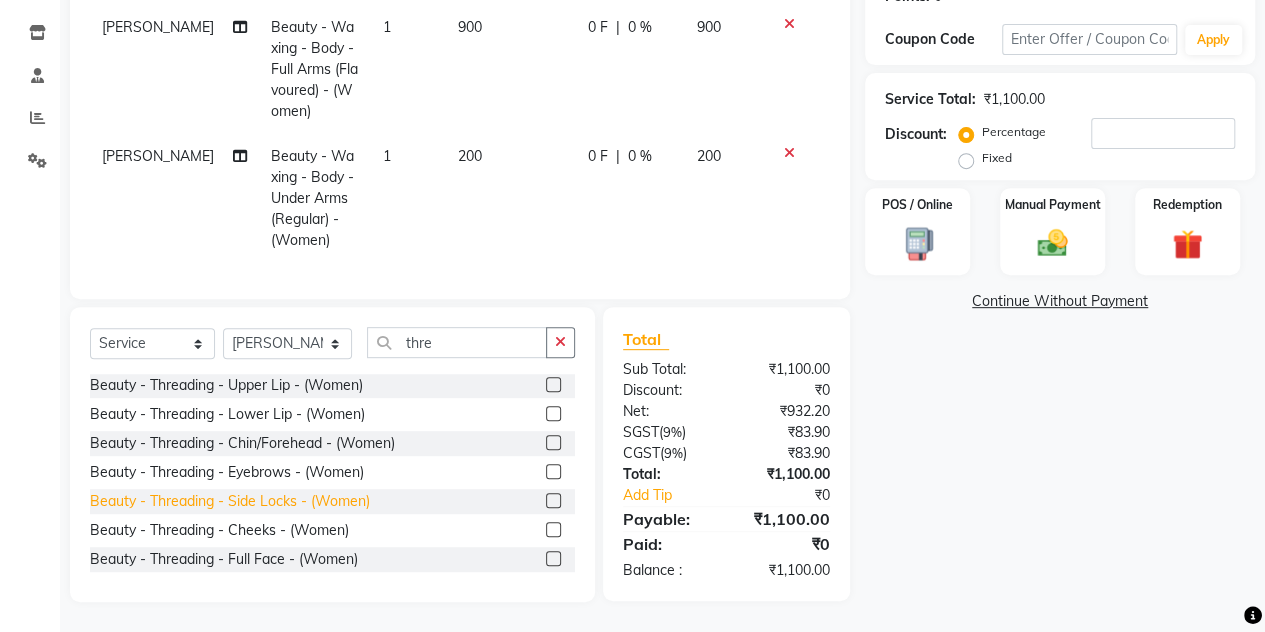 click on "Beauty - Threading - Side Locks - (Women)" 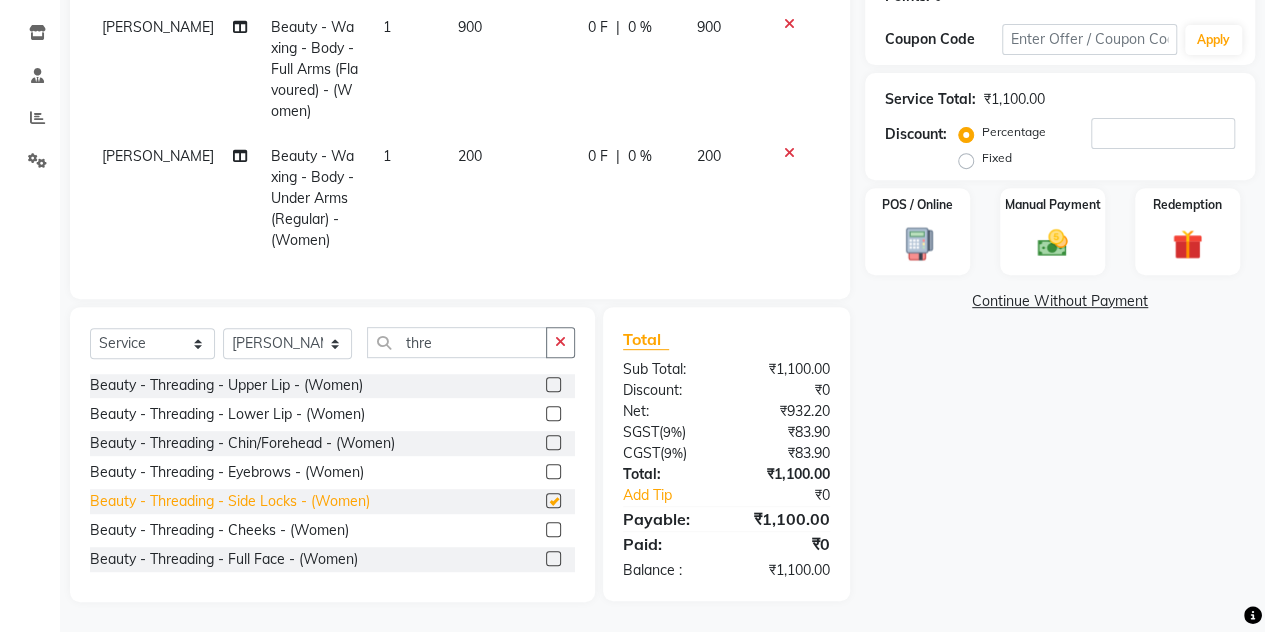 scroll, scrollTop: 448, scrollLeft: 0, axis: vertical 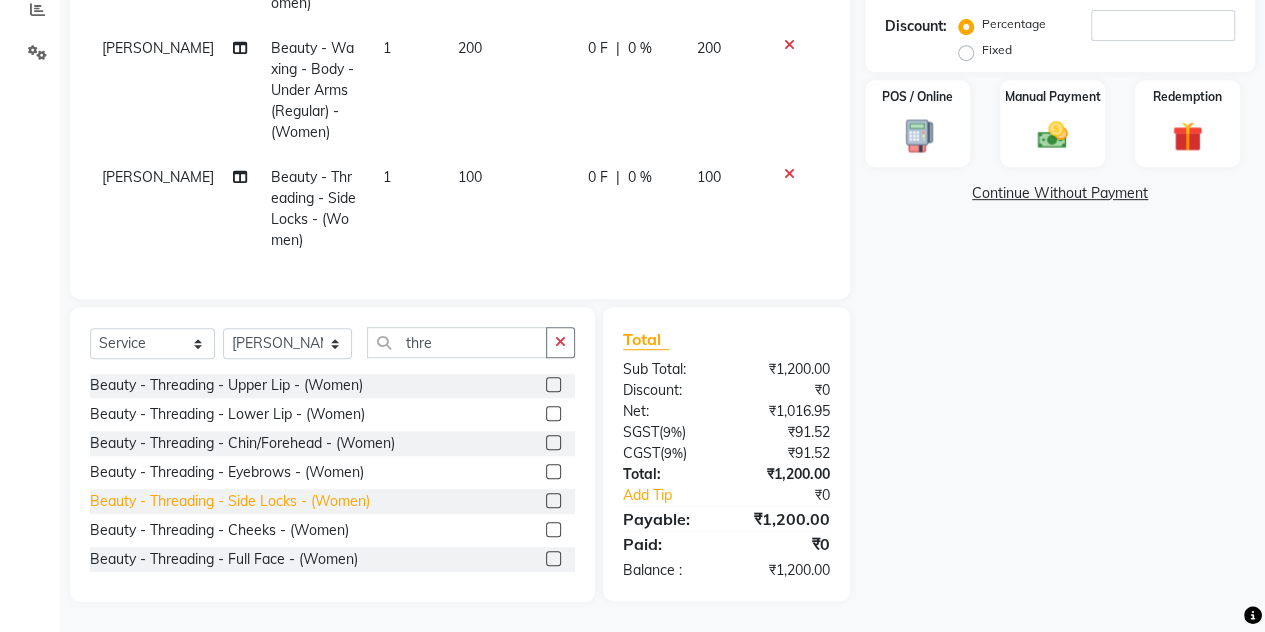 checkbox on "false" 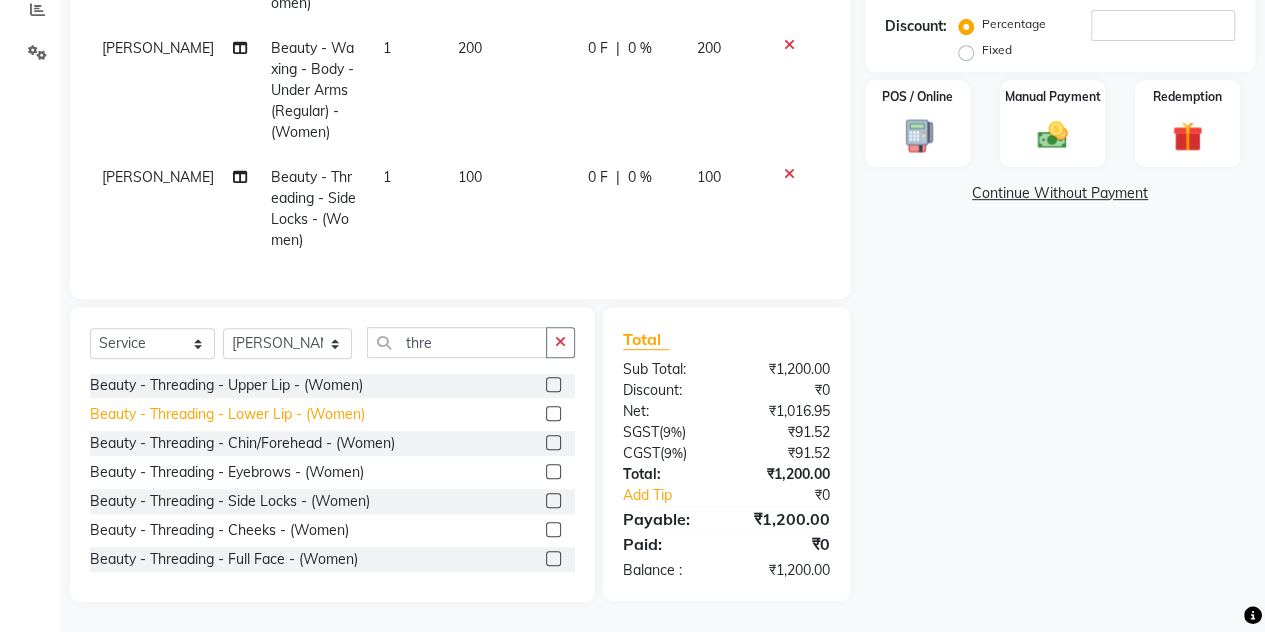 click on "Beauty - Threading - Lower Lip - (Women)" 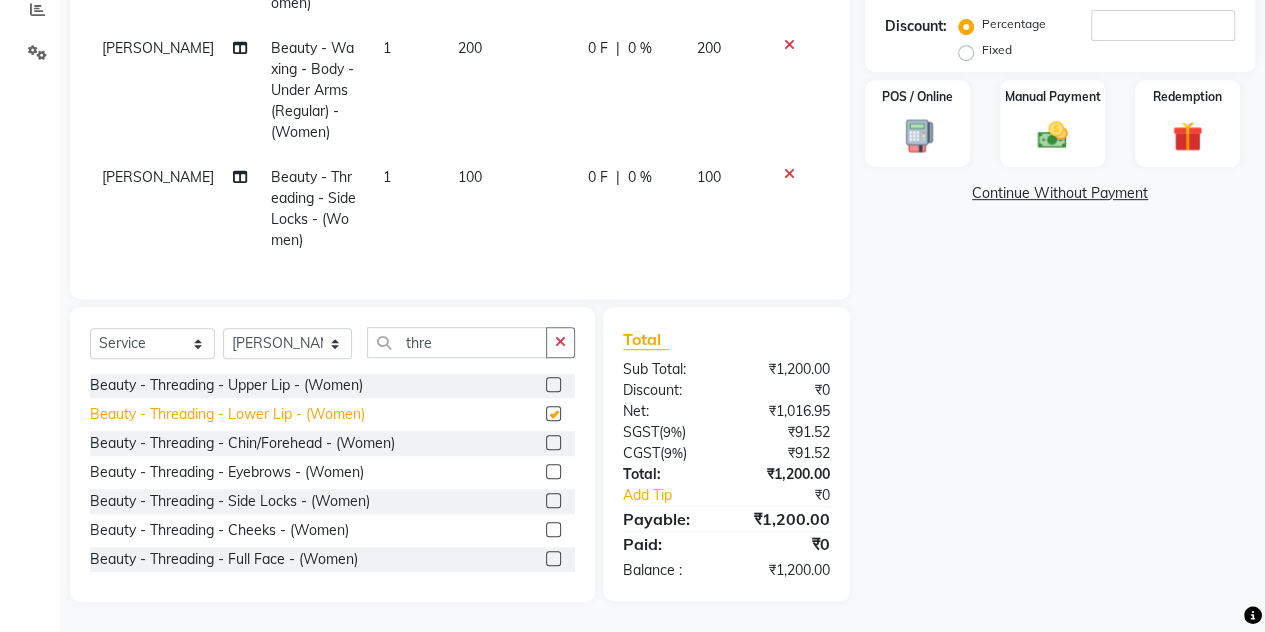 scroll, scrollTop: 468, scrollLeft: 0, axis: vertical 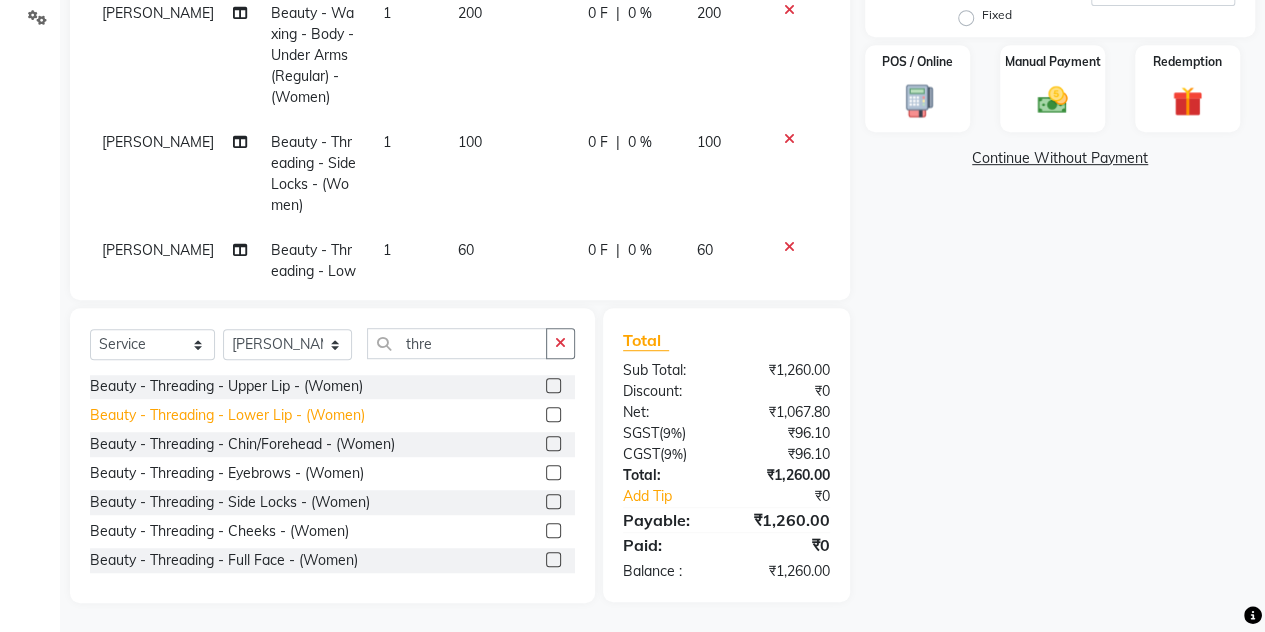 click on "Beauty - Threading - Lower Lip - (Women)" 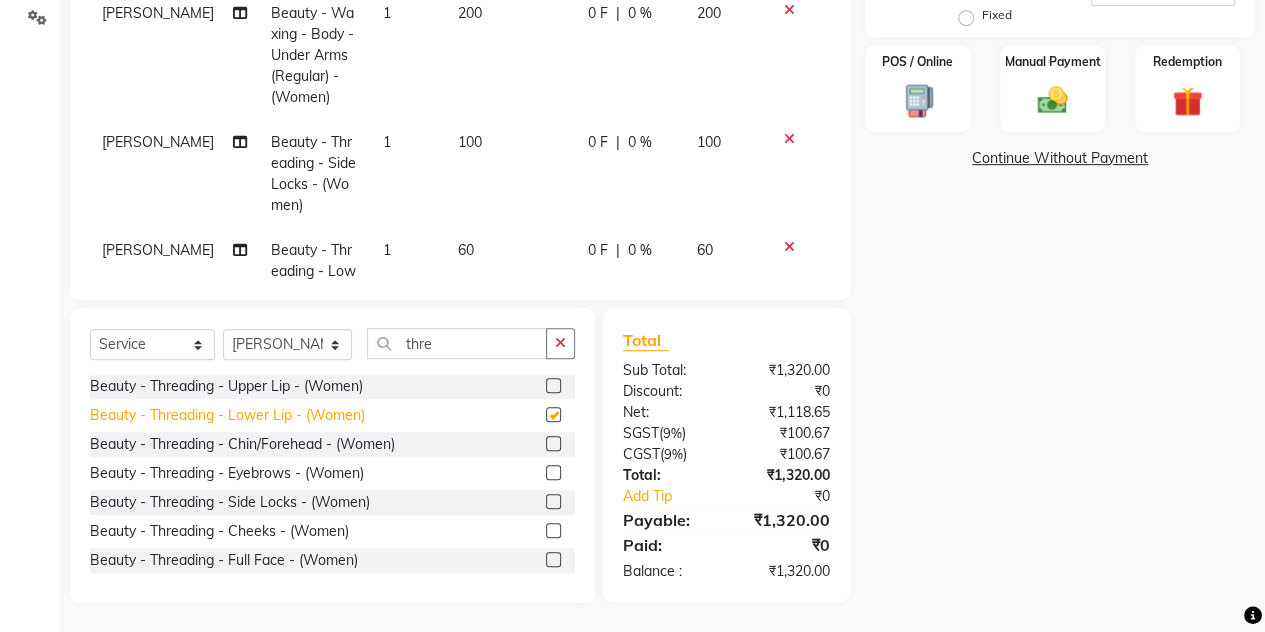 checkbox on "false" 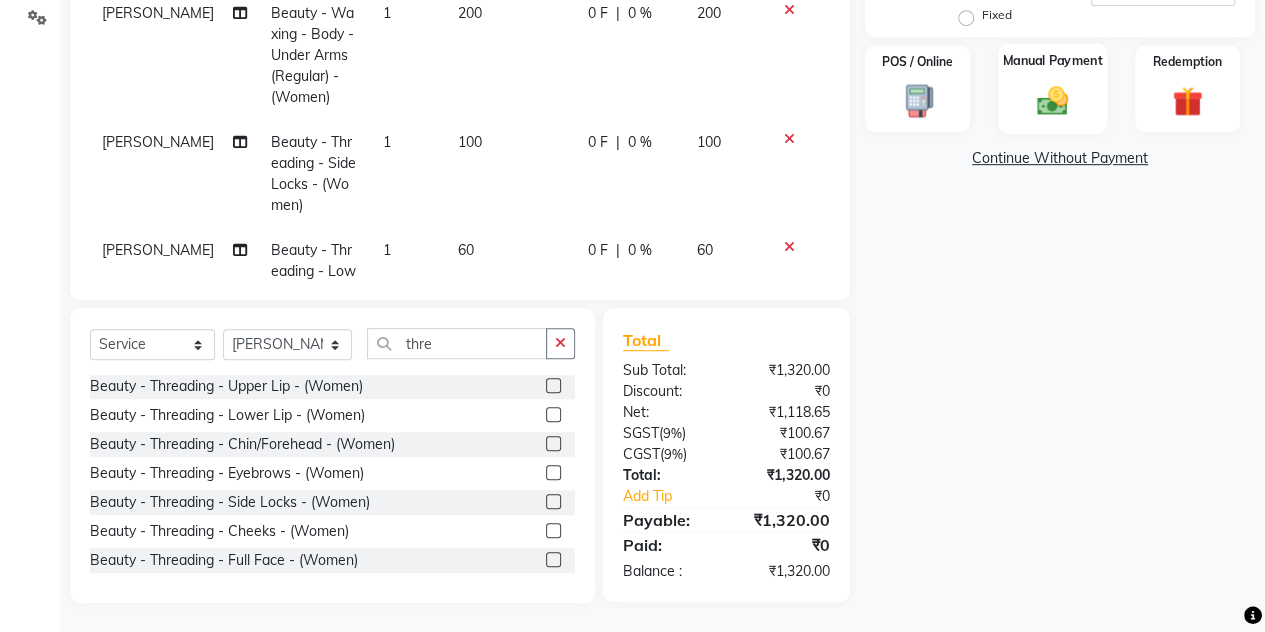 click on "Manual Payment" 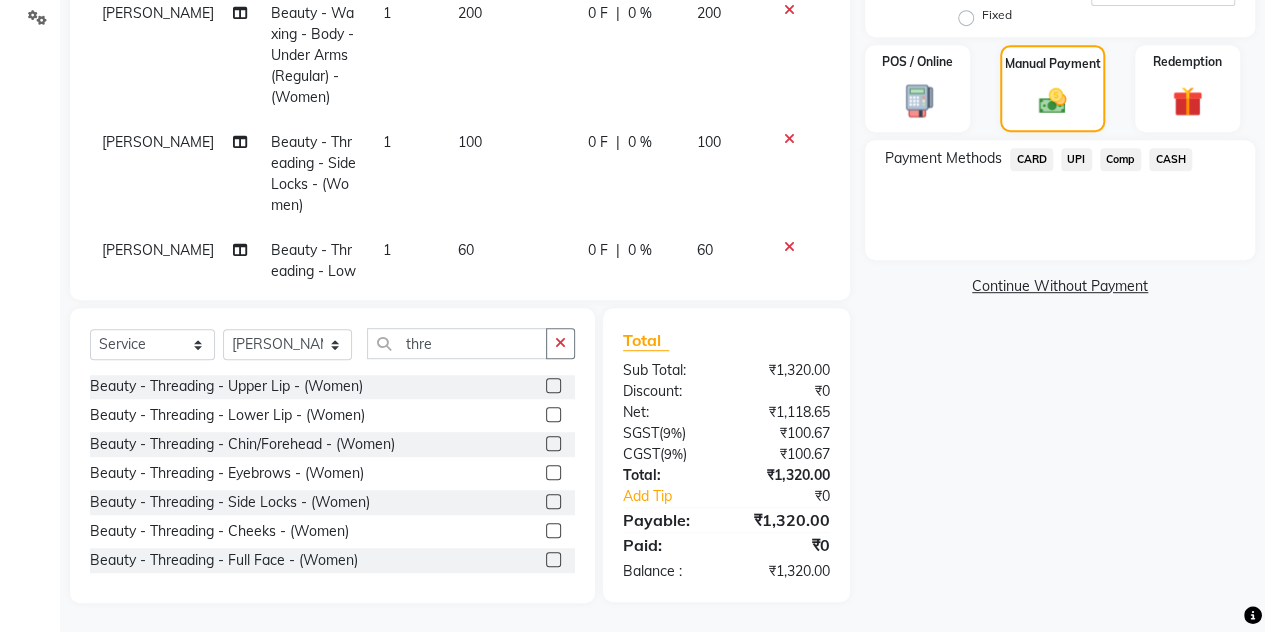 click on "UPI" 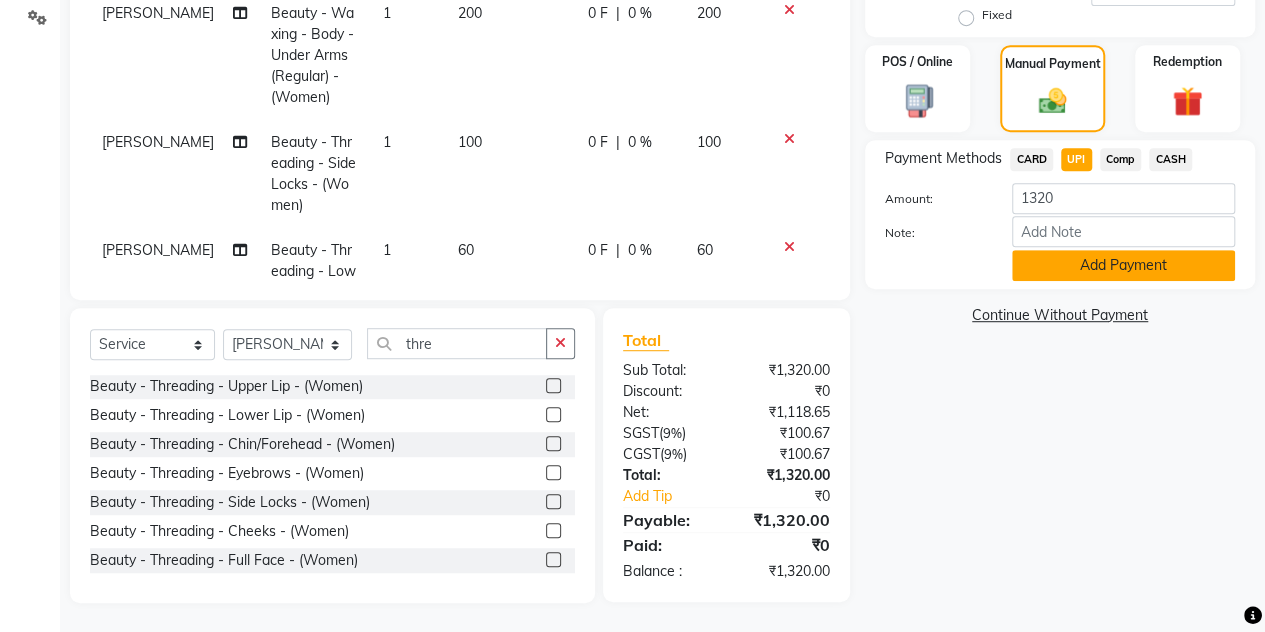 click on "Add Payment" 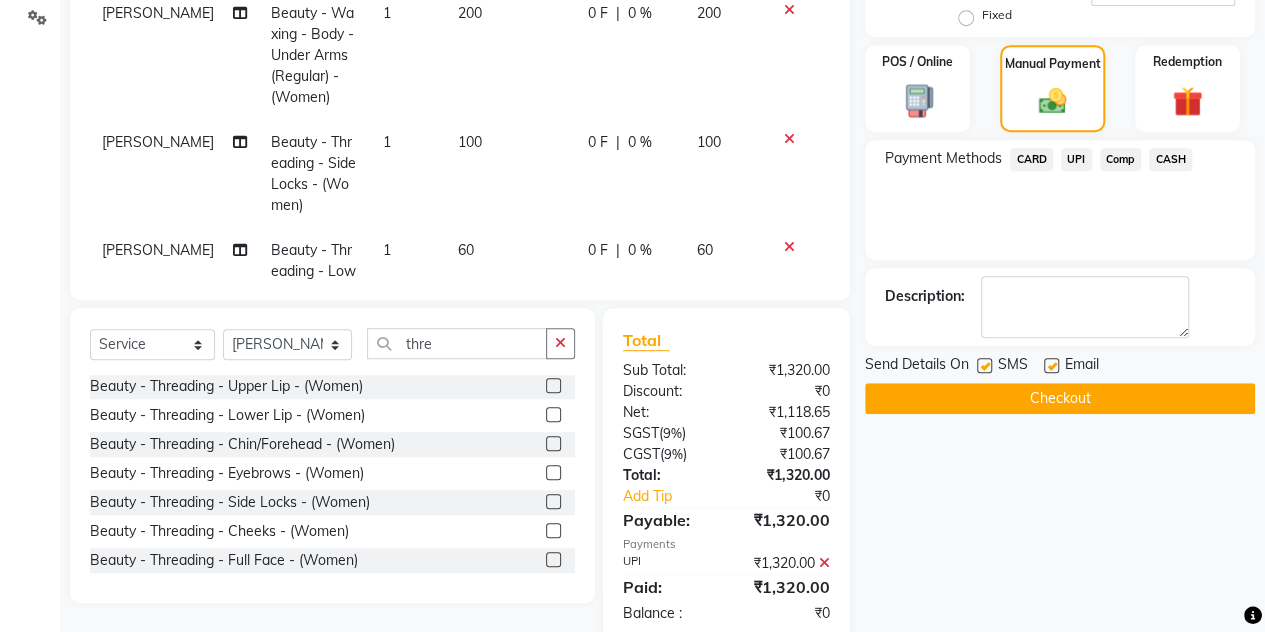 click on "Checkout" 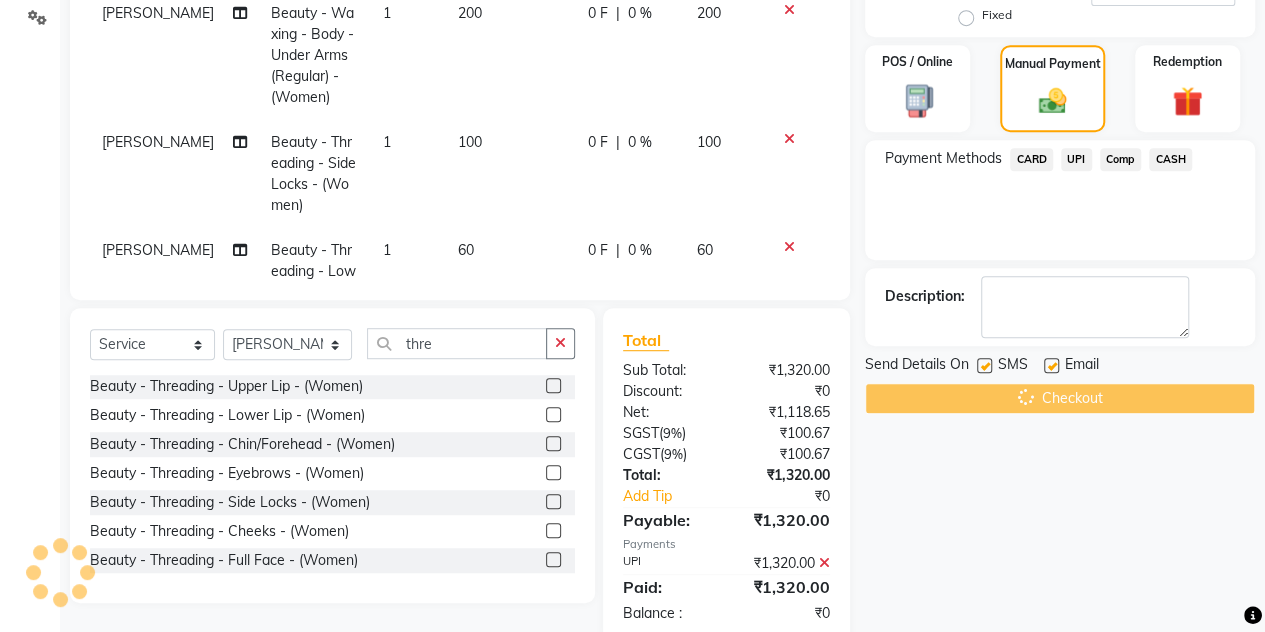 scroll, scrollTop: 508, scrollLeft: 0, axis: vertical 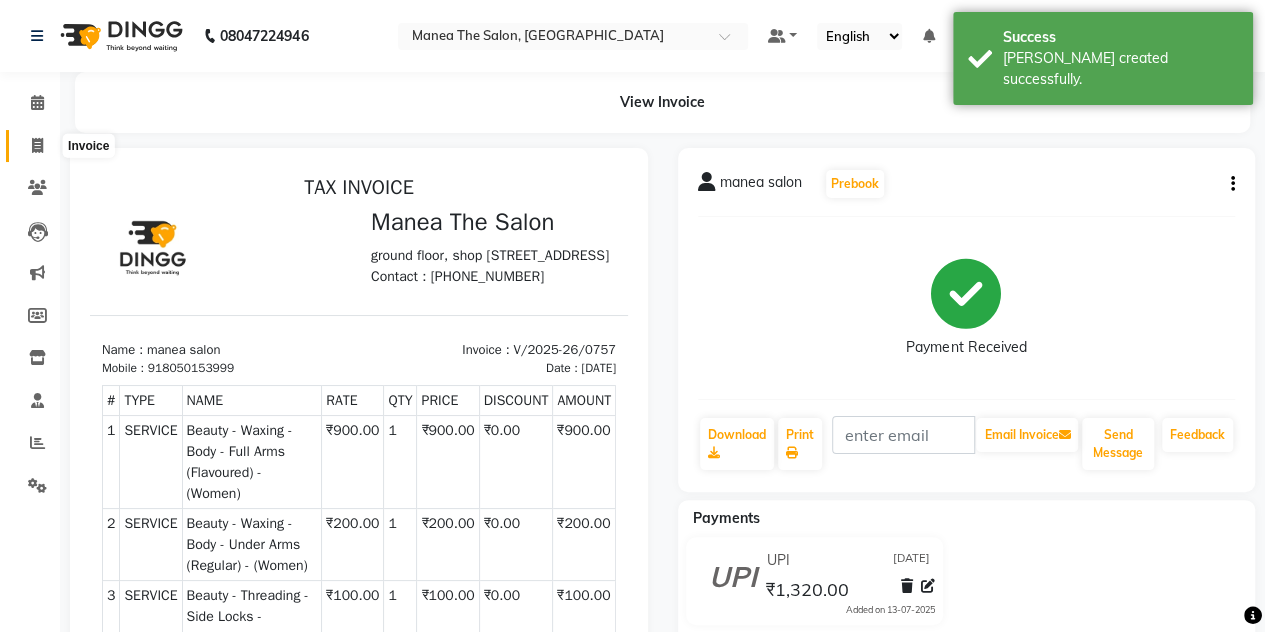 click 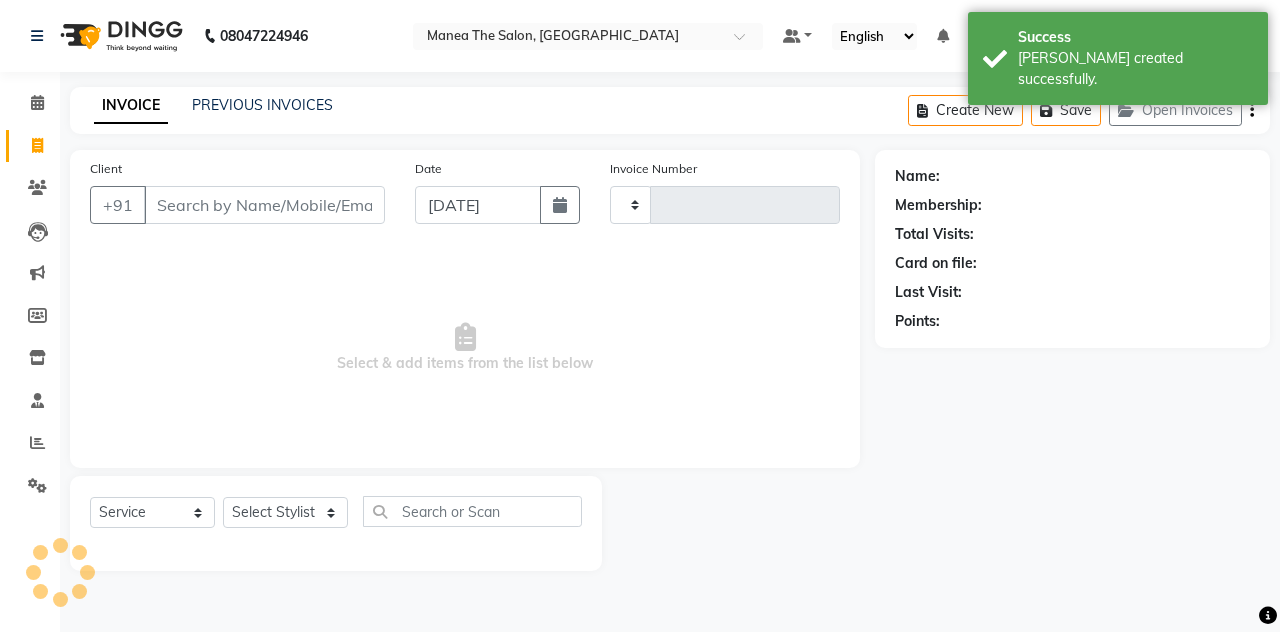 type on "0758" 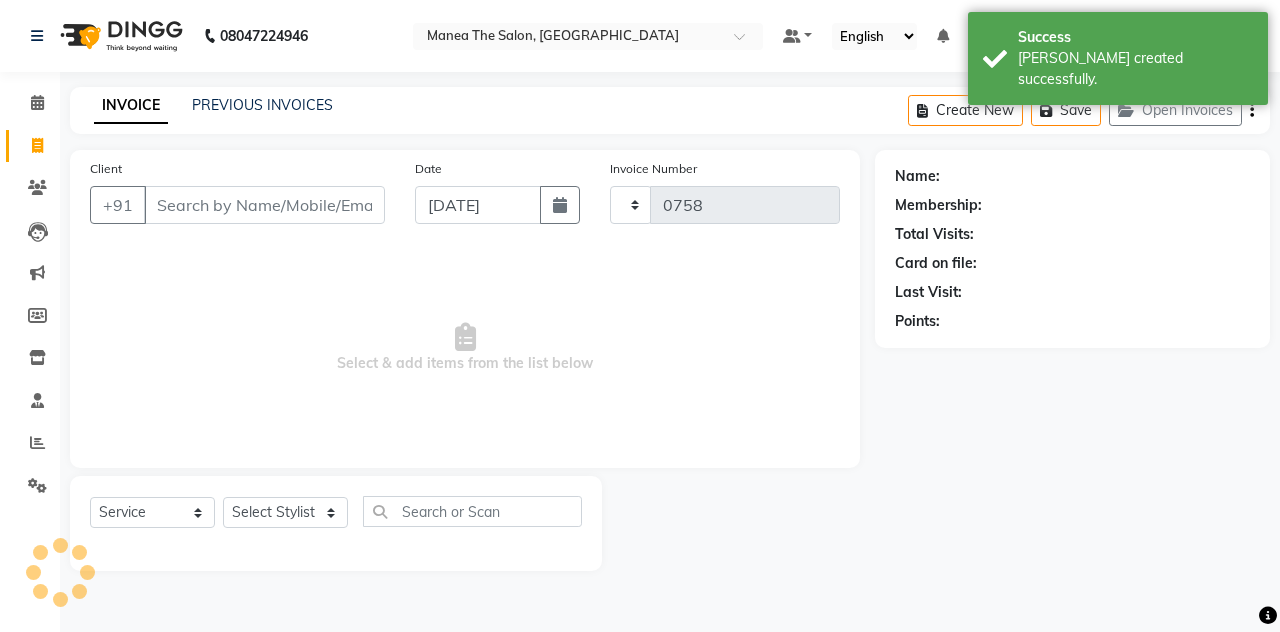 select on "7688" 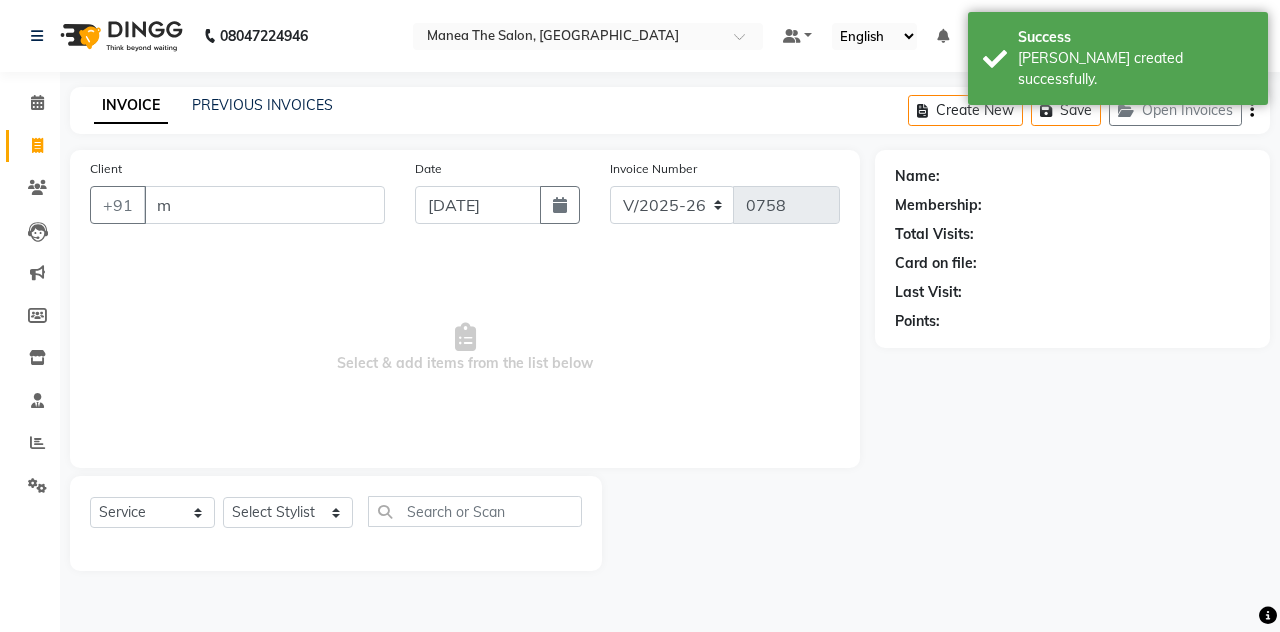 click on "m" at bounding box center [264, 205] 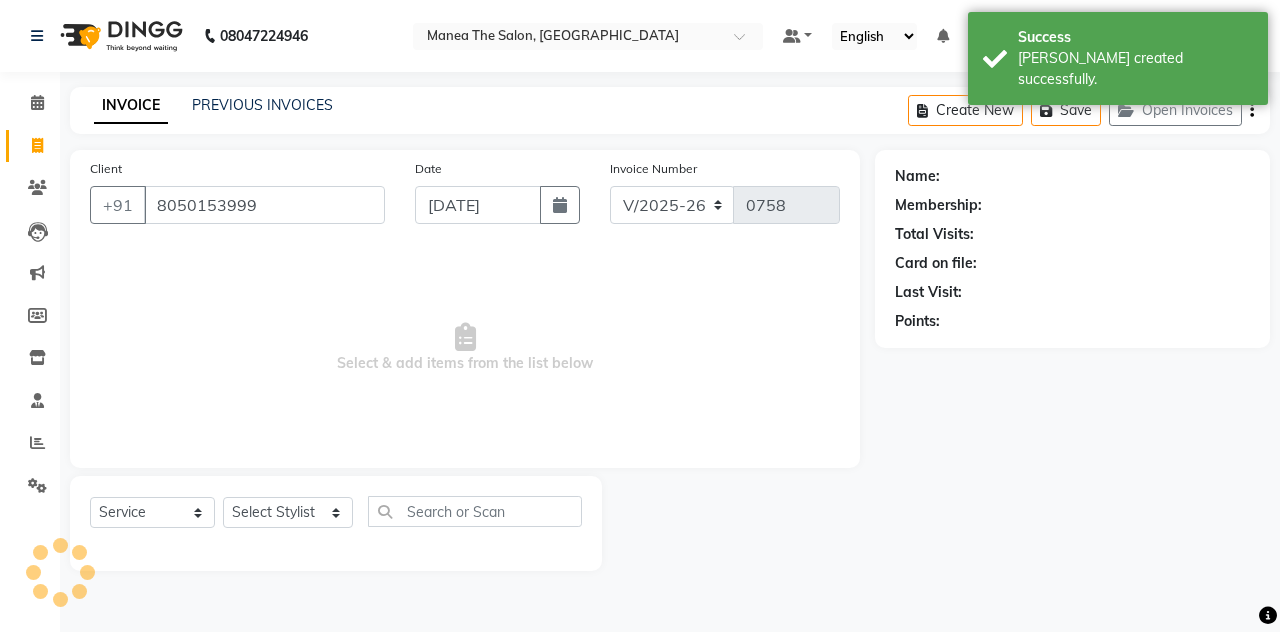 type on "8050153999" 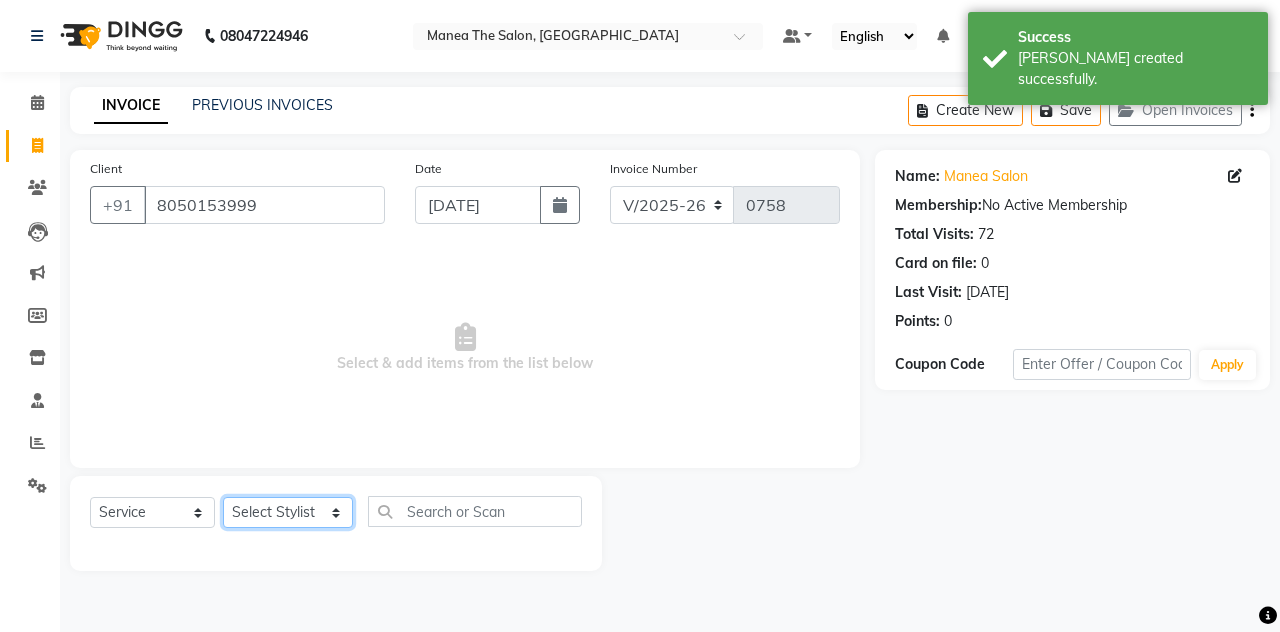 click on "Select Stylist aalam [PERSON_NAME] [PERSON_NAME] The Salon, [GEOGRAPHIC_DATA] miraj [PERSON_NAME]" 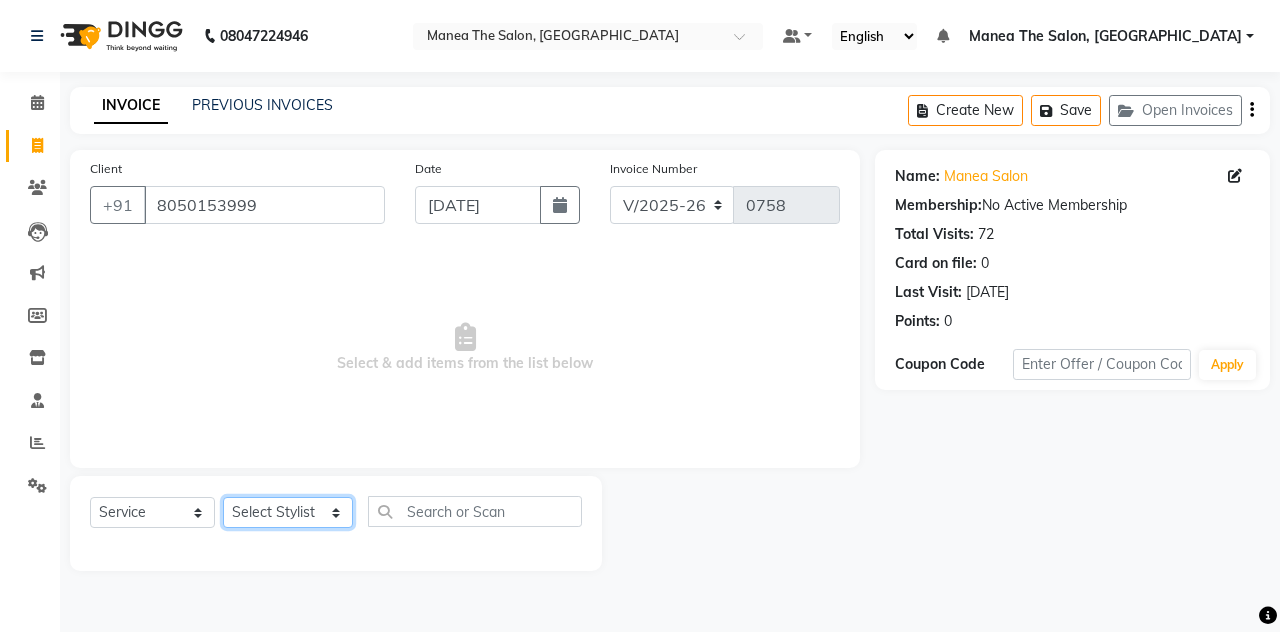 select on "68364" 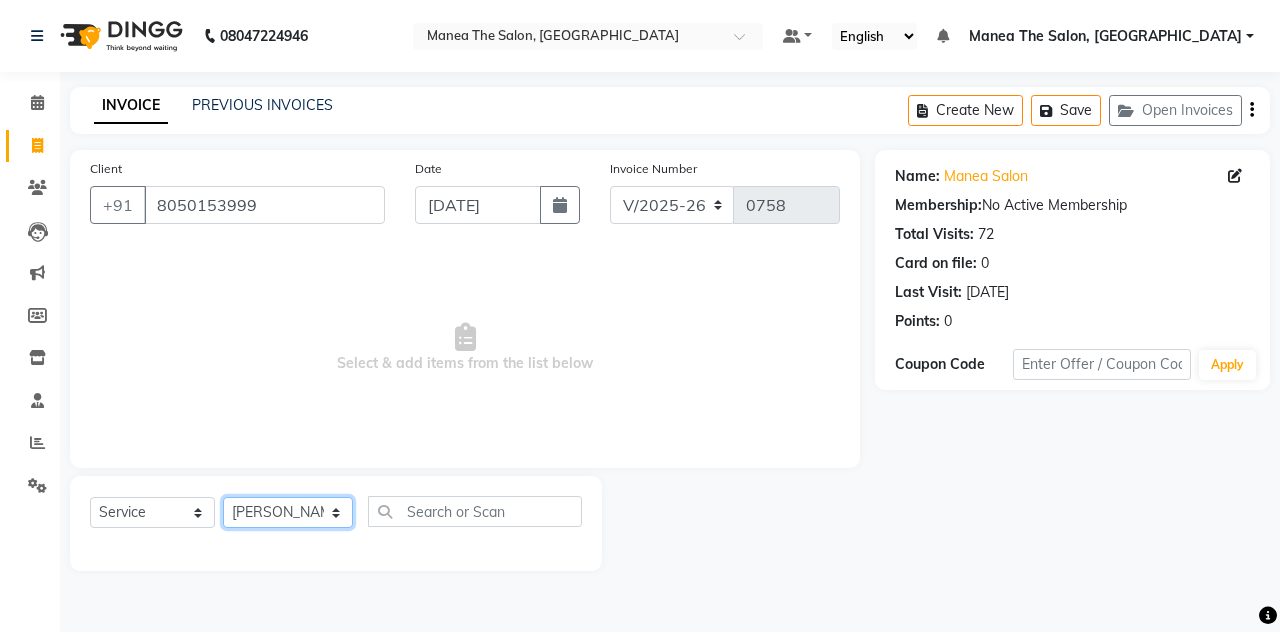 click on "Select Stylist aalam [PERSON_NAME] [PERSON_NAME] The Salon, [GEOGRAPHIC_DATA] miraj [PERSON_NAME]" 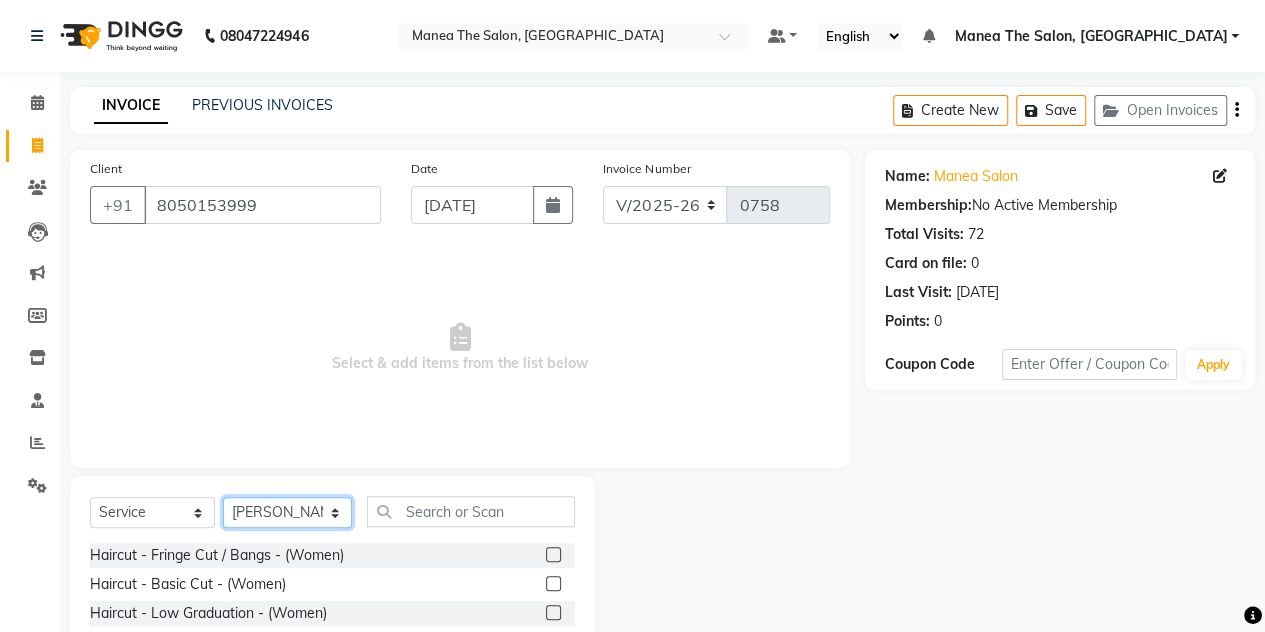scroll, scrollTop: 168, scrollLeft: 0, axis: vertical 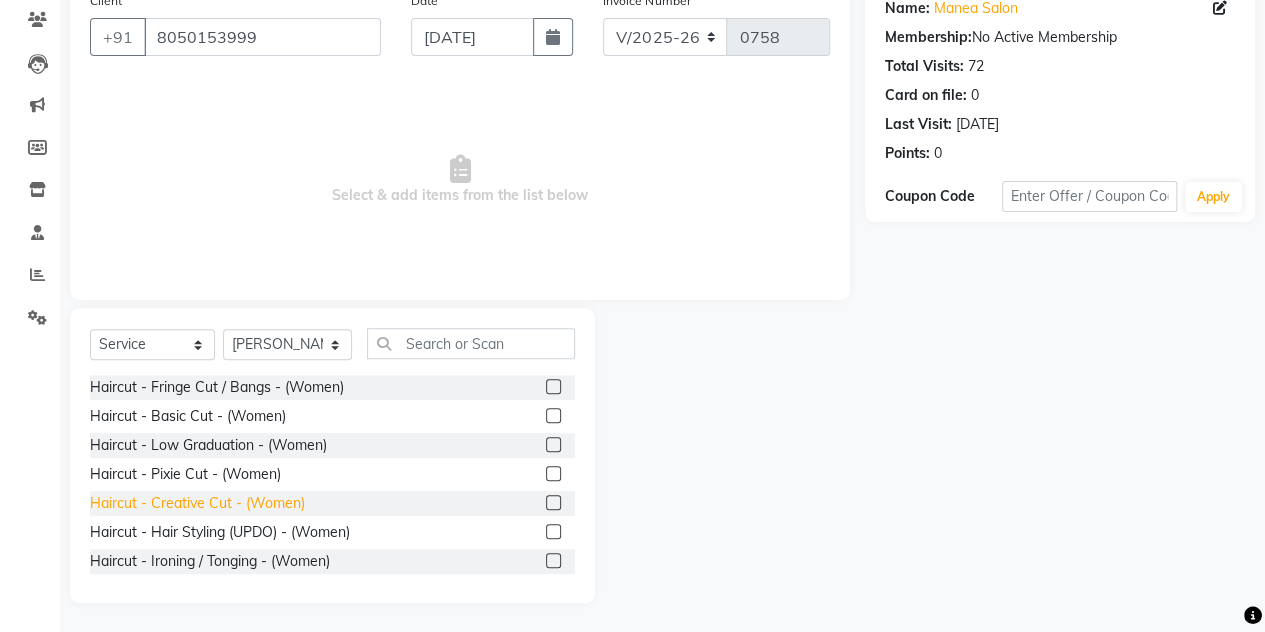 click on "Haircut - Creative Cut - (Women)" 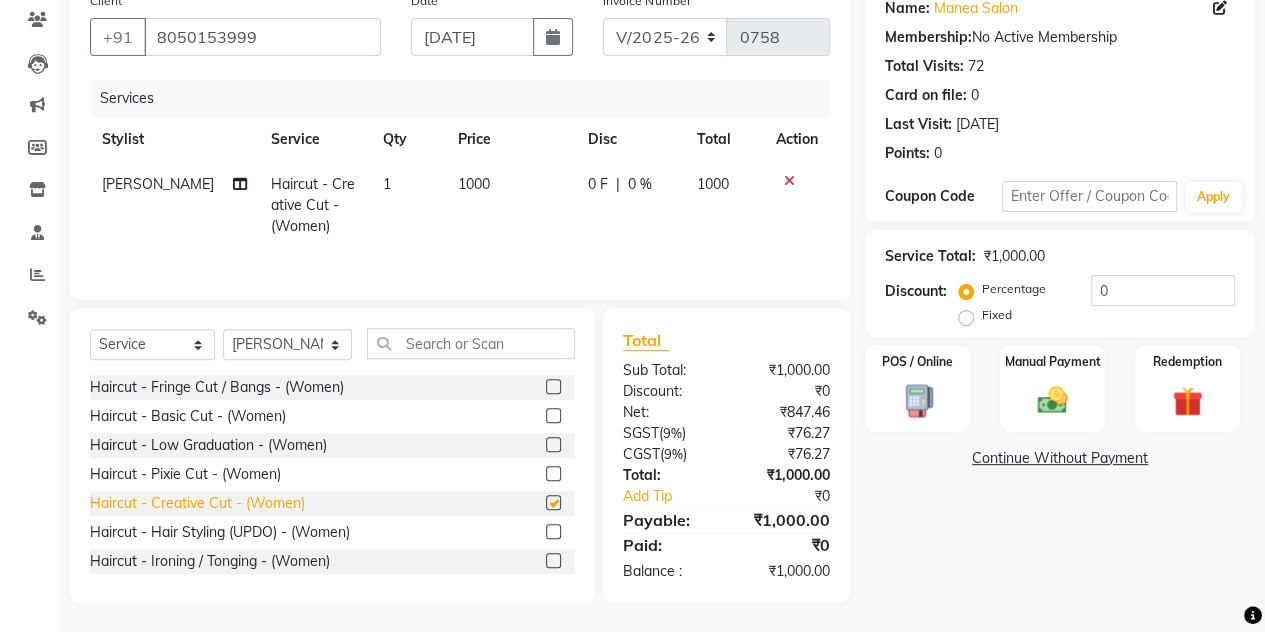 checkbox on "false" 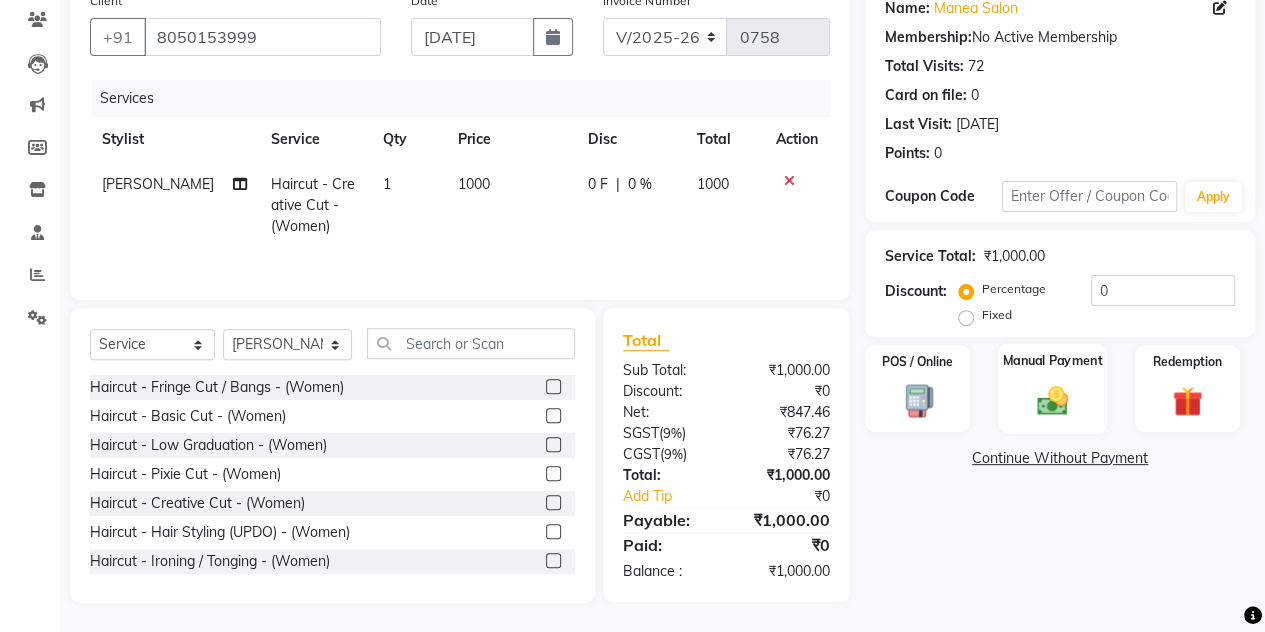 click 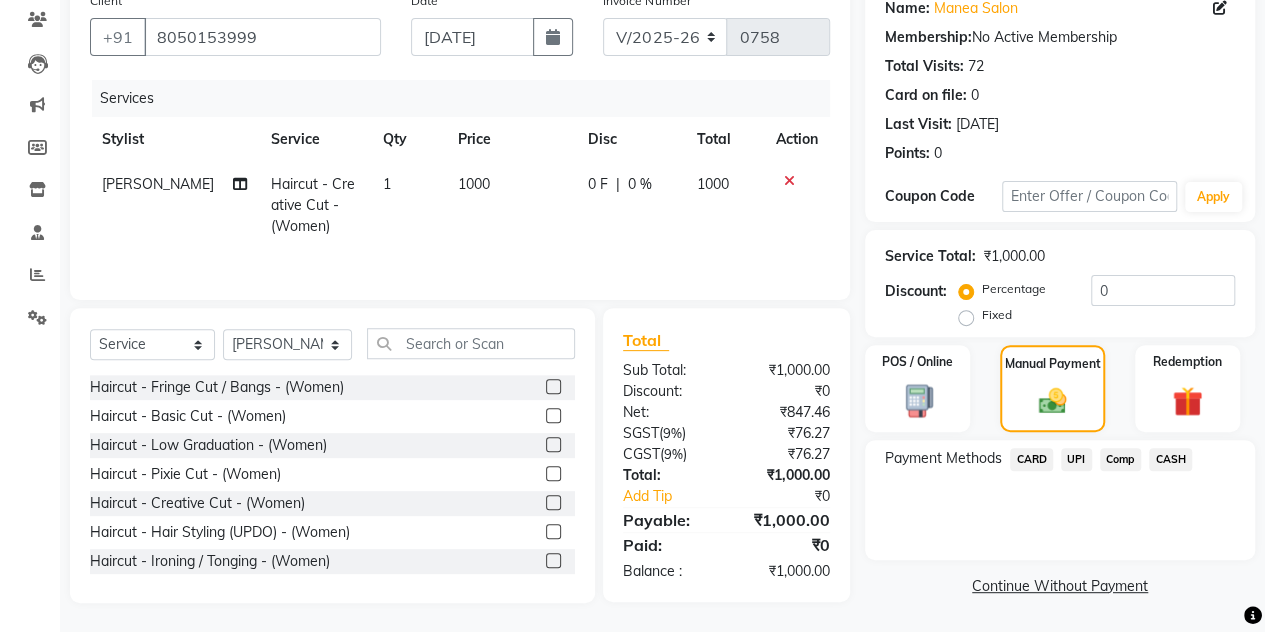 click on "UPI" 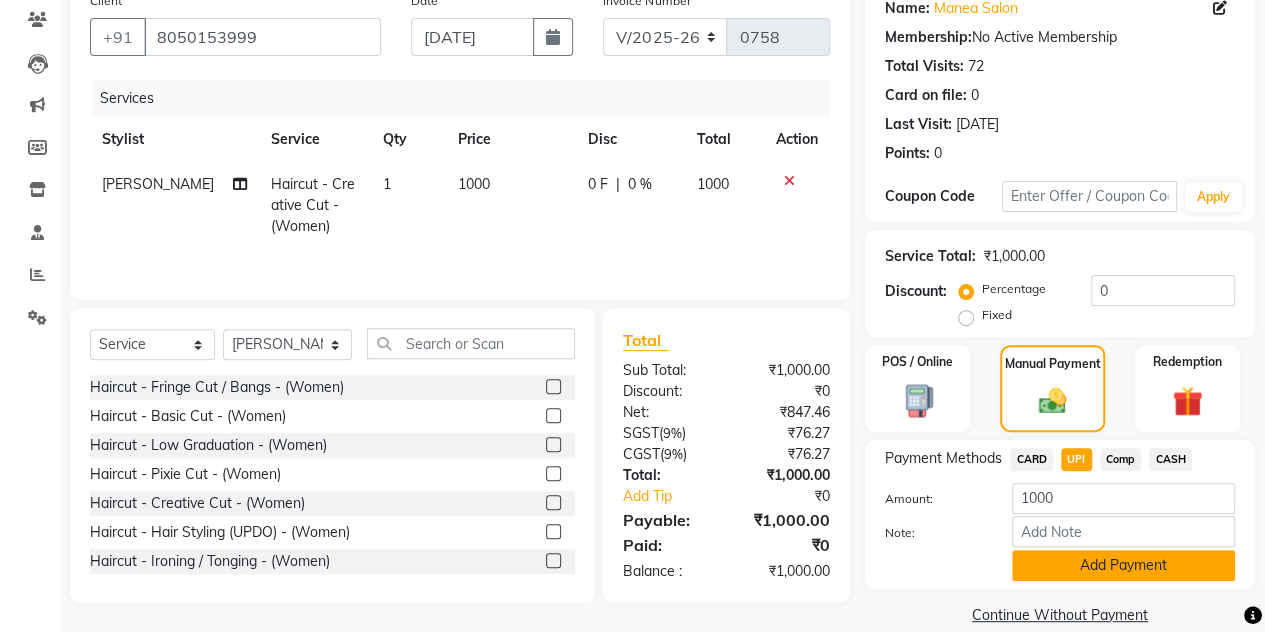 click on "Add Payment" 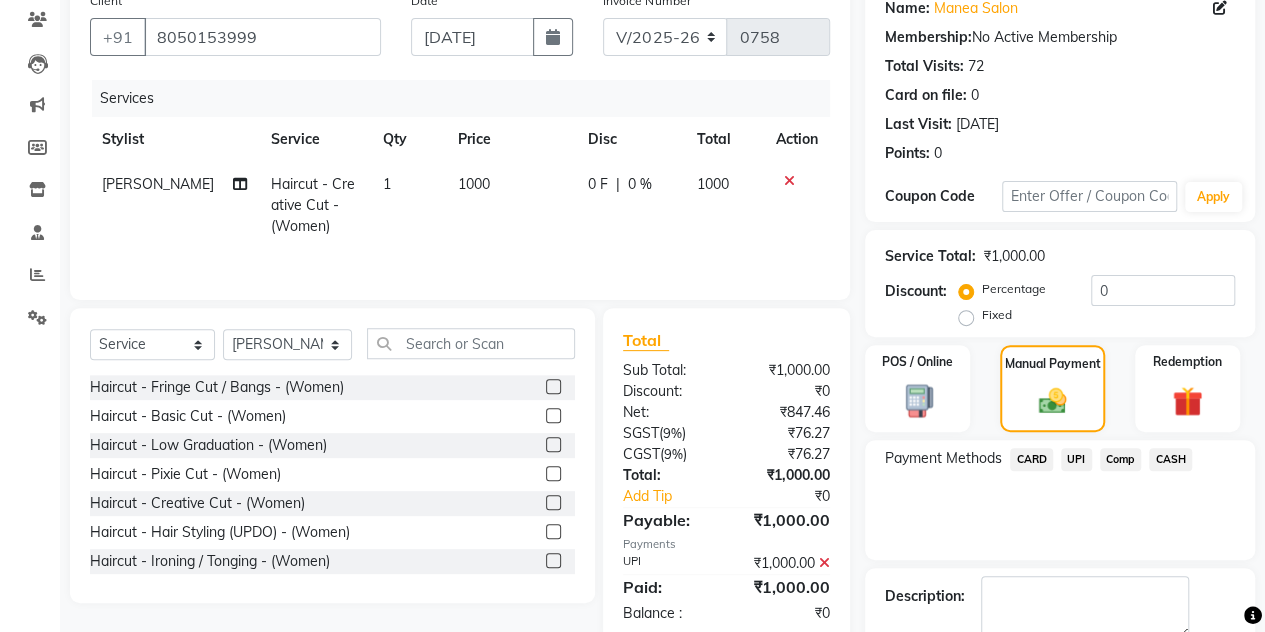 scroll, scrollTop: 278, scrollLeft: 0, axis: vertical 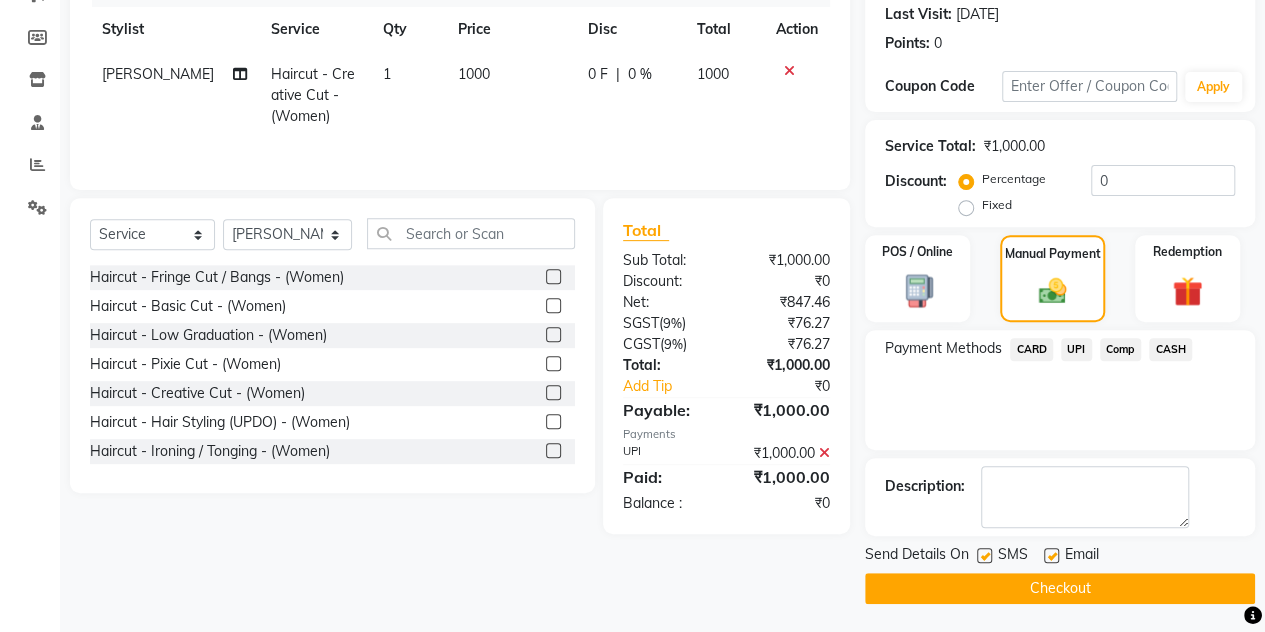 click on "Checkout" 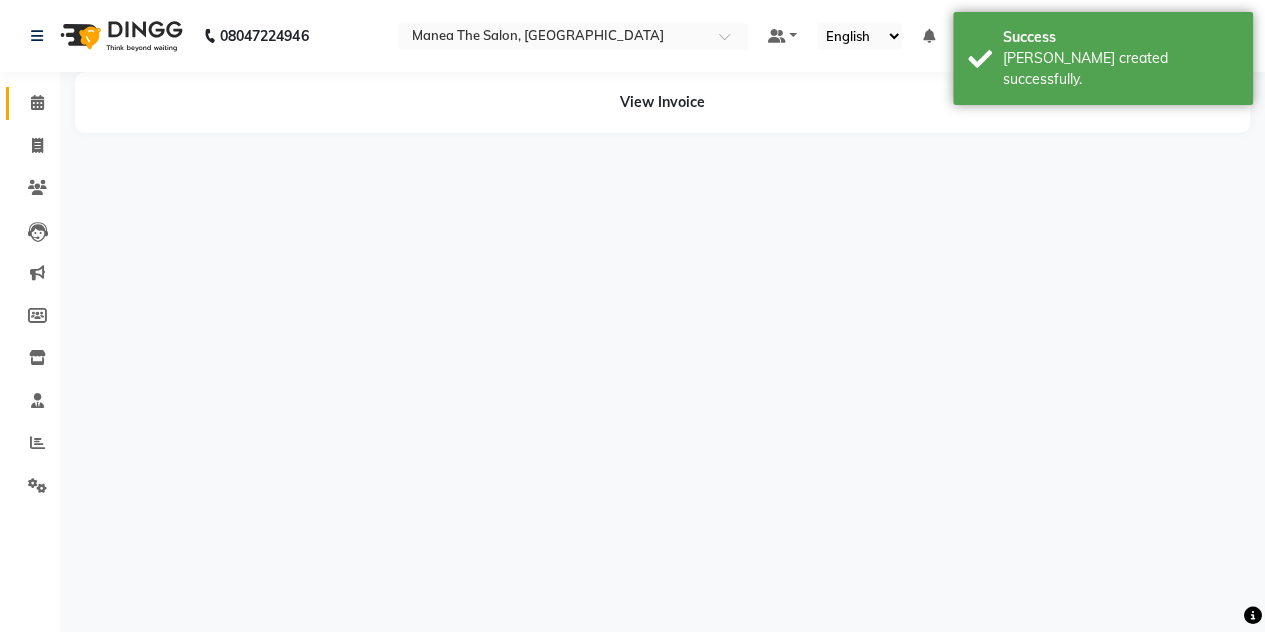 scroll, scrollTop: 0, scrollLeft: 0, axis: both 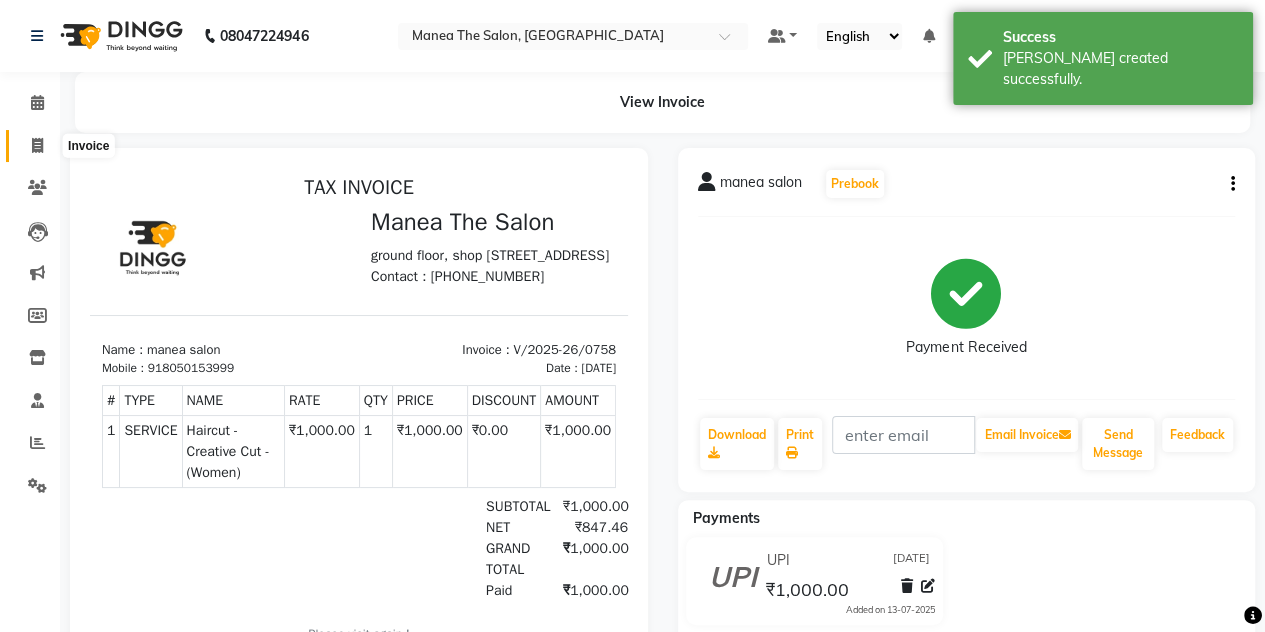 click 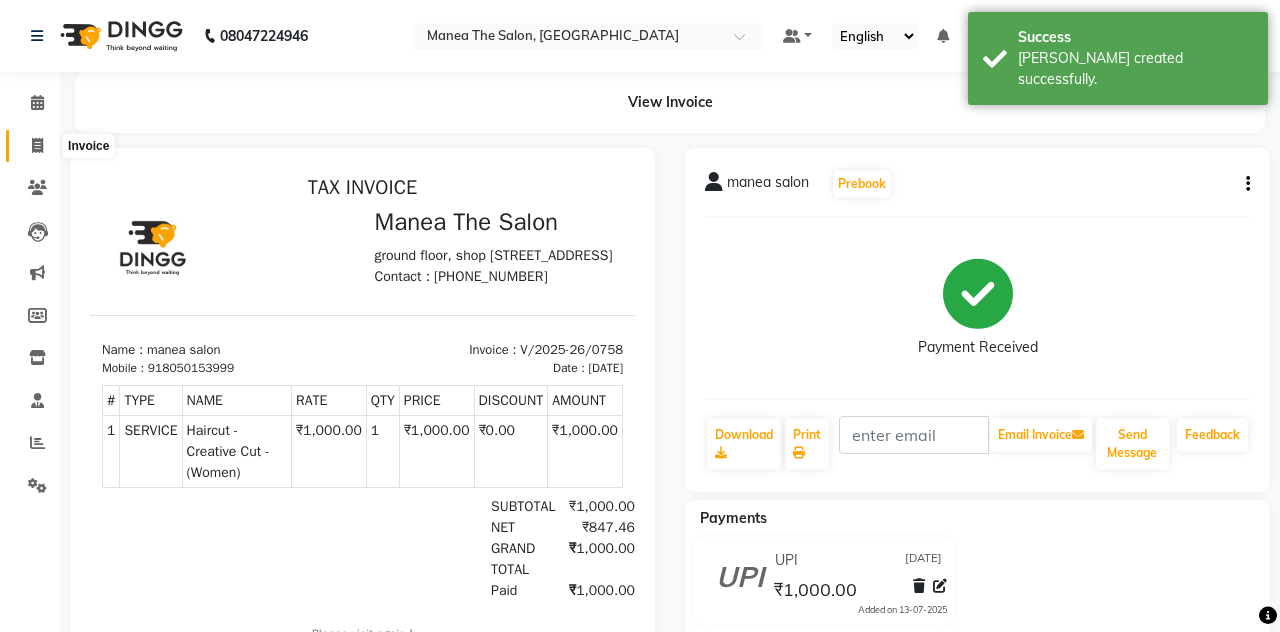 select on "service" 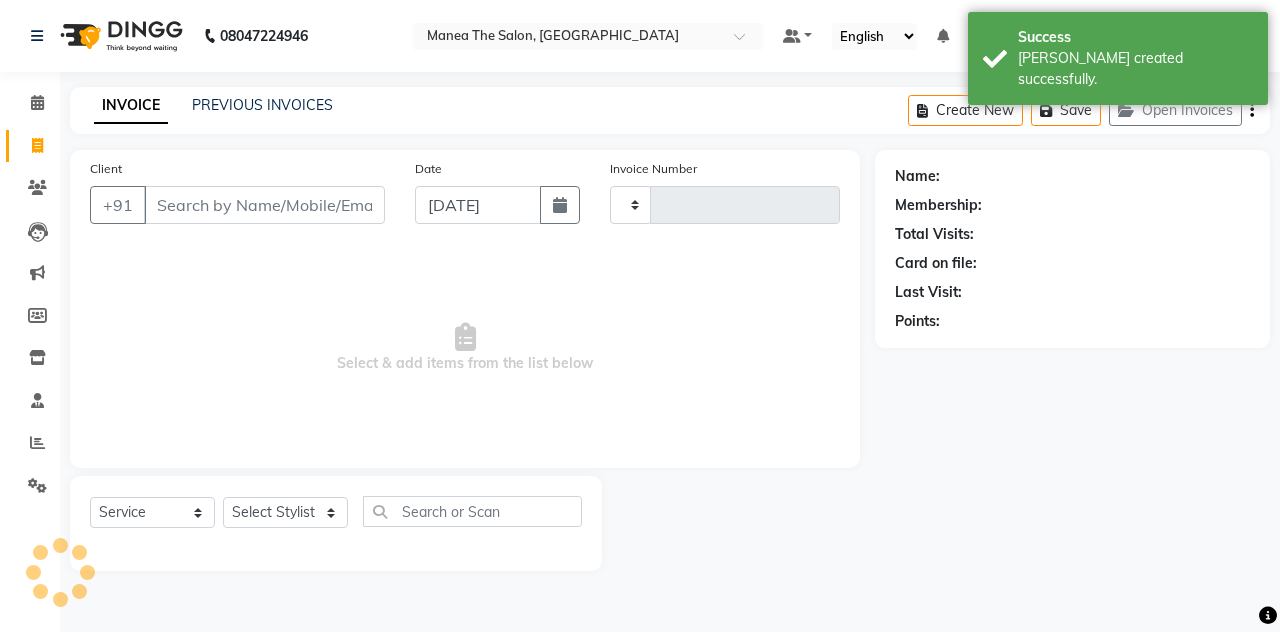 type on "0759" 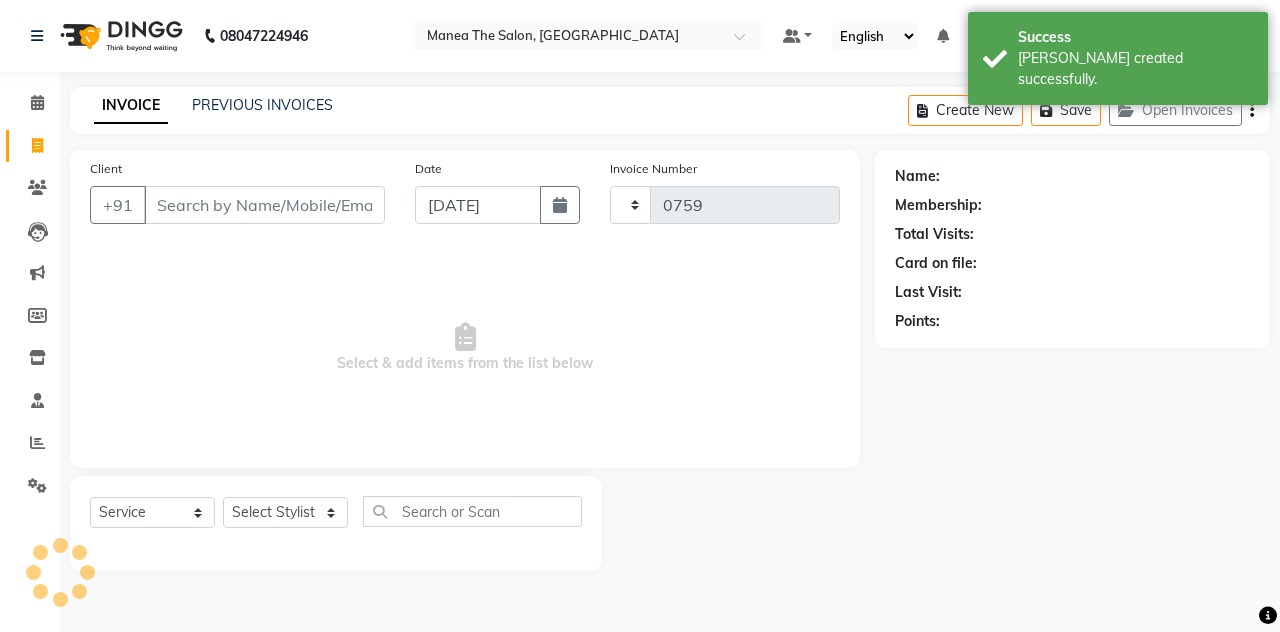 select on "7688" 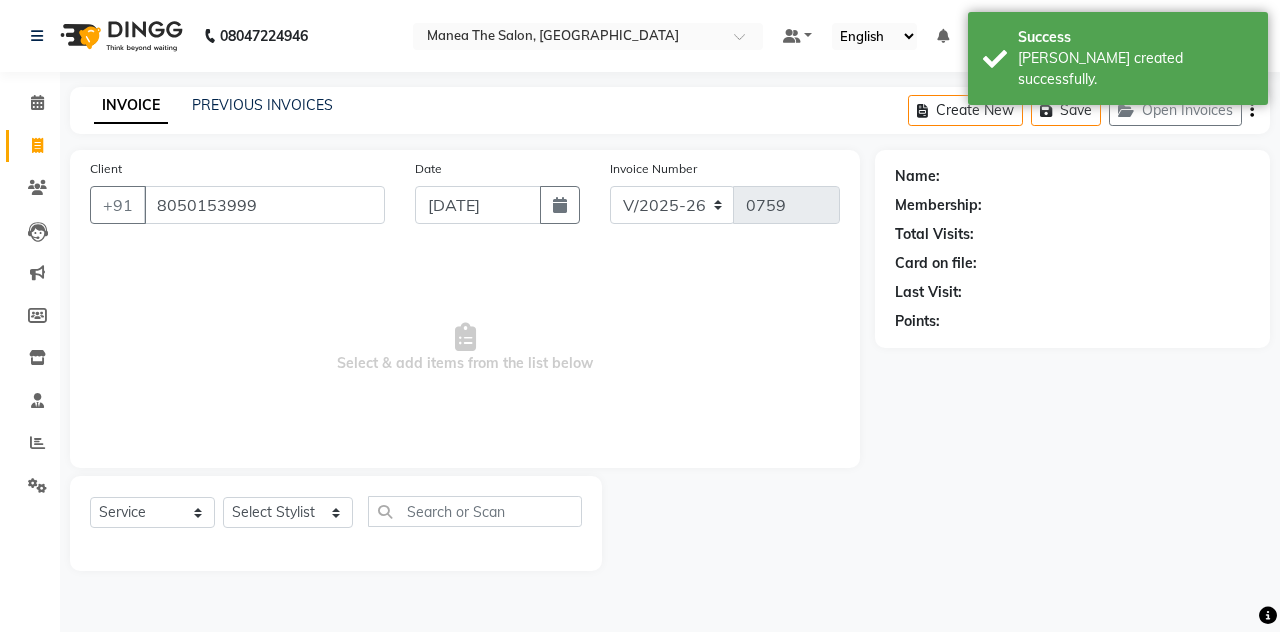 type on "8050153999" 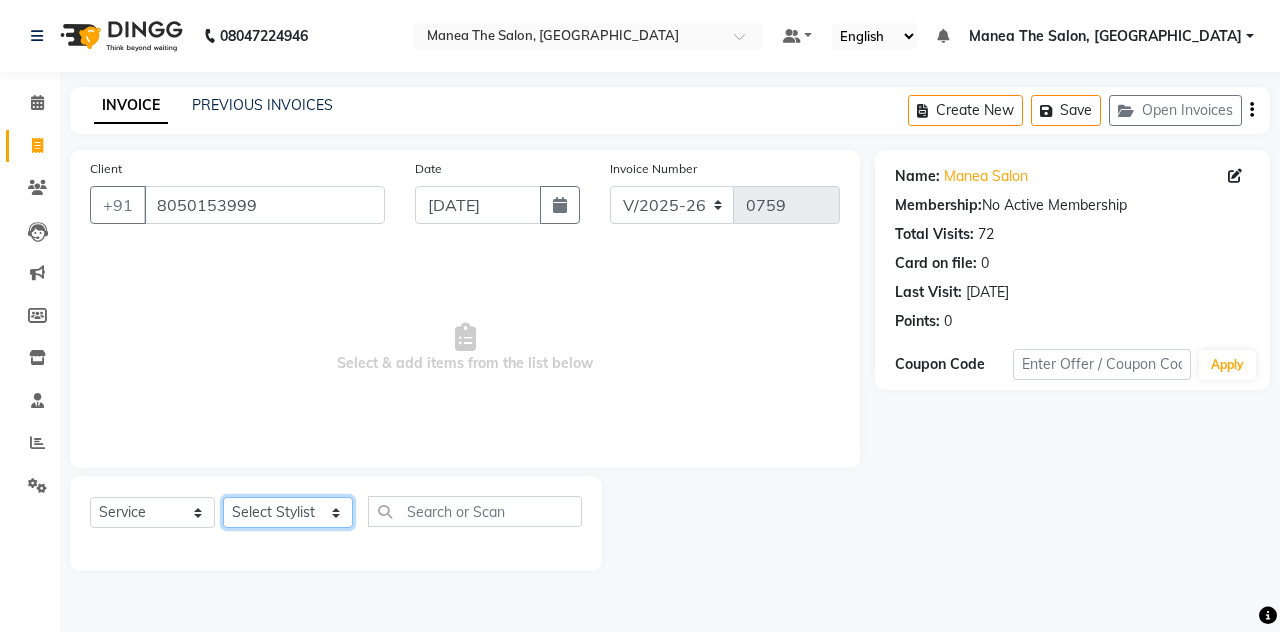 click on "Select Stylist aalam [PERSON_NAME] [PERSON_NAME] The Salon, [GEOGRAPHIC_DATA] miraj [PERSON_NAME]" 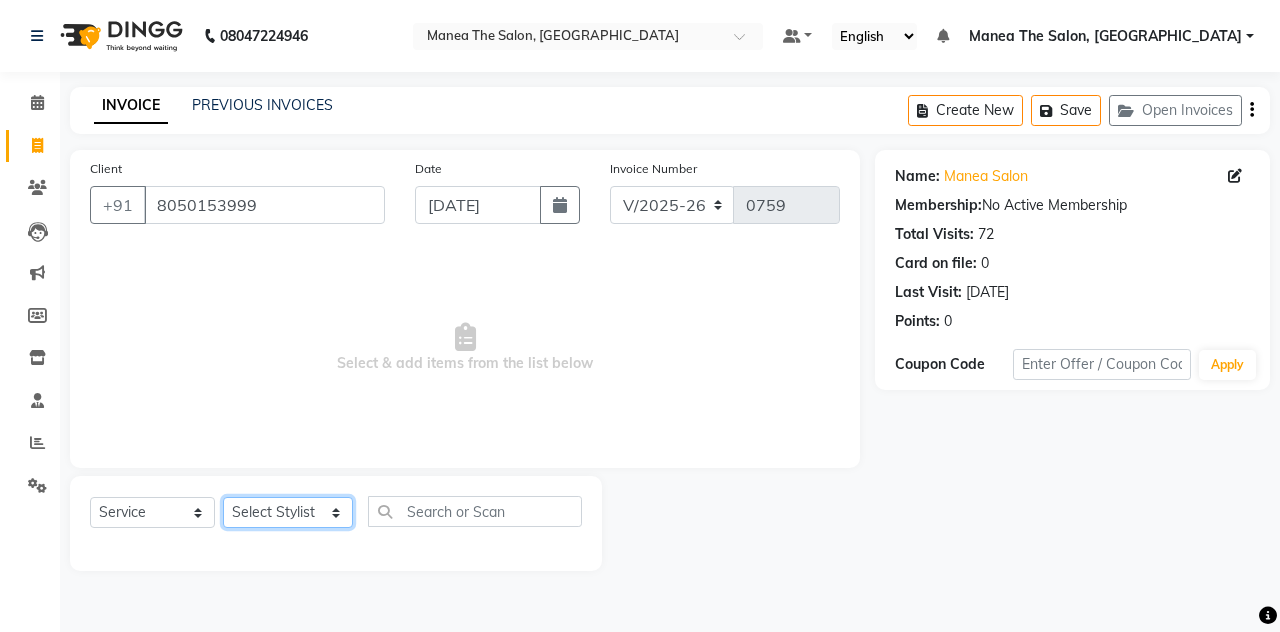select on "68363" 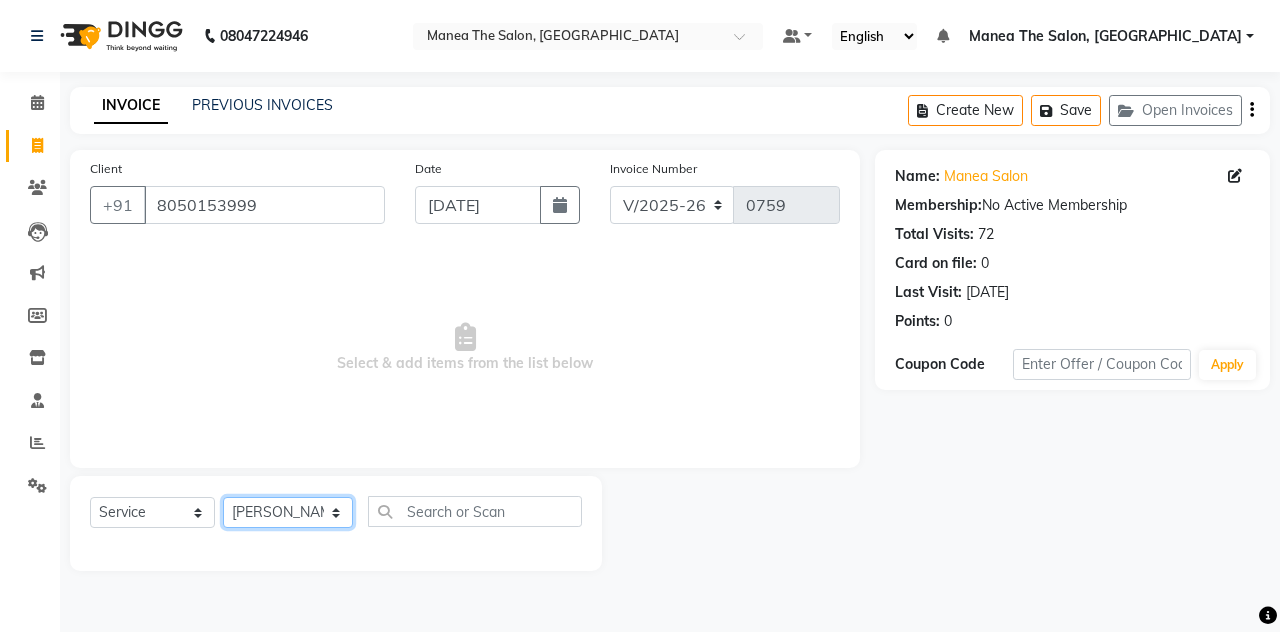 click on "Select Stylist aalam [PERSON_NAME] [PERSON_NAME] The Salon, [GEOGRAPHIC_DATA] miraj [PERSON_NAME]" 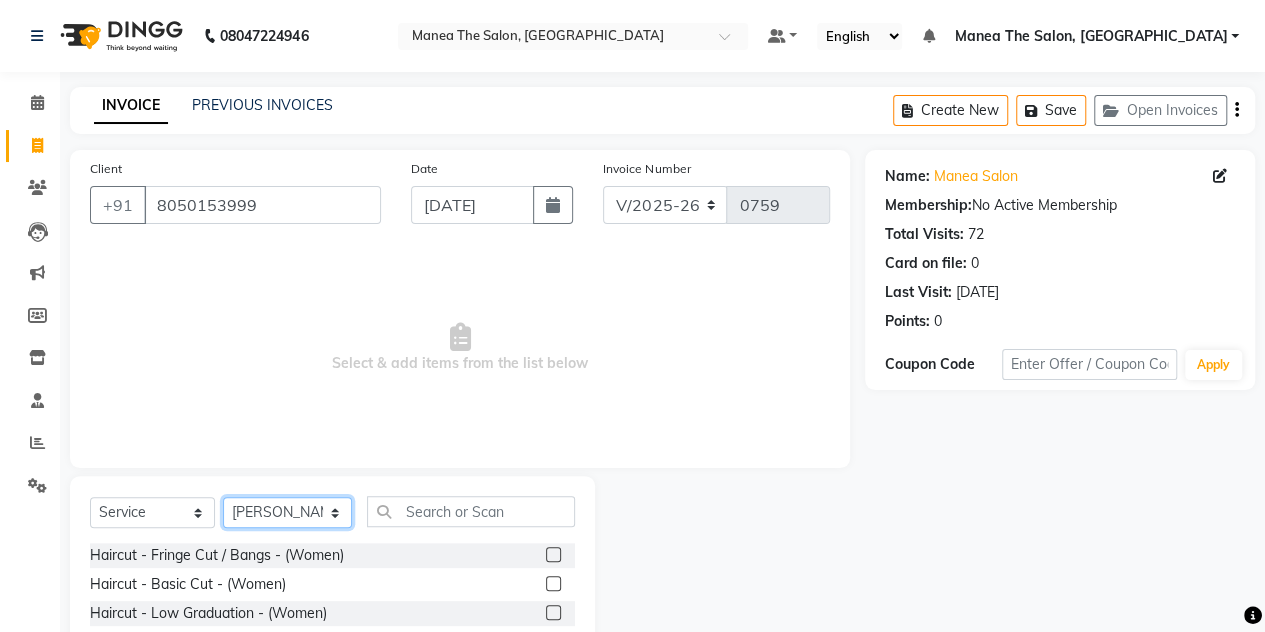scroll, scrollTop: 168, scrollLeft: 0, axis: vertical 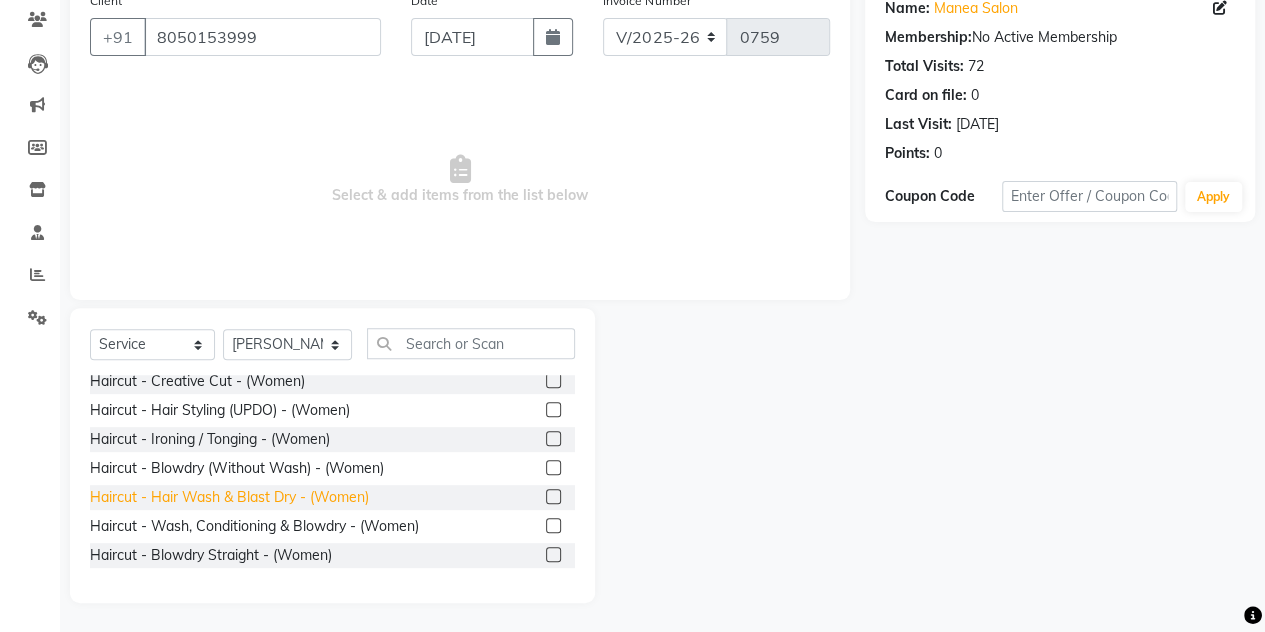 click on "Haircut - Hair Wash & Blast Dry - (Women)" 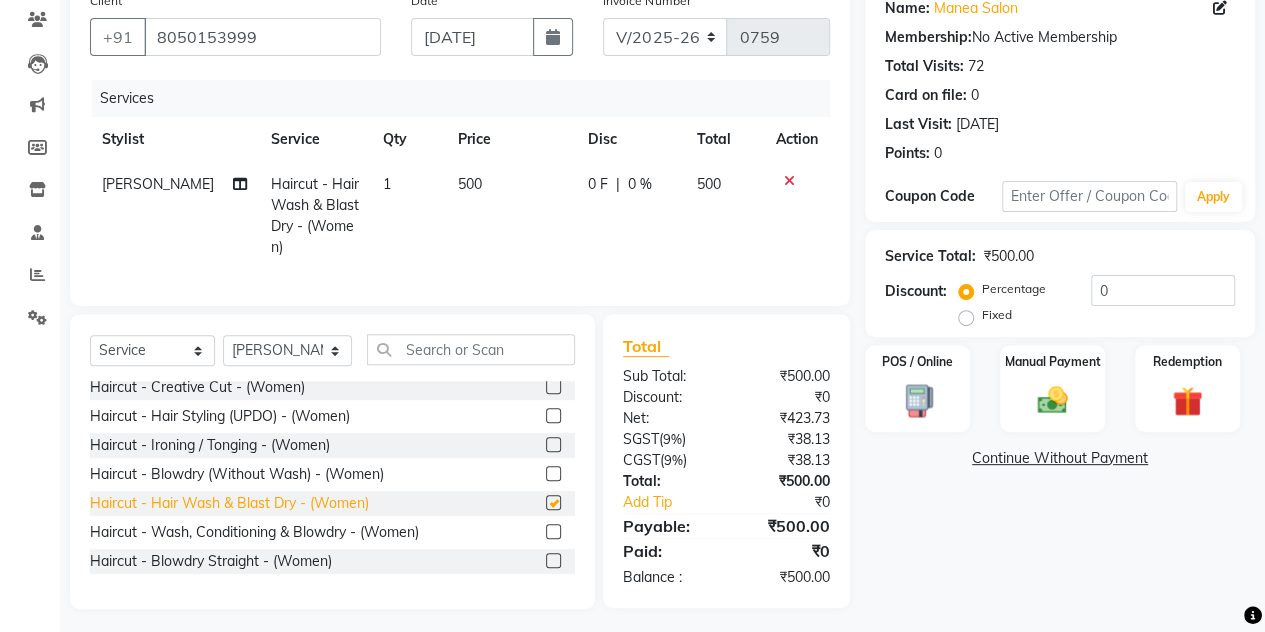 checkbox on "false" 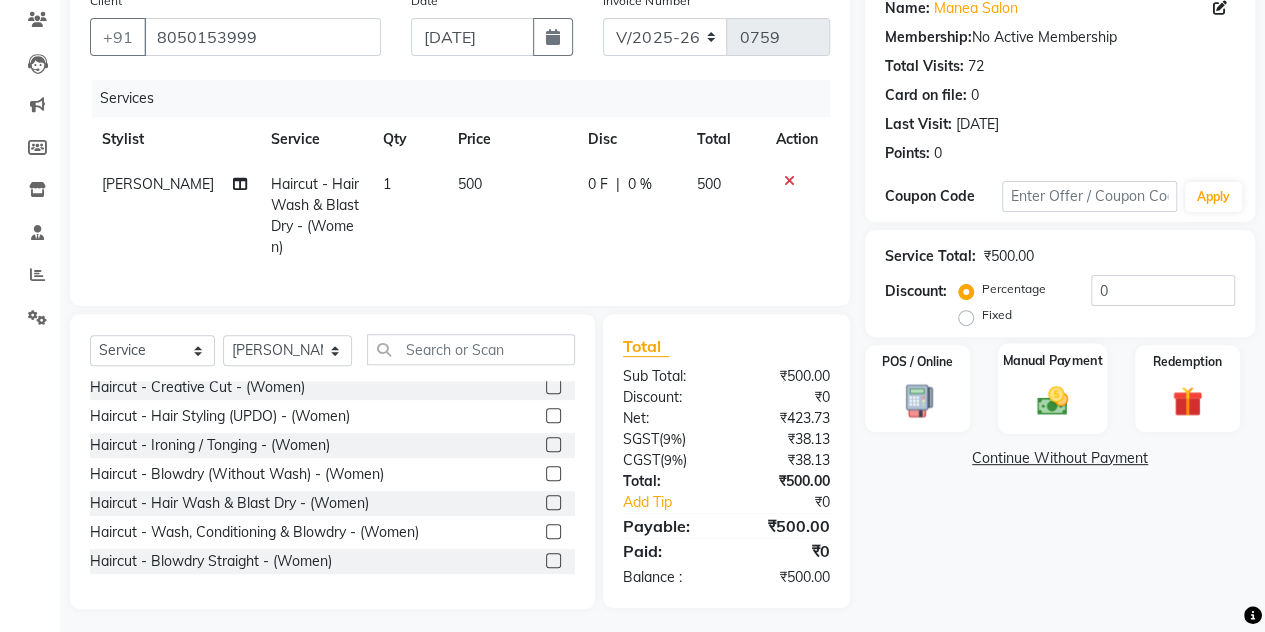 click 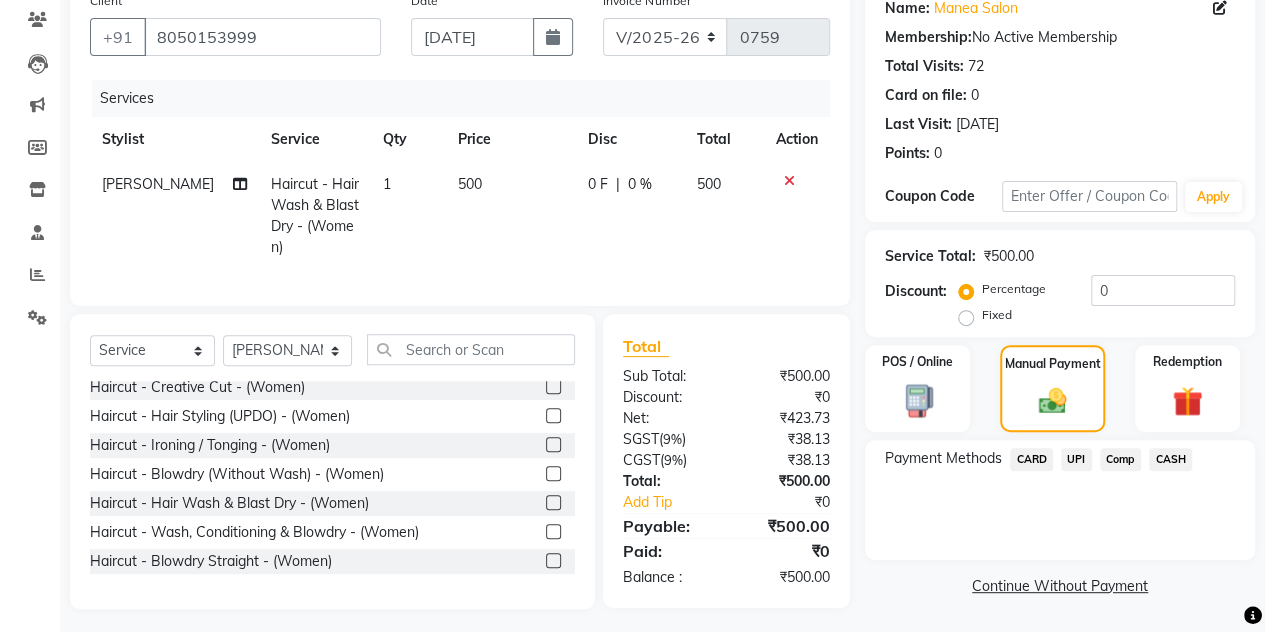 click on "CASH" 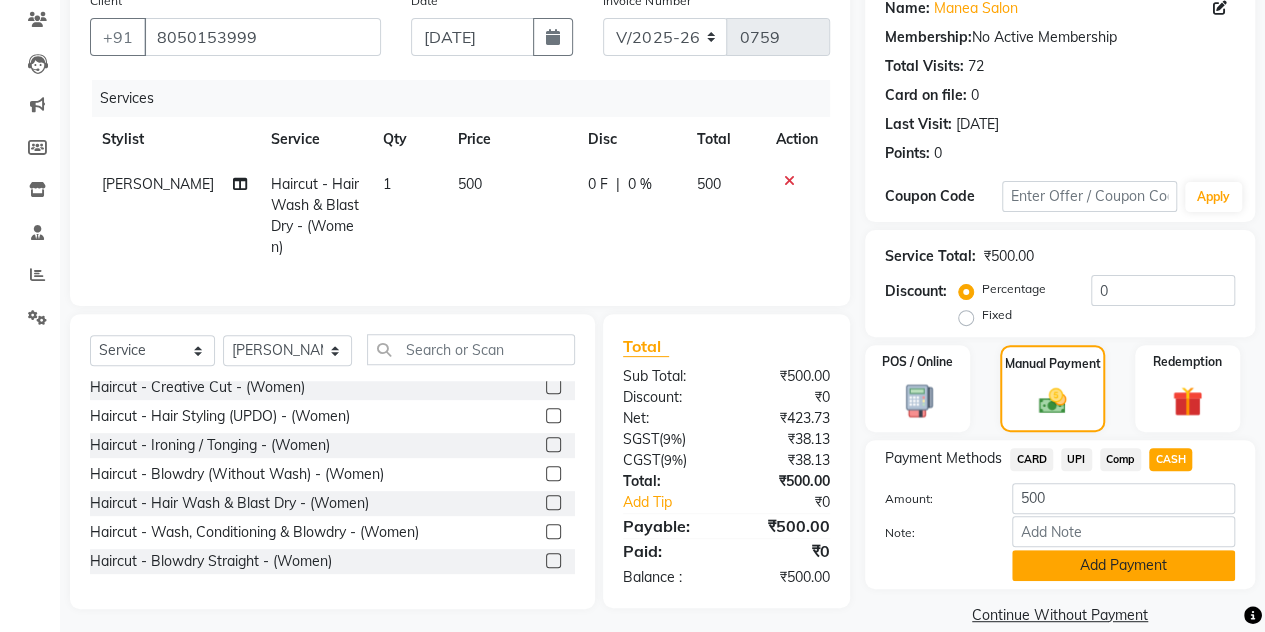 click on "Add Payment" 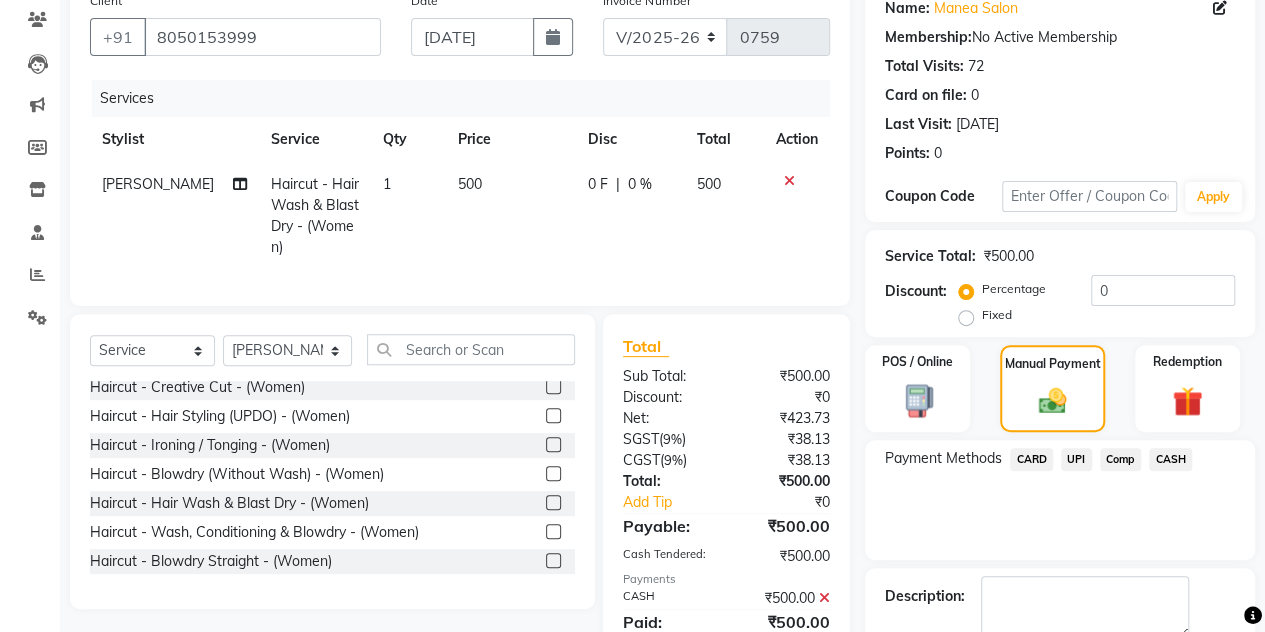 scroll, scrollTop: 278, scrollLeft: 0, axis: vertical 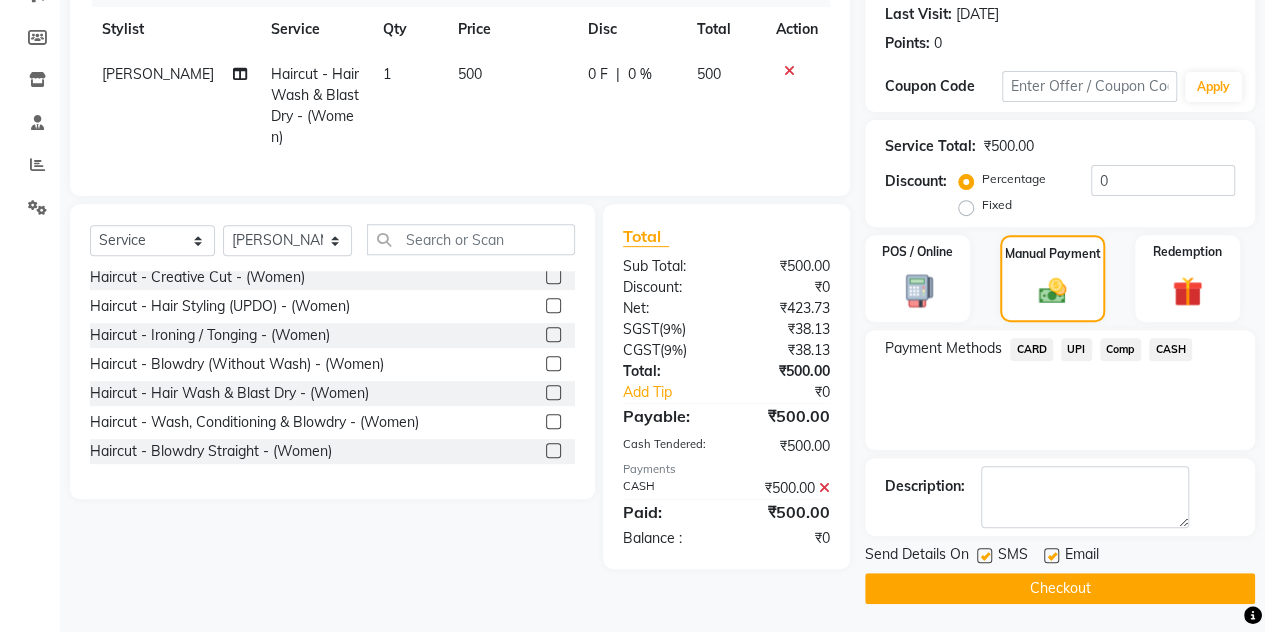 click on "Checkout" 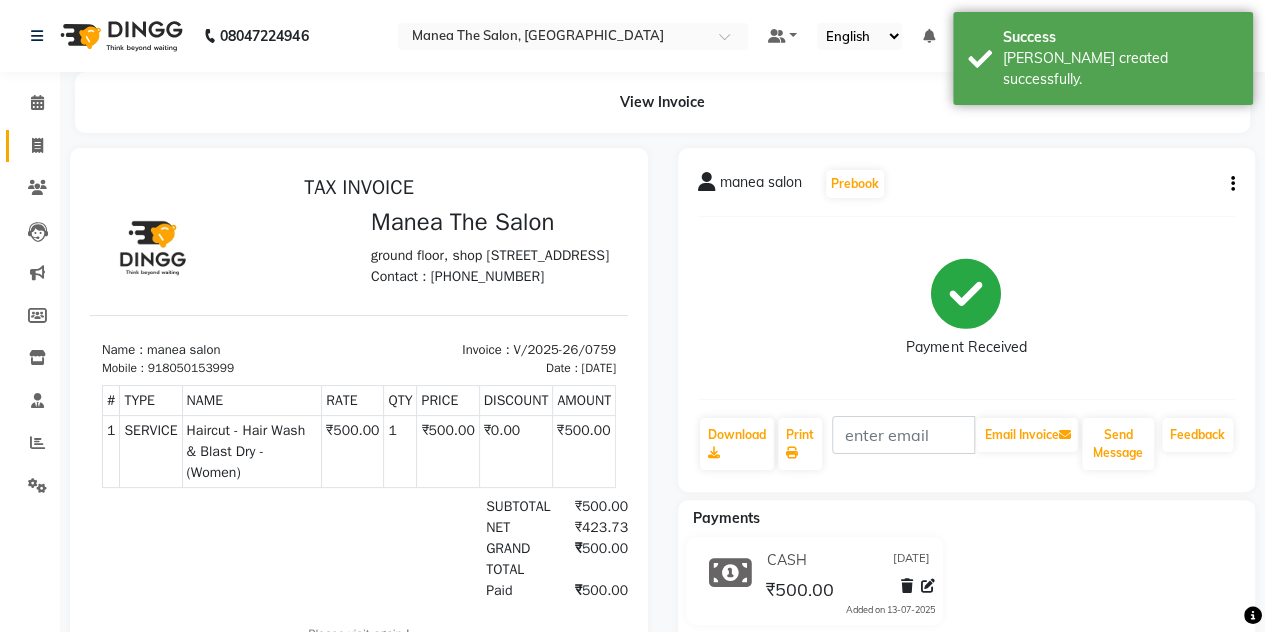 scroll, scrollTop: 0, scrollLeft: 0, axis: both 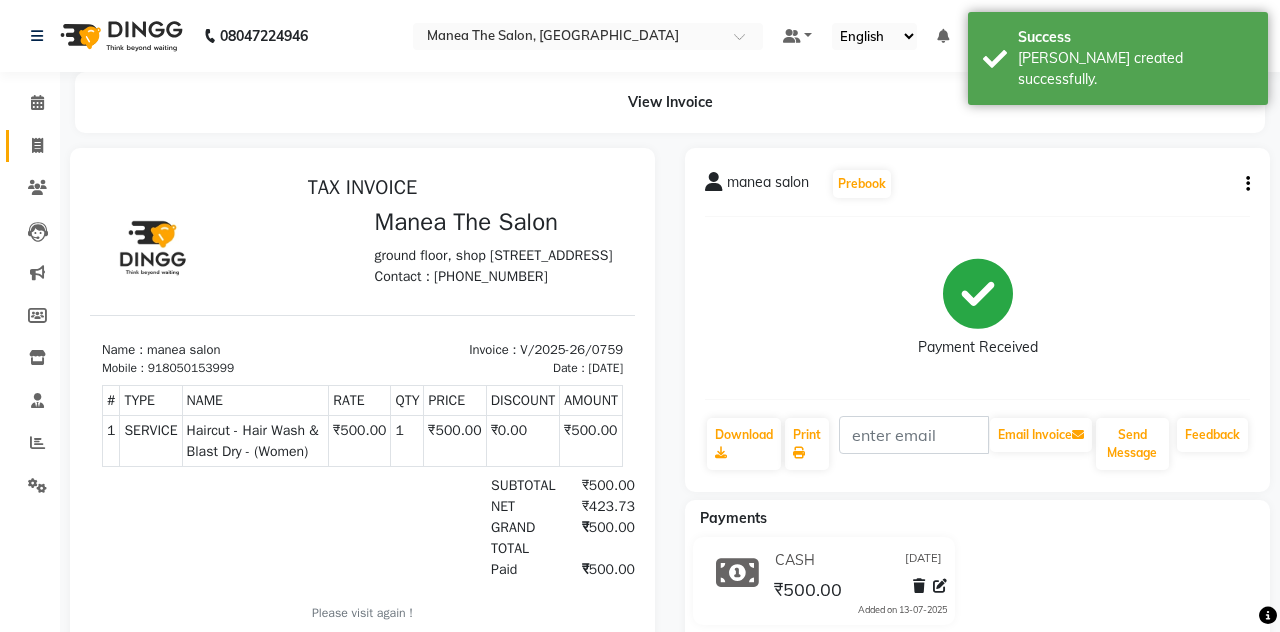 select on "7688" 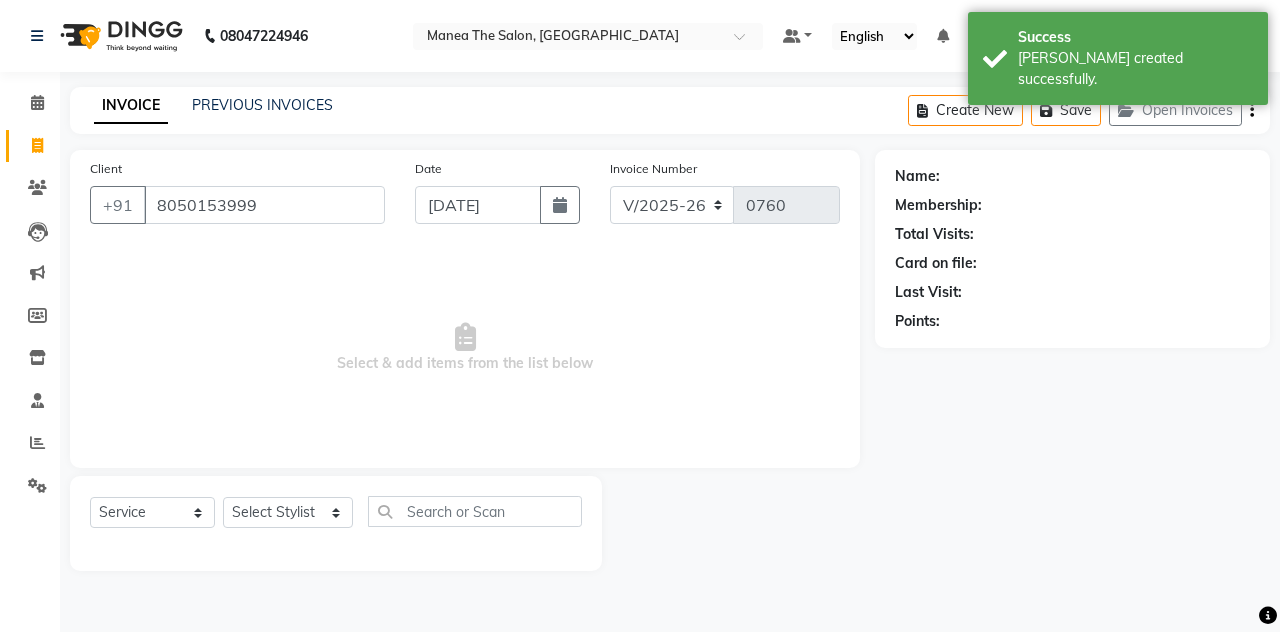 type on "8050153999" 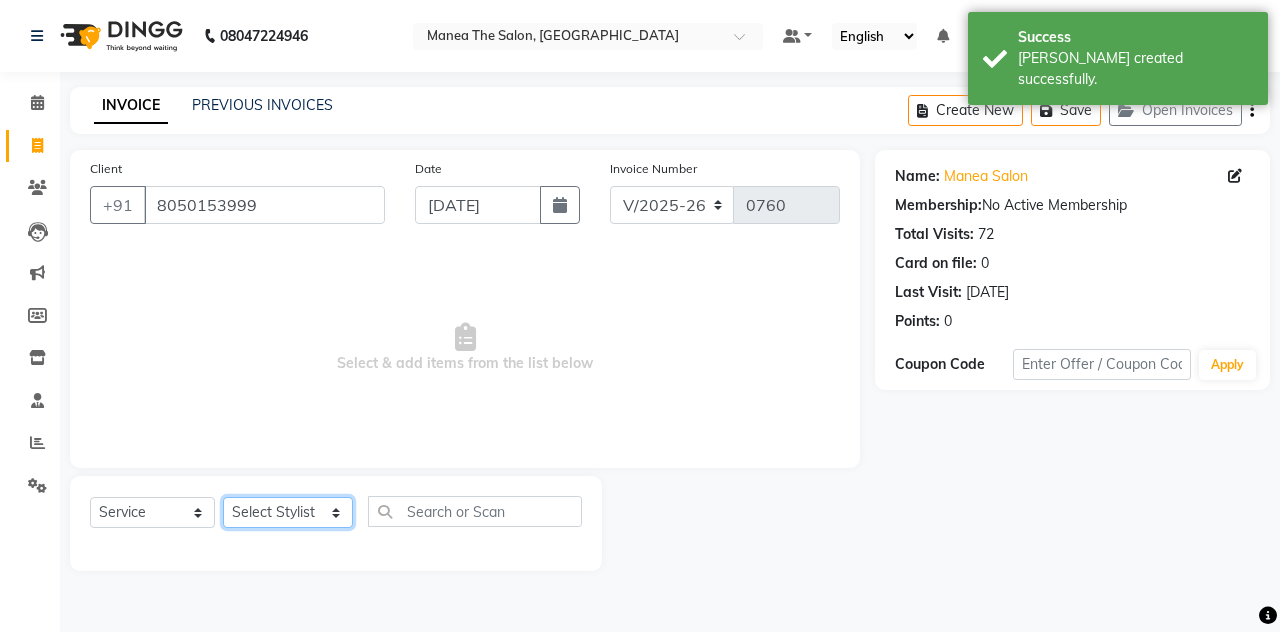 click on "Select Stylist aalam [PERSON_NAME] [PERSON_NAME] The Salon, [GEOGRAPHIC_DATA] miraj [PERSON_NAME]" 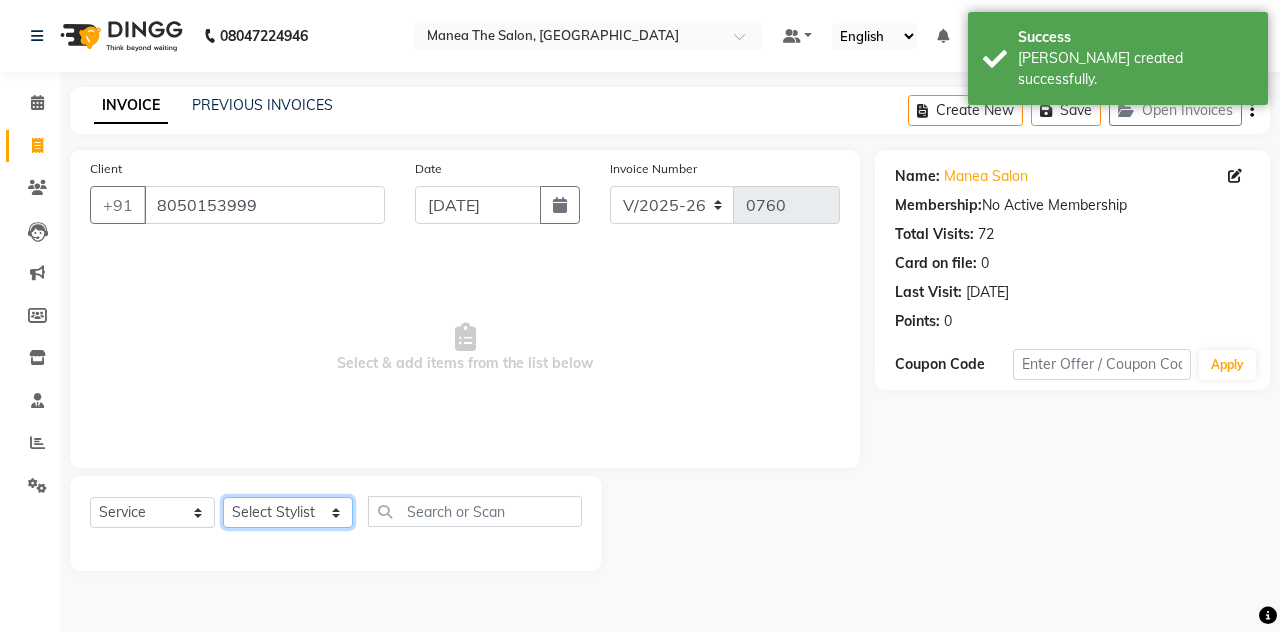 select on "80478" 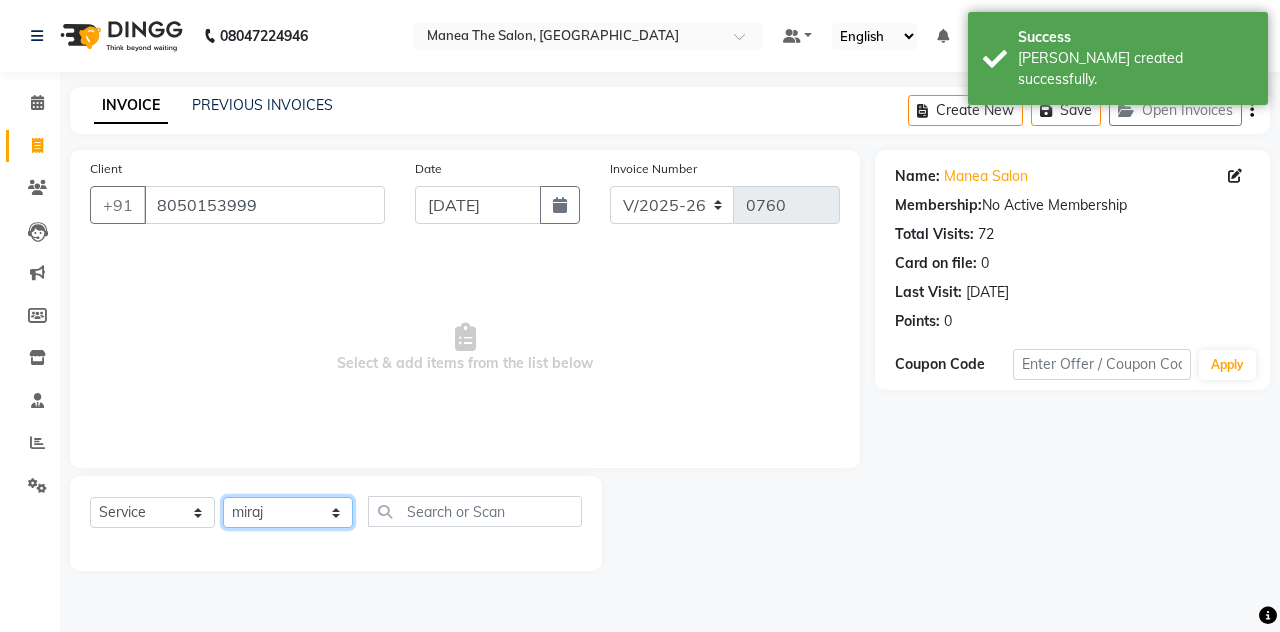 click on "Select Stylist aalam [PERSON_NAME] [PERSON_NAME] The Salon, [GEOGRAPHIC_DATA] miraj [PERSON_NAME]" 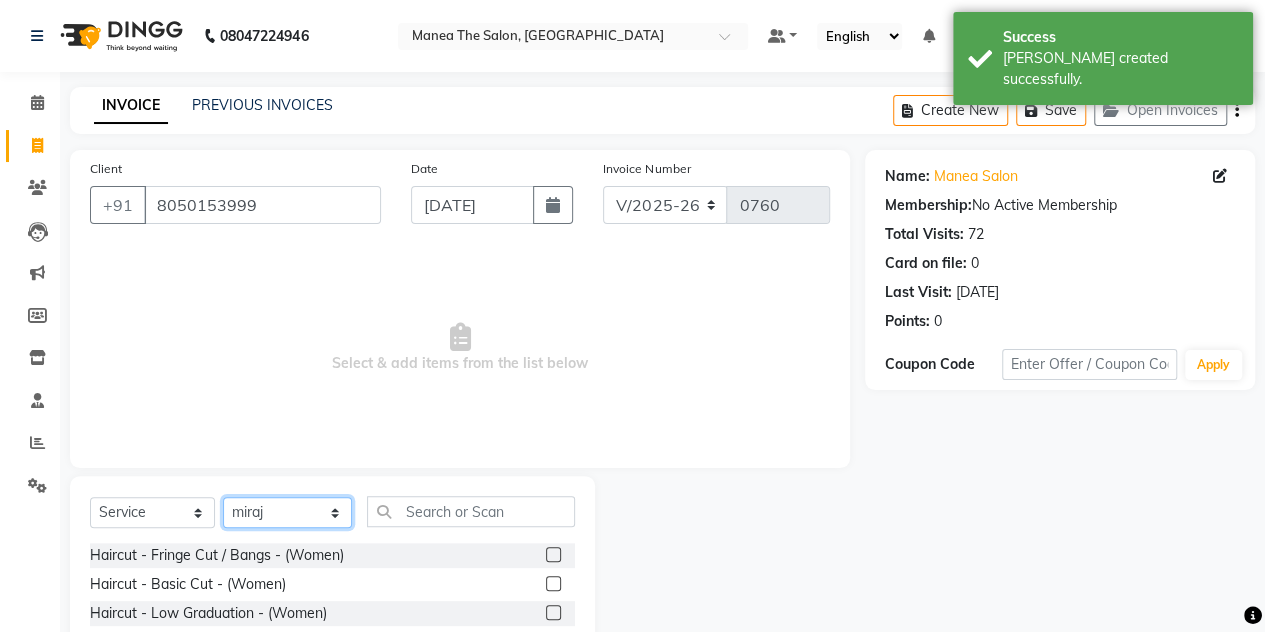 scroll, scrollTop: 168, scrollLeft: 0, axis: vertical 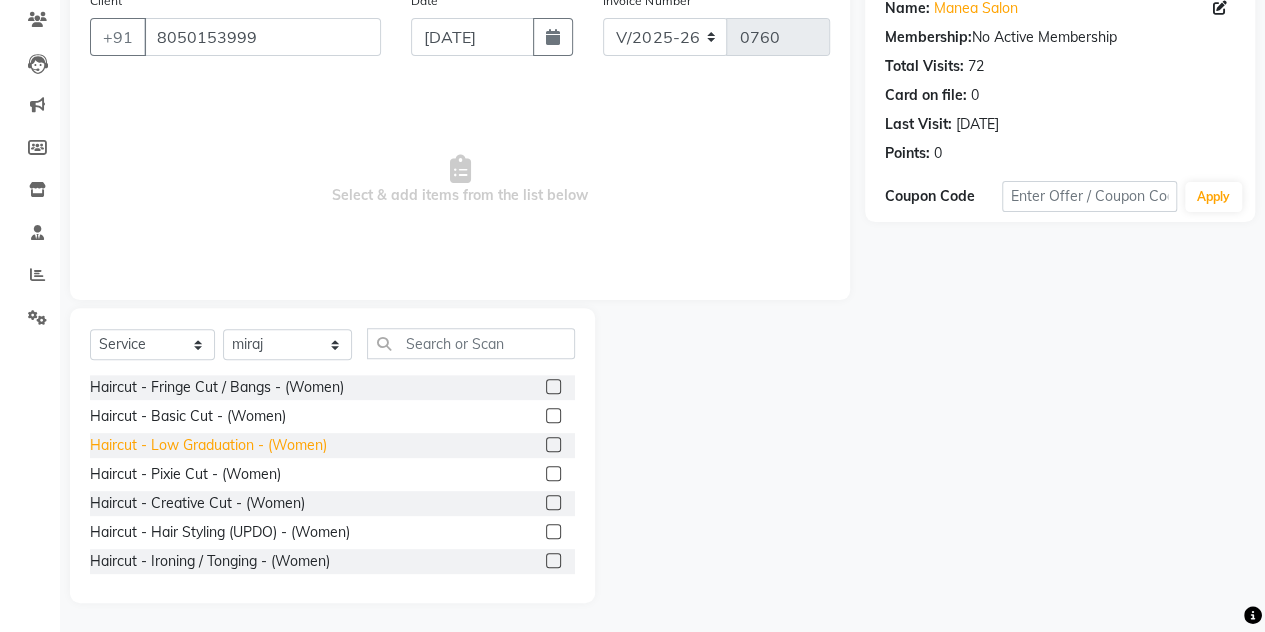 click on "Haircut - Low Graduation - (Women)" 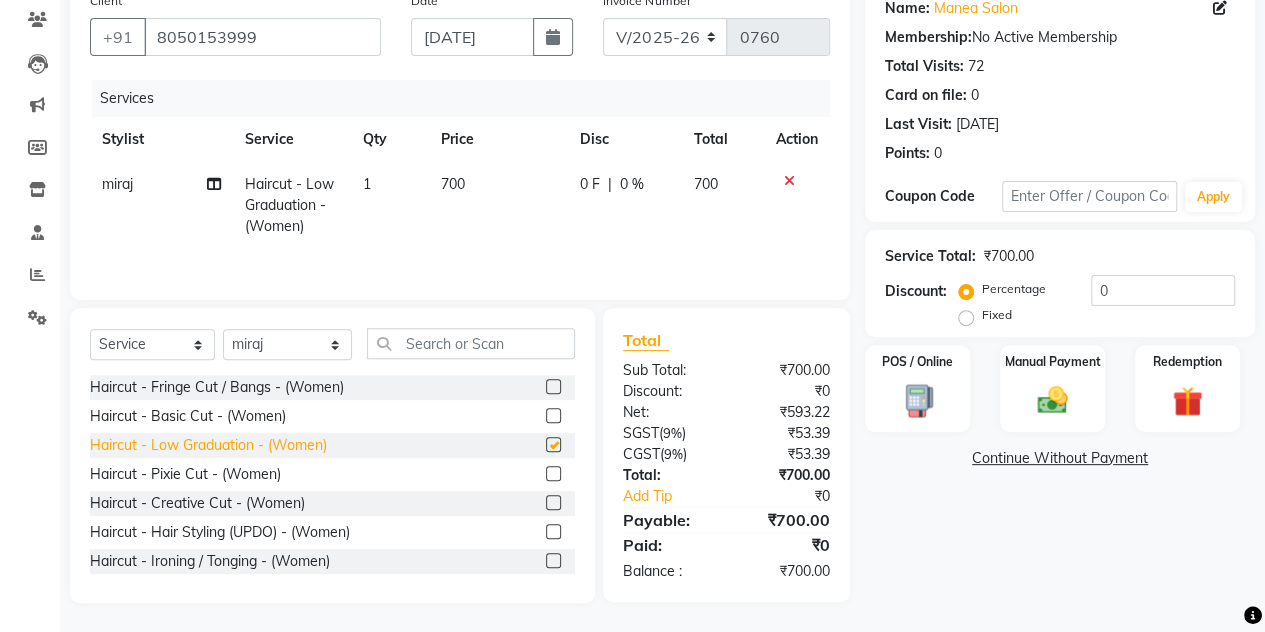 checkbox on "false" 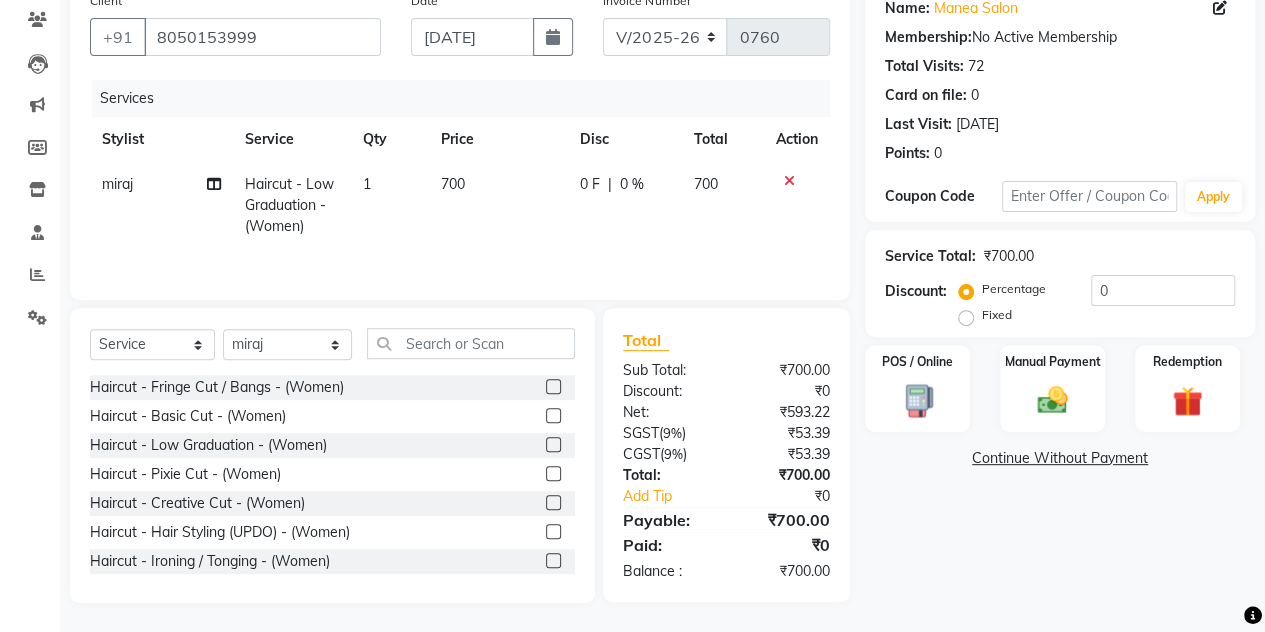 click 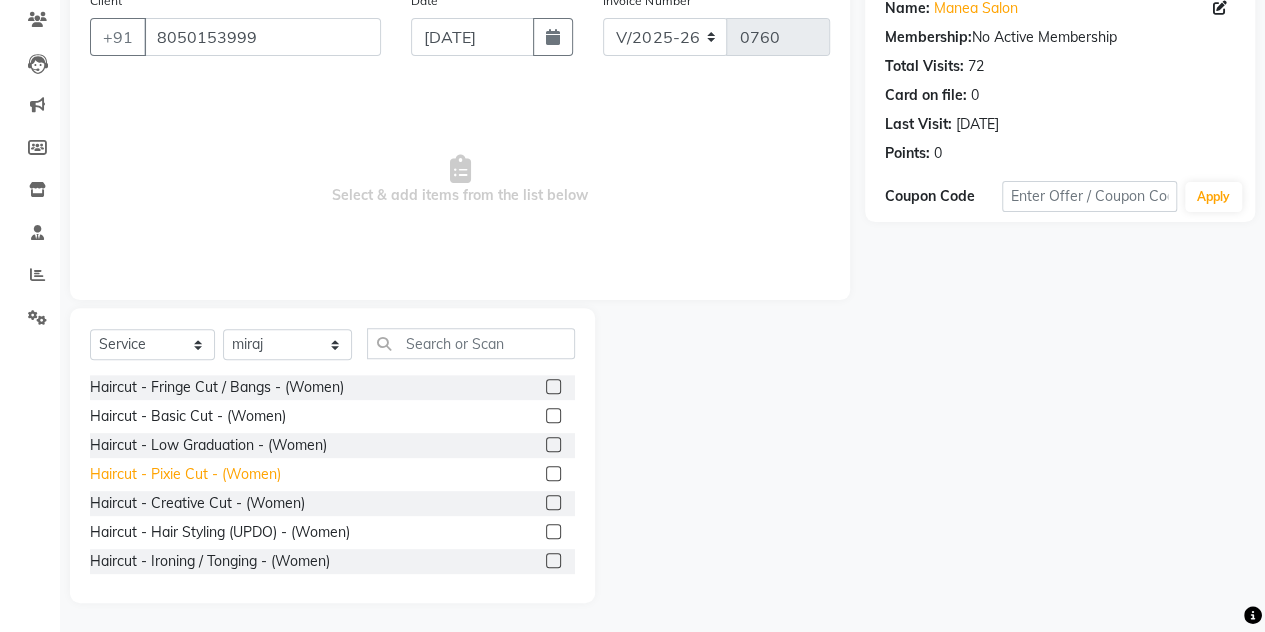 click on "Haircut - Pixie Cut - (Women)" 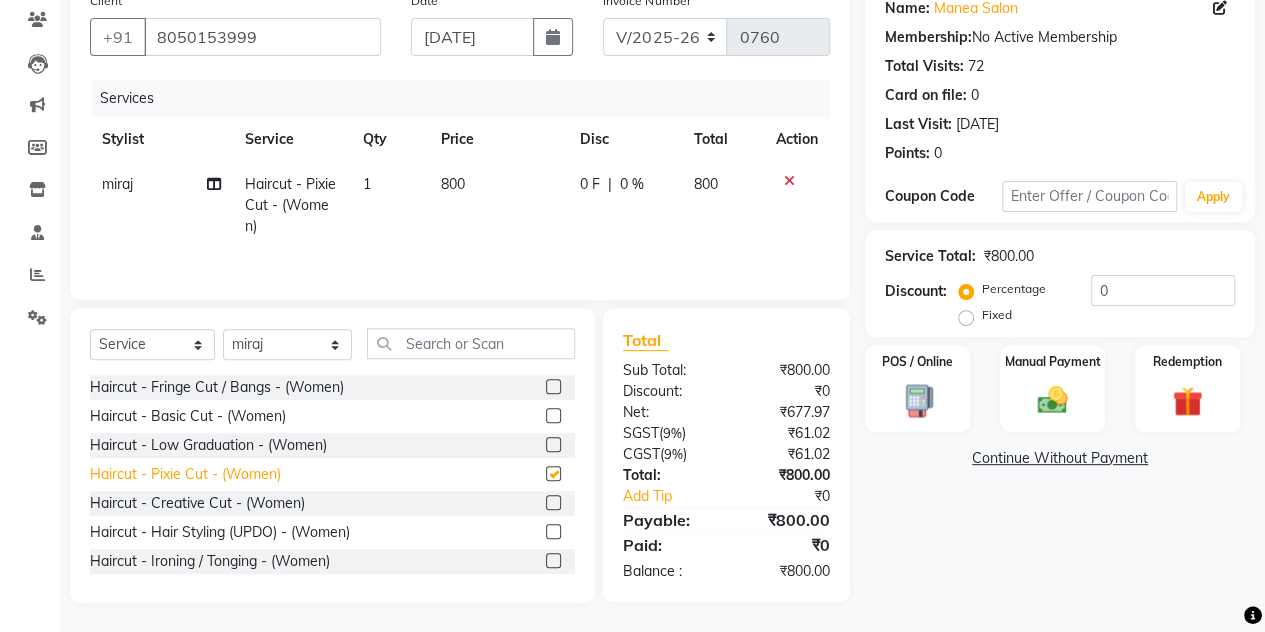 checkbox on "false" 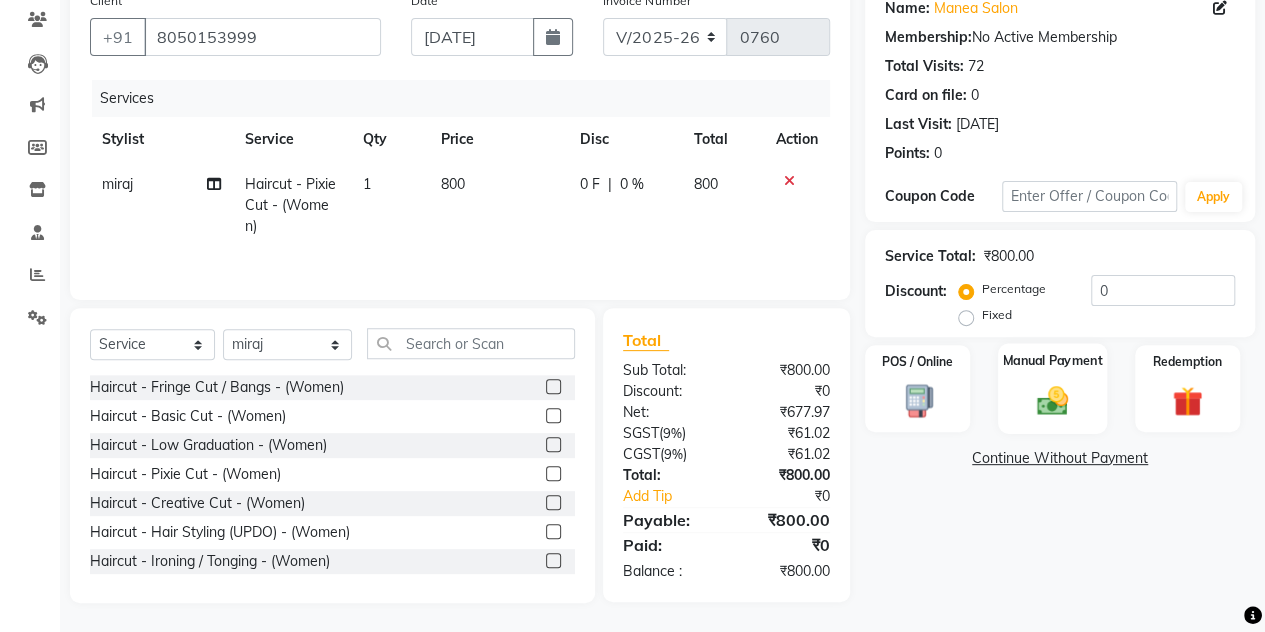click on "Manual Payment" 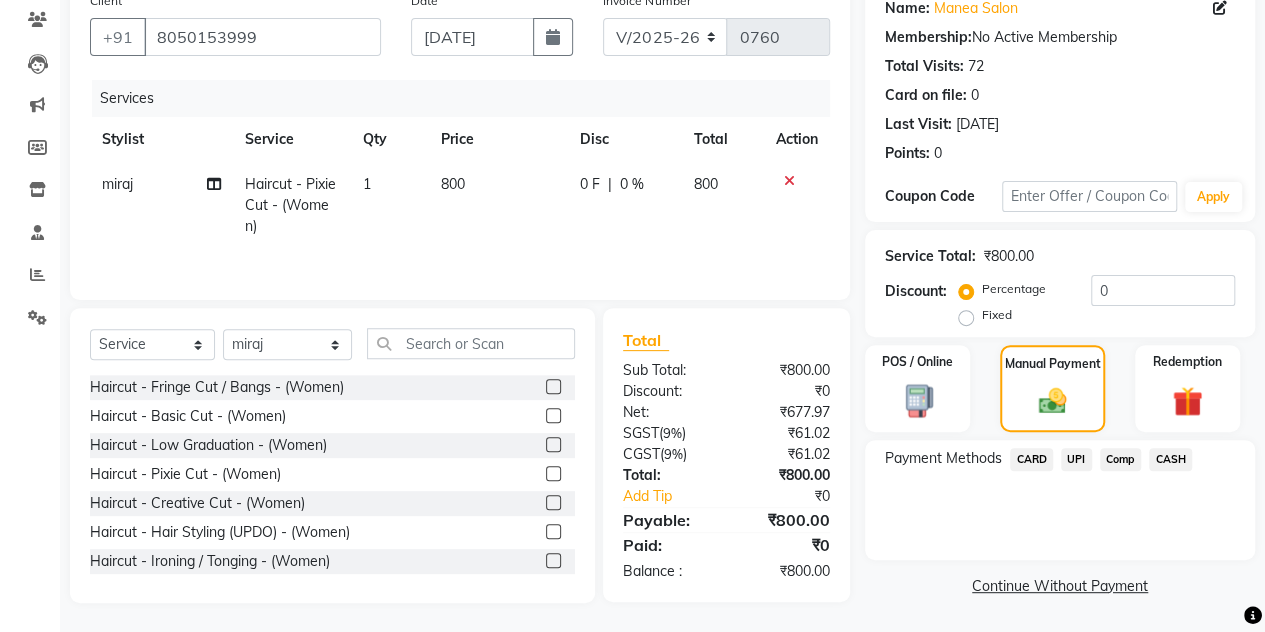 click on "UPI" 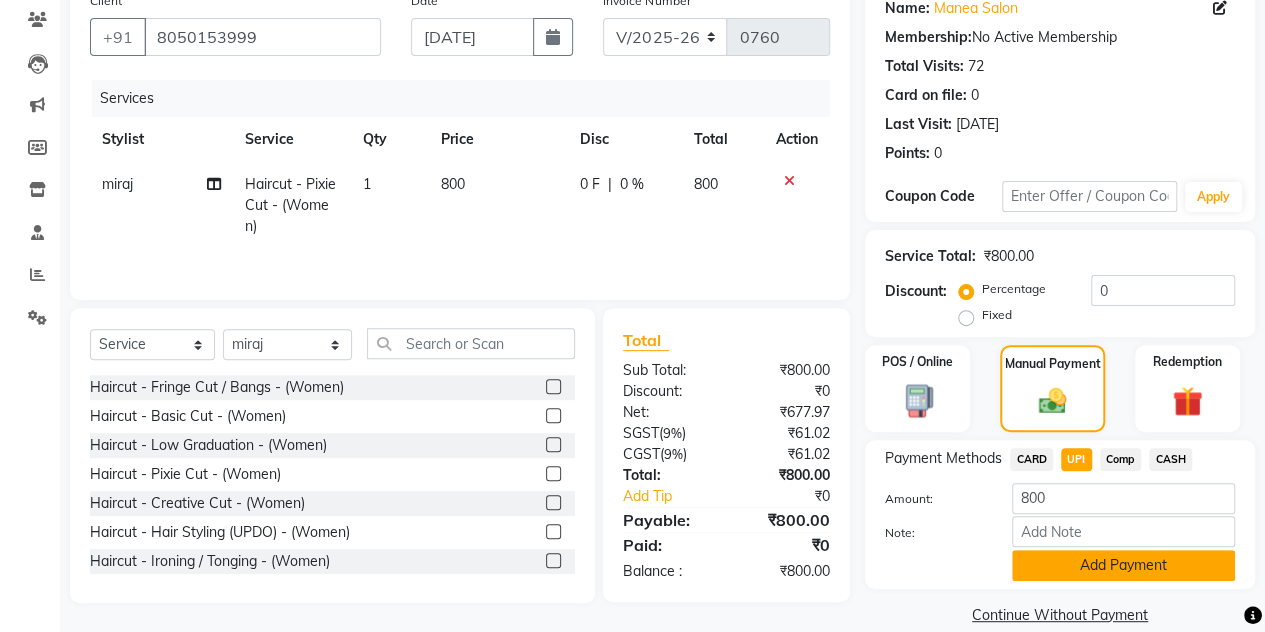 click on "Add Payment" 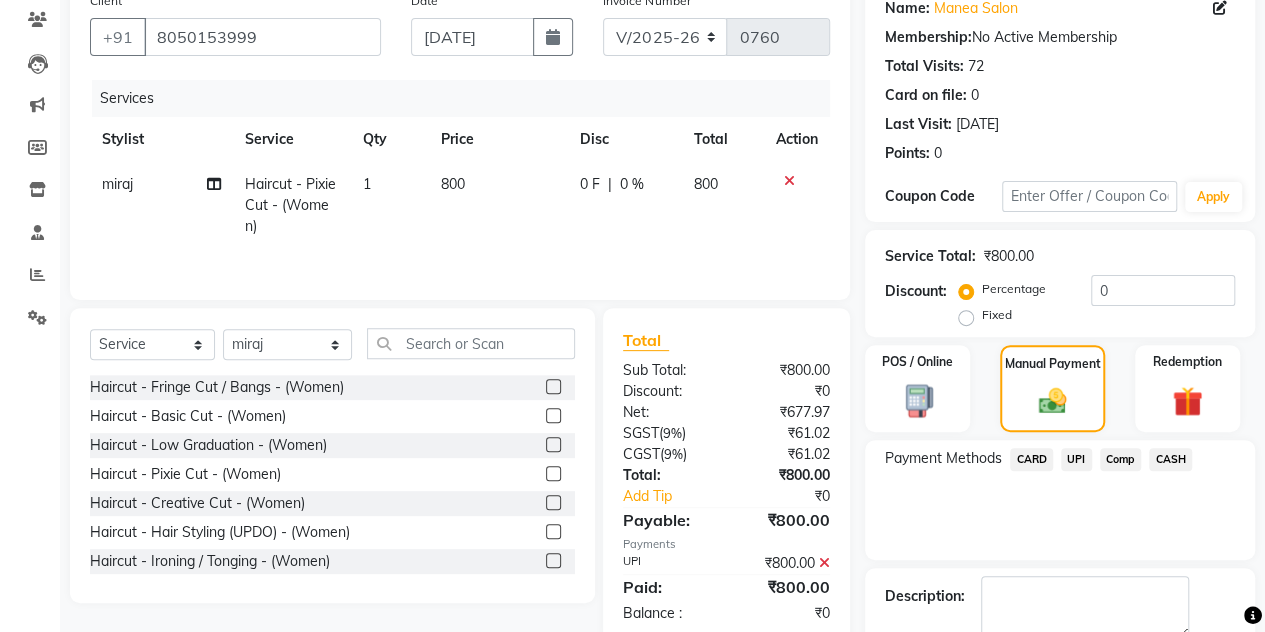 scroll, scrollTop: 278, scrollLeft: 0, axis: vertical 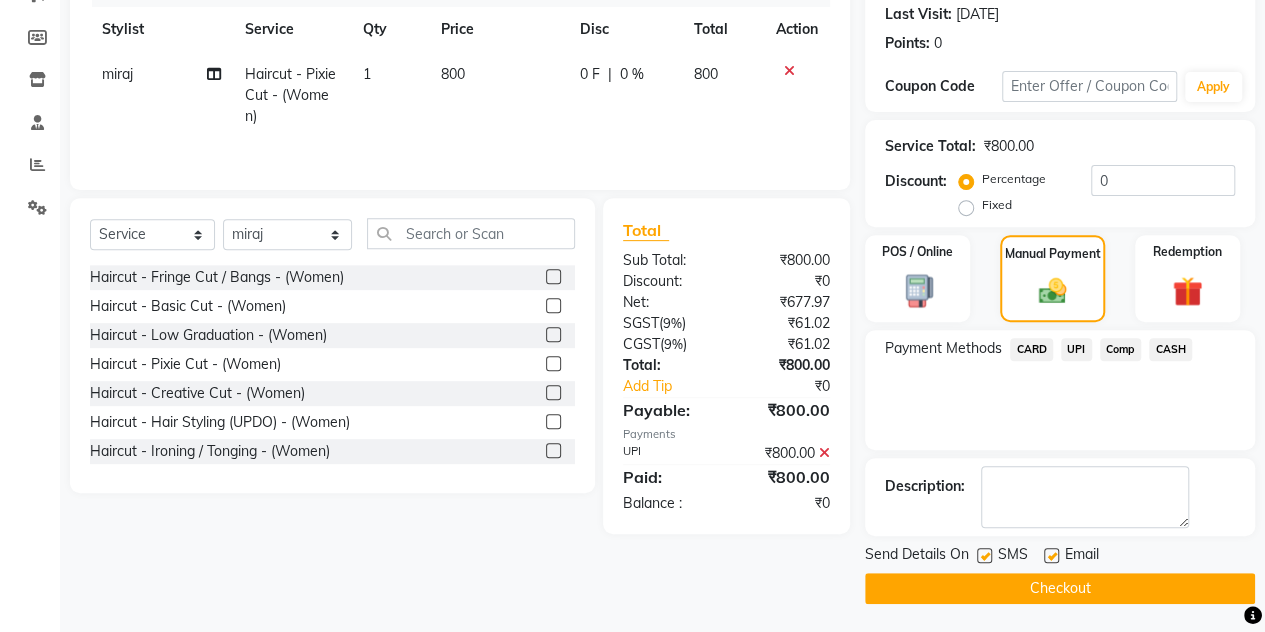 click on "Checkout" 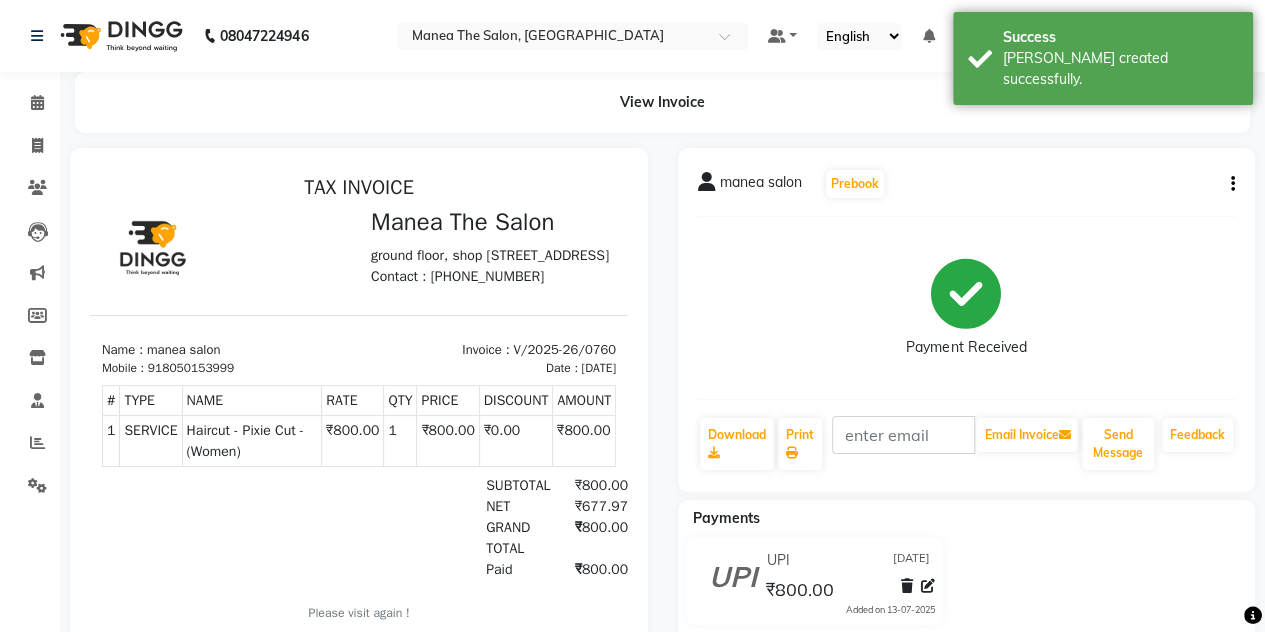 scroll, scrollTop: 0, scrollLeft: 0, axis: both 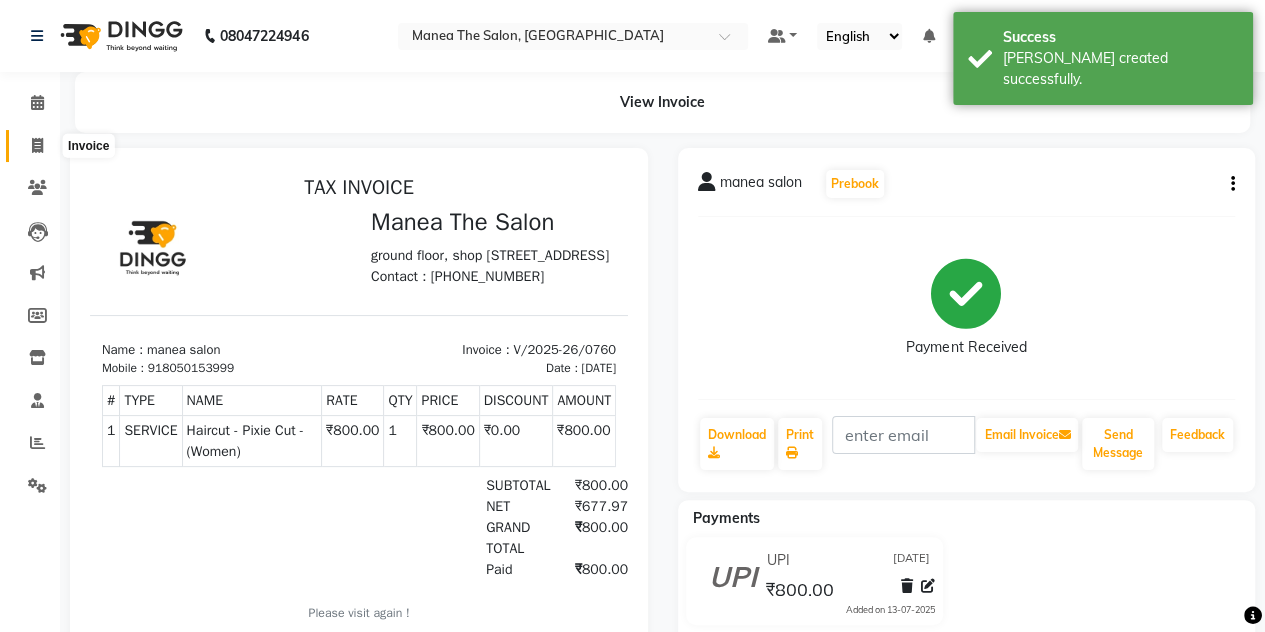 click 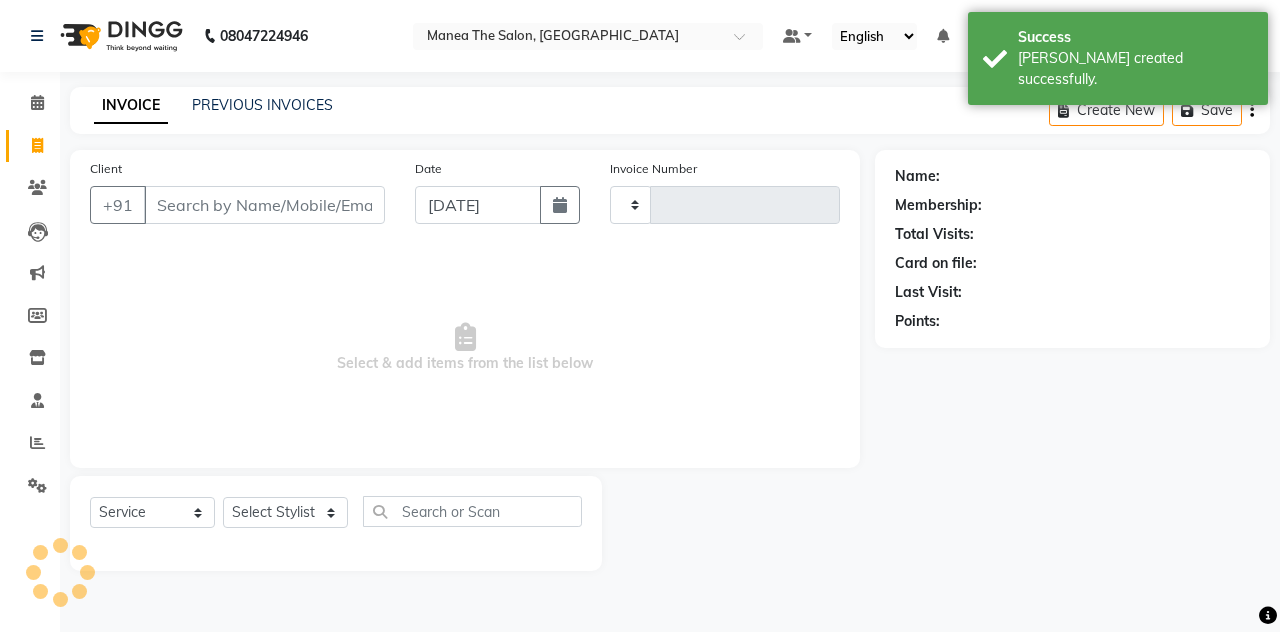 type on "0761" 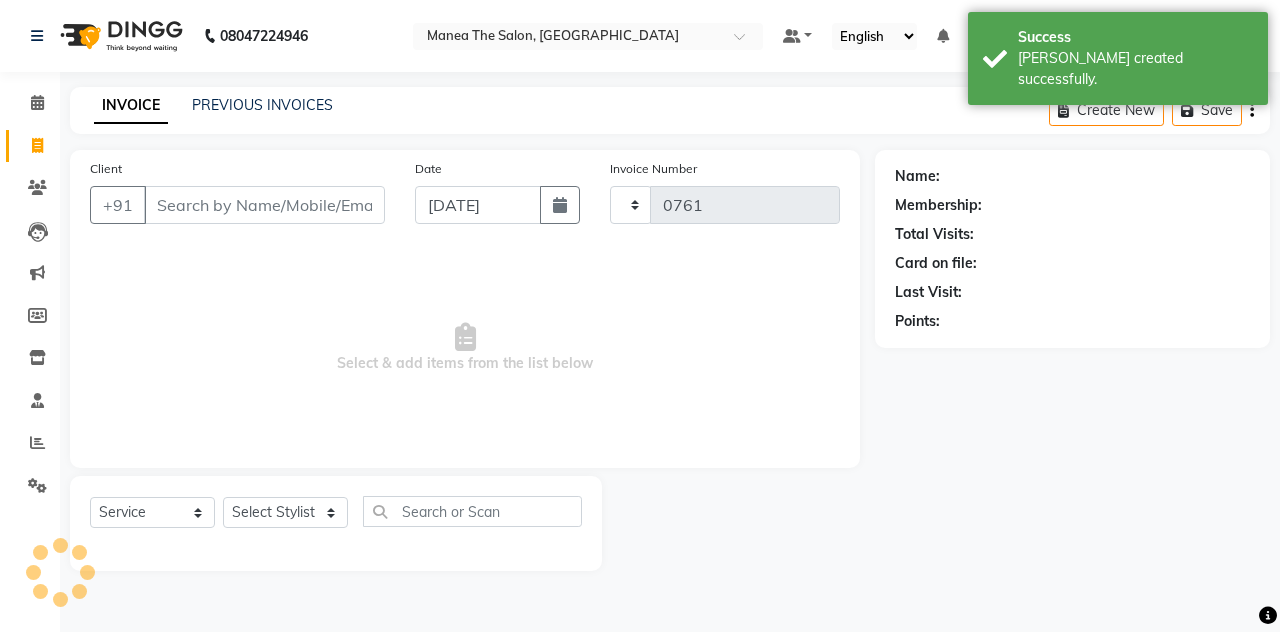 select on "7688" 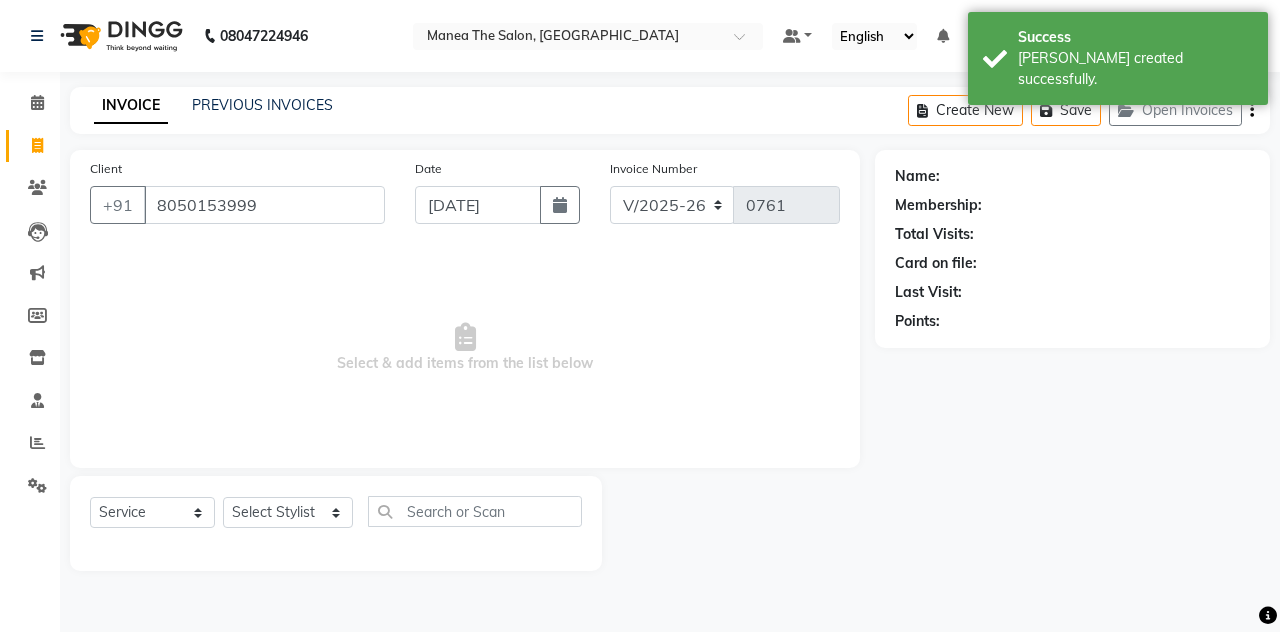 type on "8050153999" 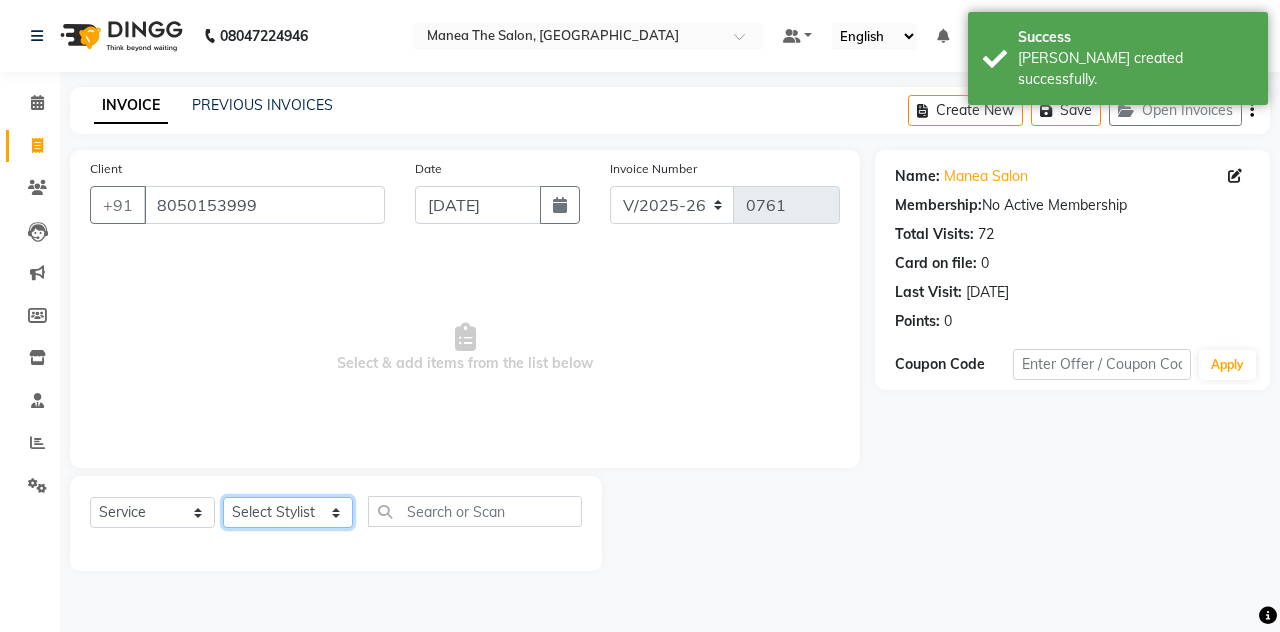 click on "Select Stylist aalam [PERSON_NAME] [PERSON_NAME] The Salon, [GEOGRAPHIC_DATA] miraj [PERSON_NAME]" 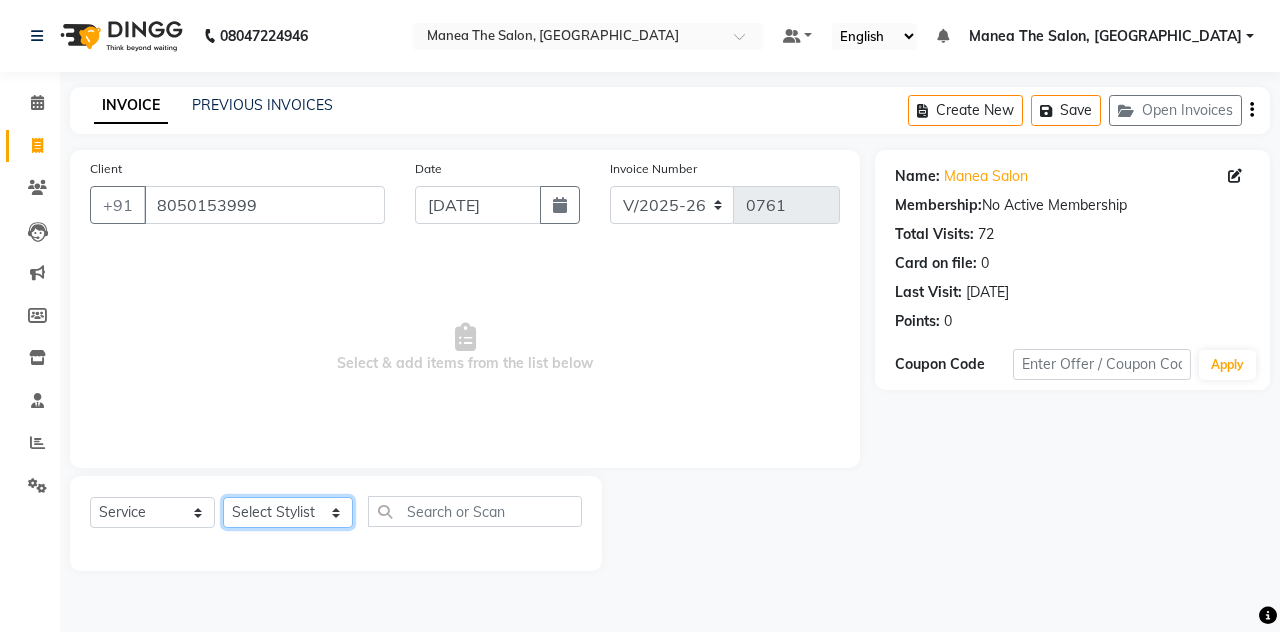 select on "85999" 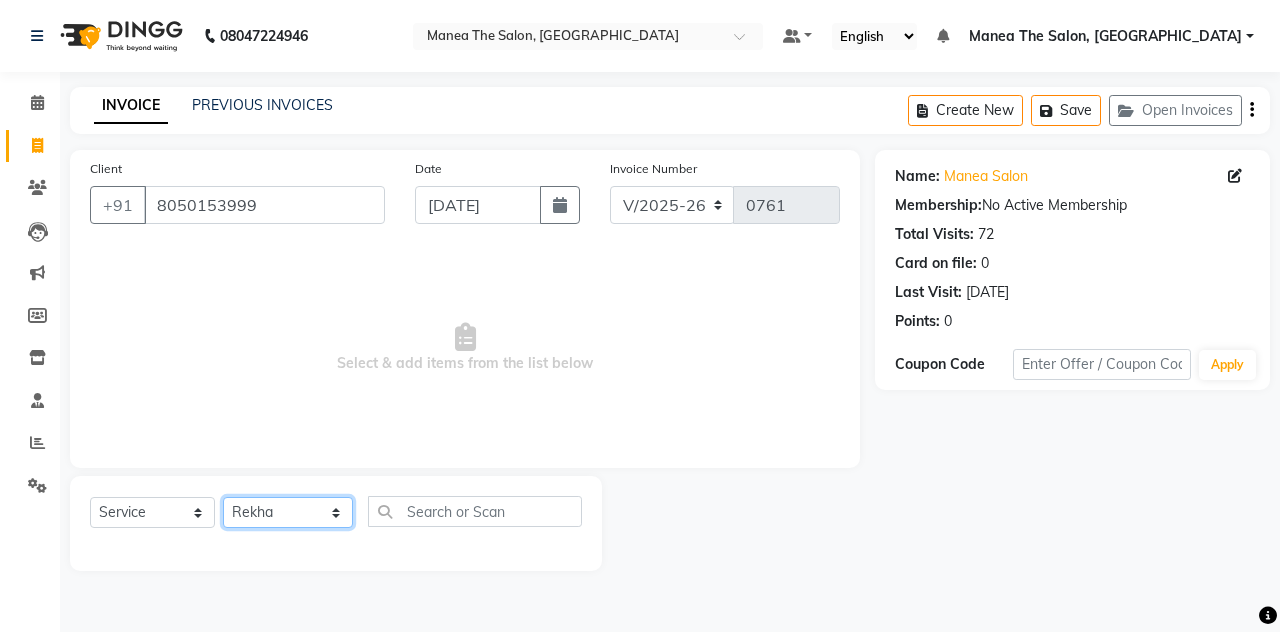 click on "Select Stylist aalam [PERSON_NAME] [PERSON_NAME] The Salon, [GEOGRAPHIC_DATA] miraj [PERSON_NAME]" 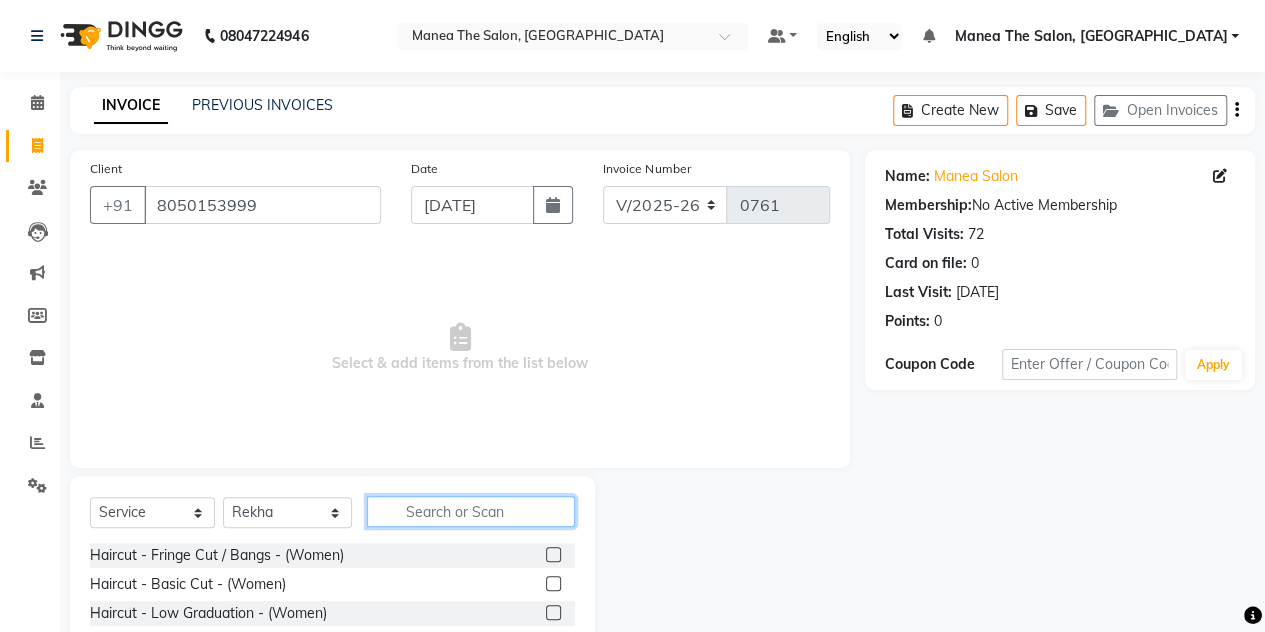 click 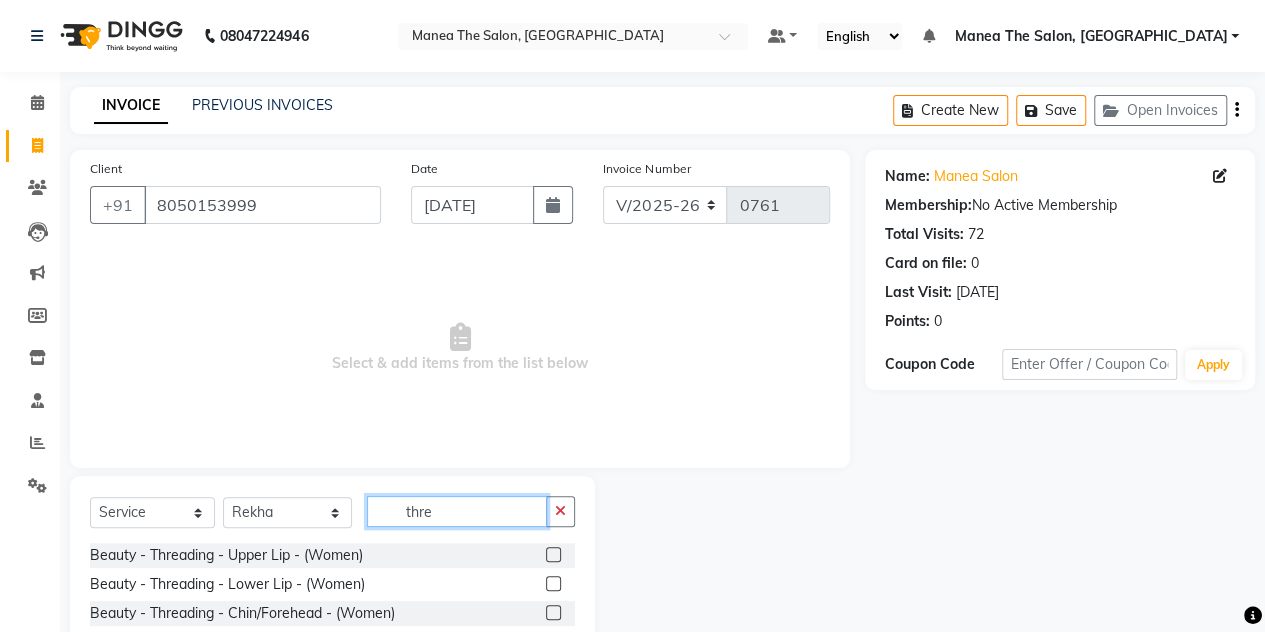 scroll, scrollTop: 168, scrollLeft: 0, axis: vertical 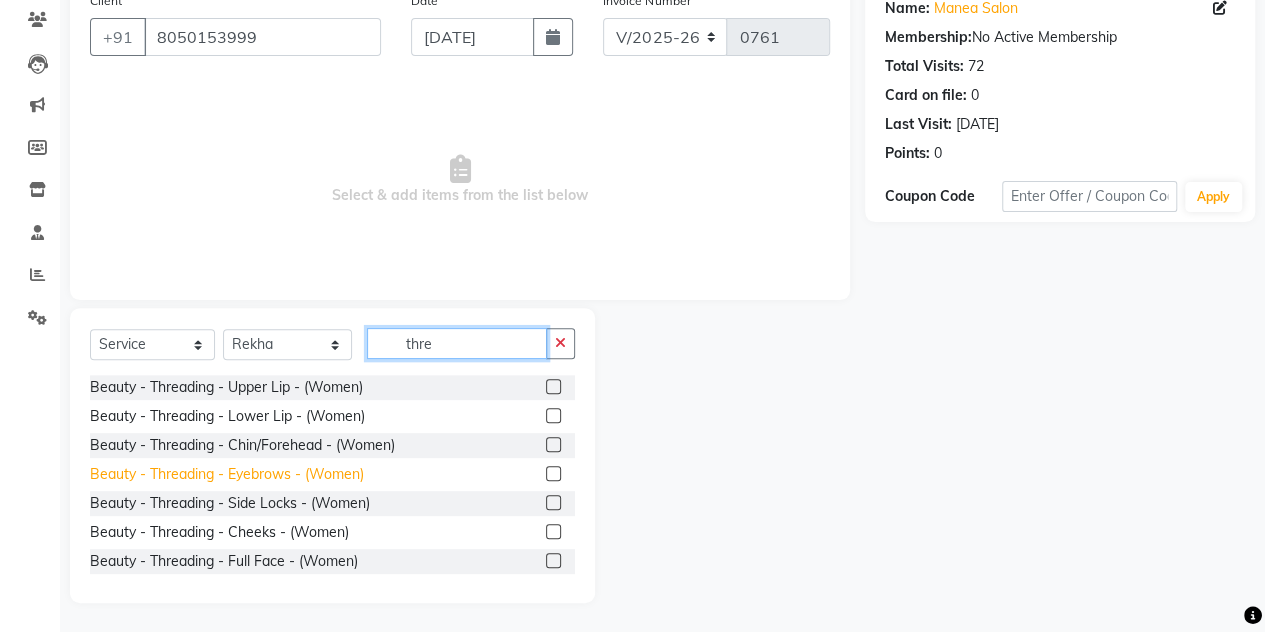 type on "thre" 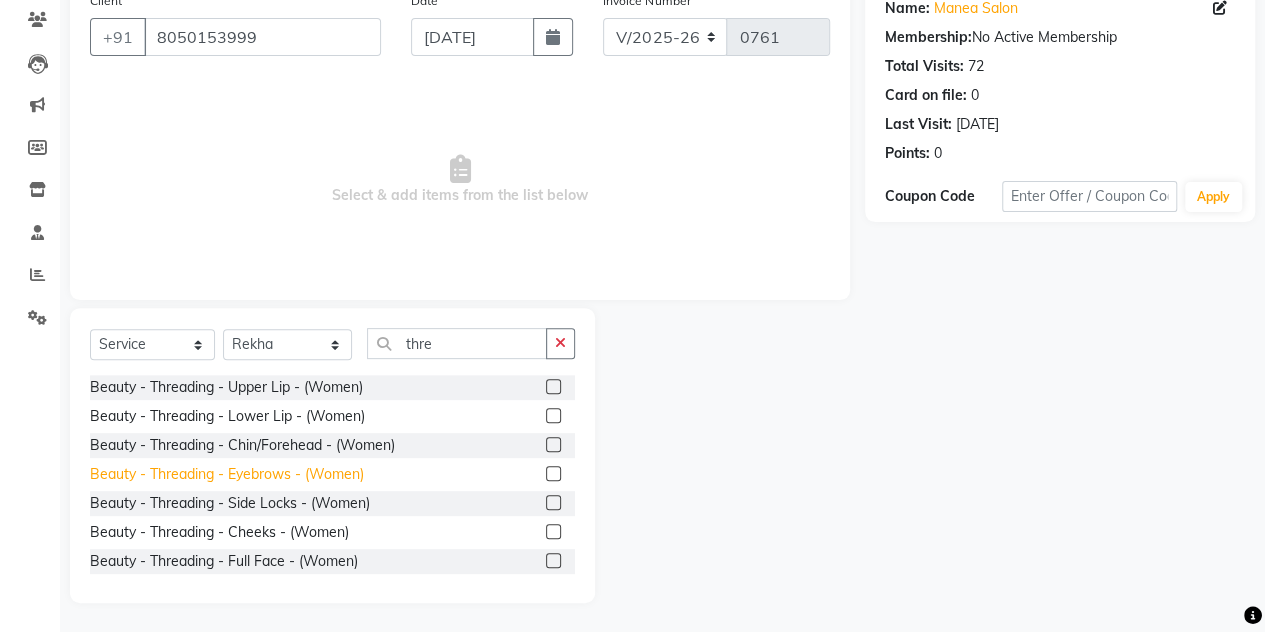 click on "Beauty - Threading - Eyebrows - (Women)" 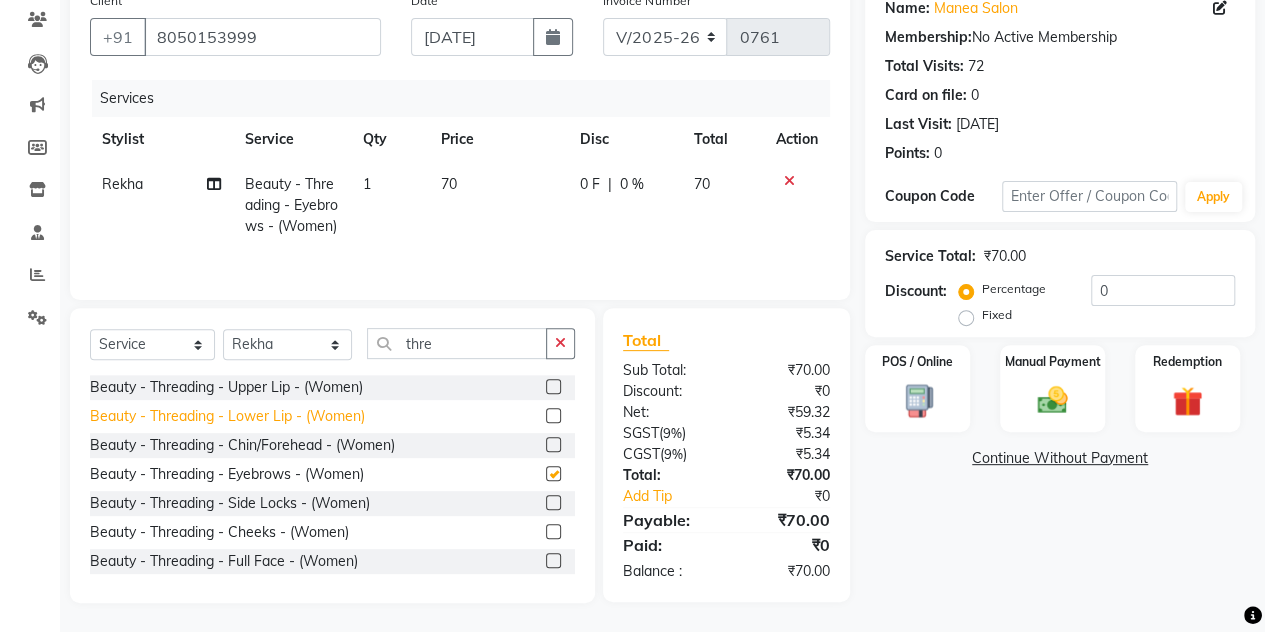 checkbox on "false" 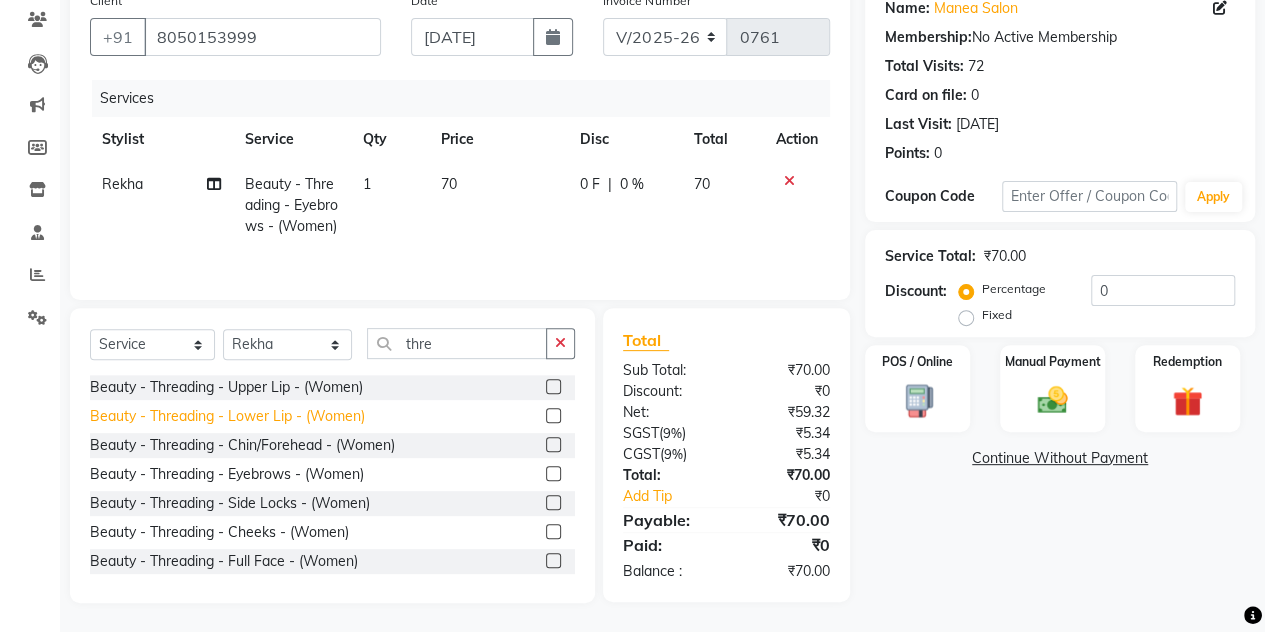 click on "Beauty - Threading - Lower Lip - (Women)" 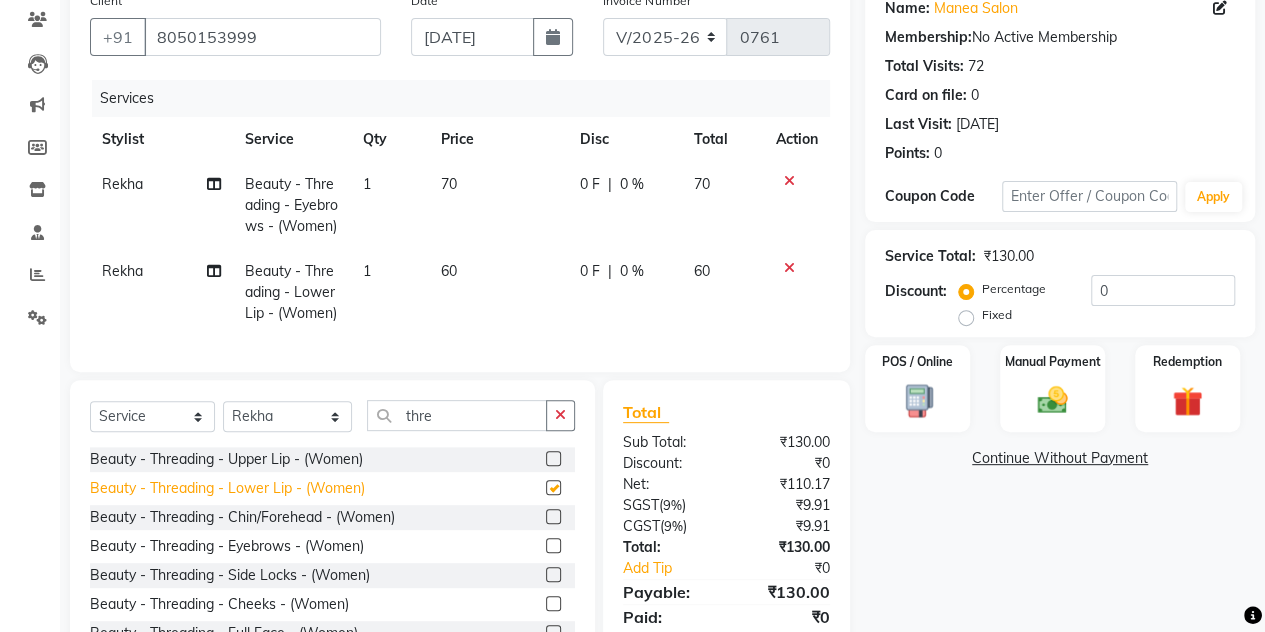 checkbox on "false" 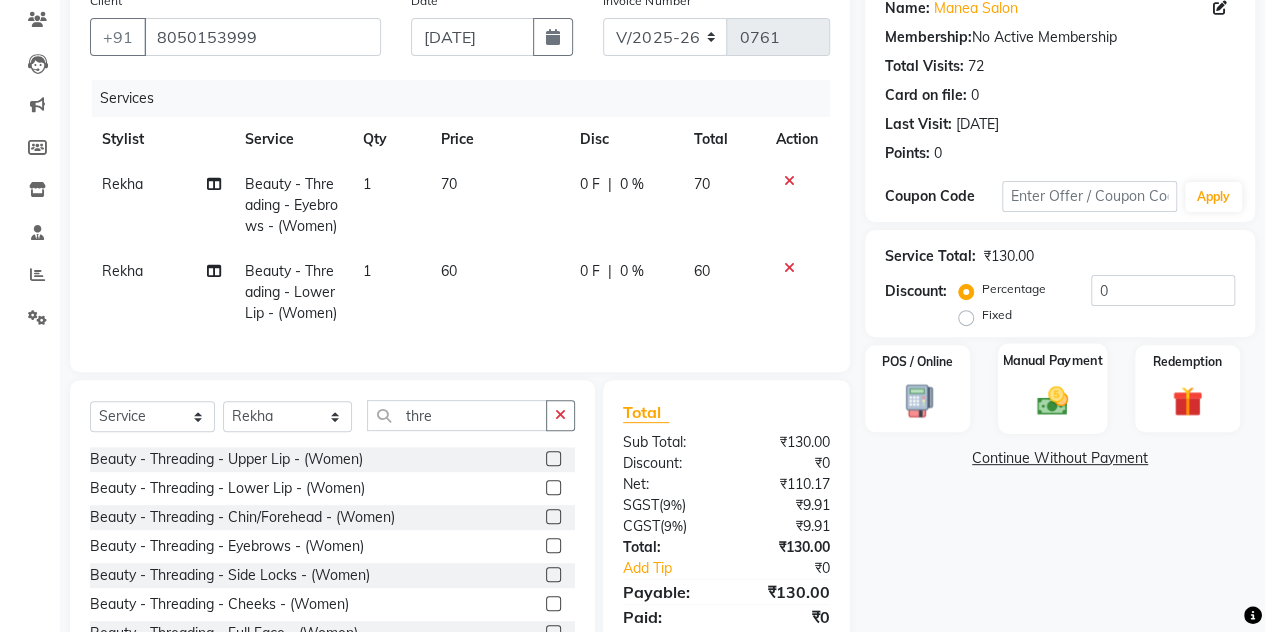 click 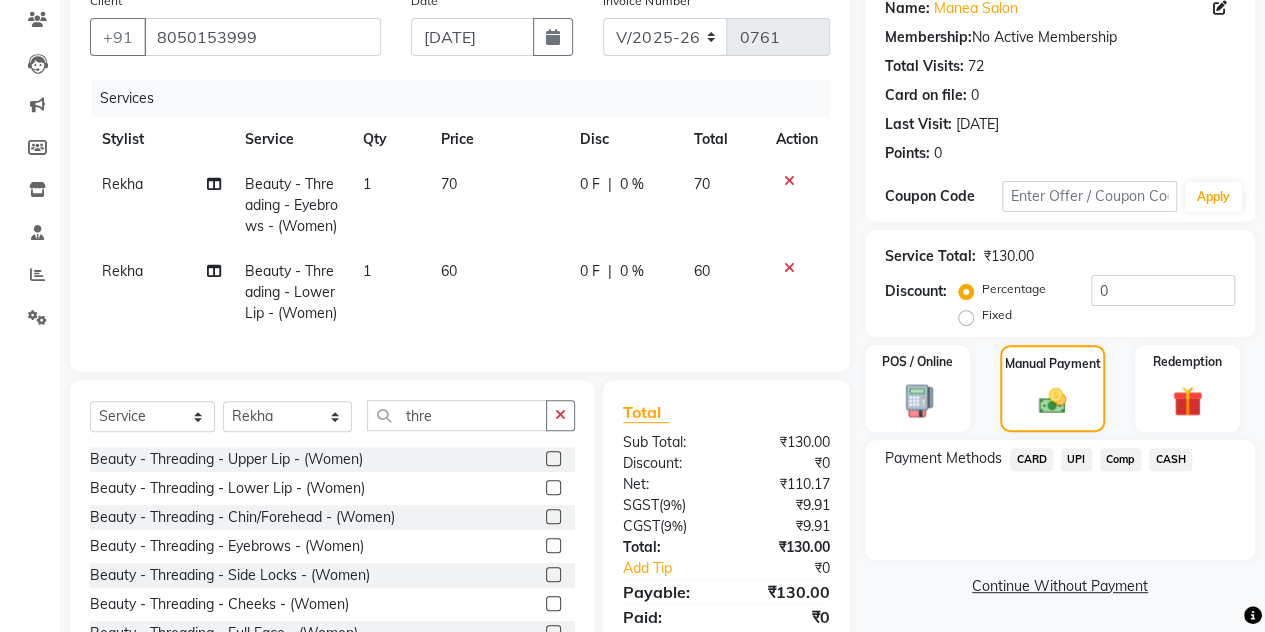 click on "UPI" 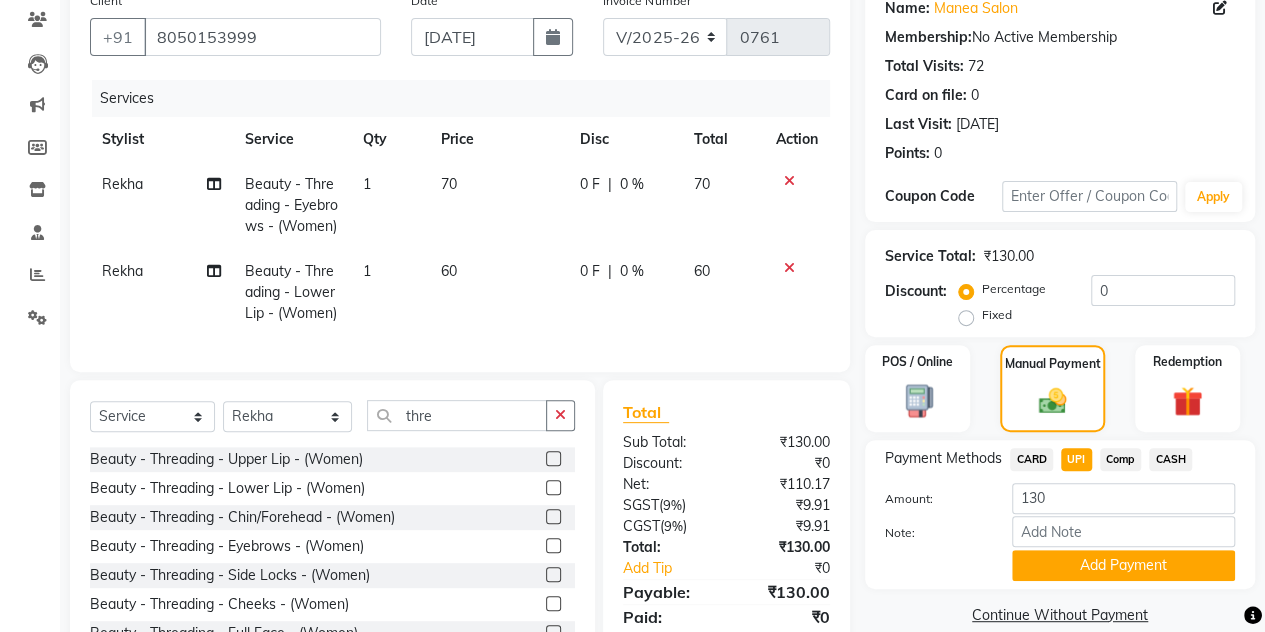 scroll, scrollTop: 276, scrollLeft: 0, axis: vertical 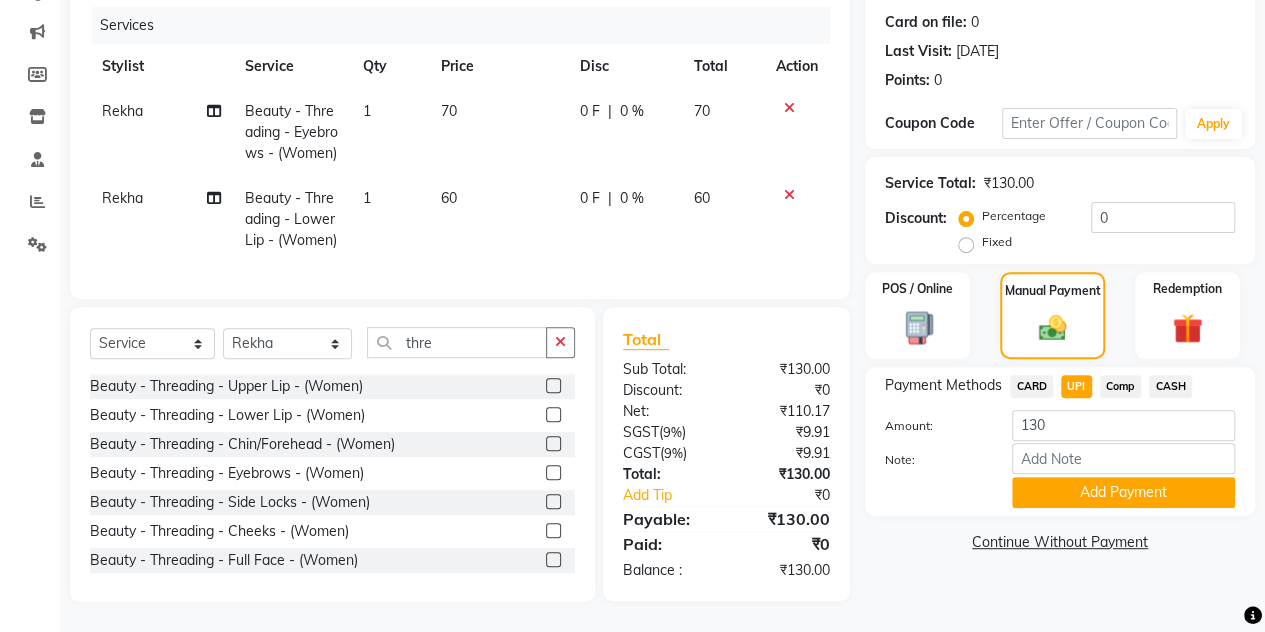 click on "Add Payment" 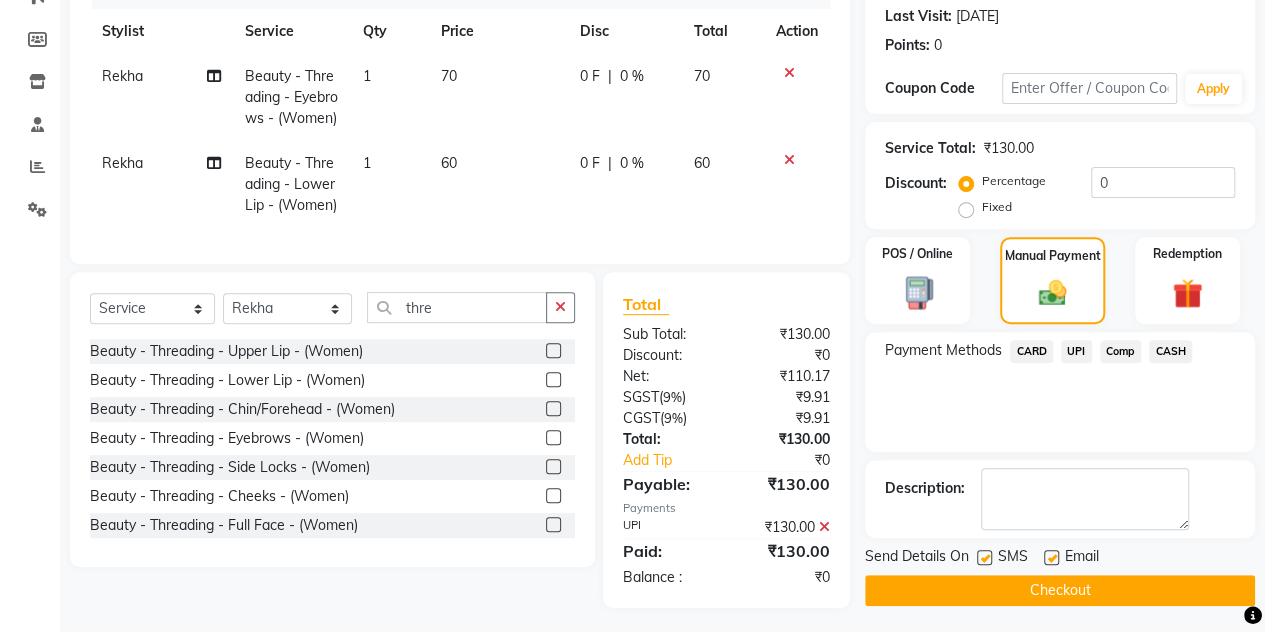 scroll, scrollTop: 316, scrollLeft: 0, axis: vertical 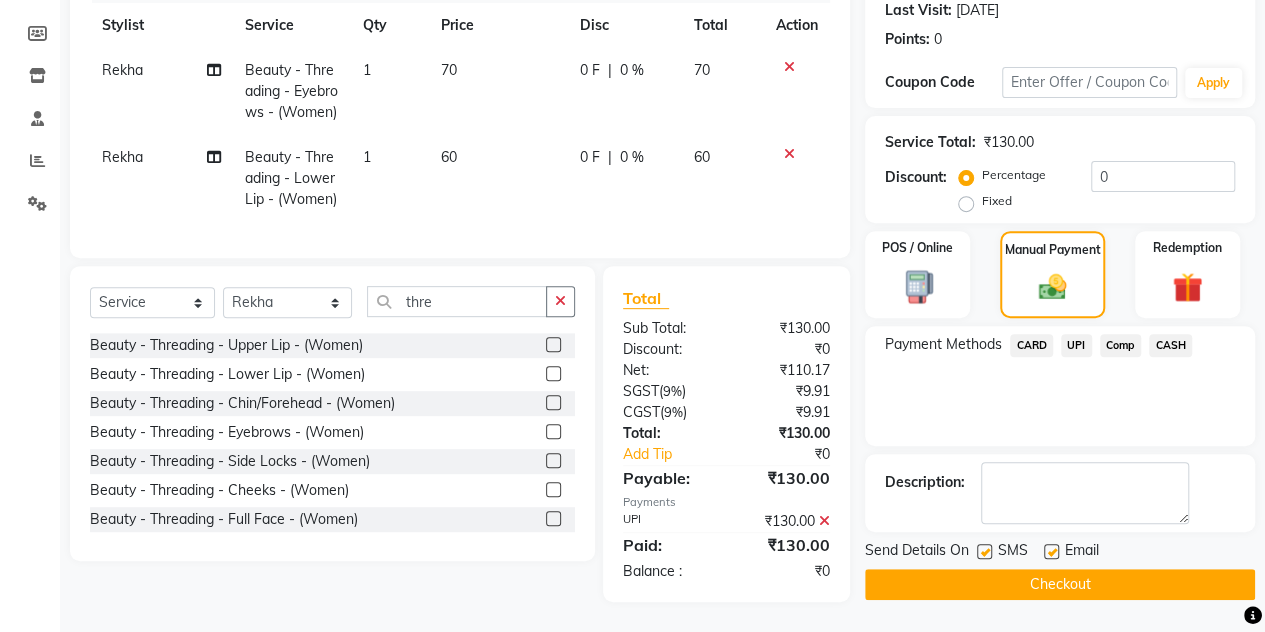 click on "Checkout" 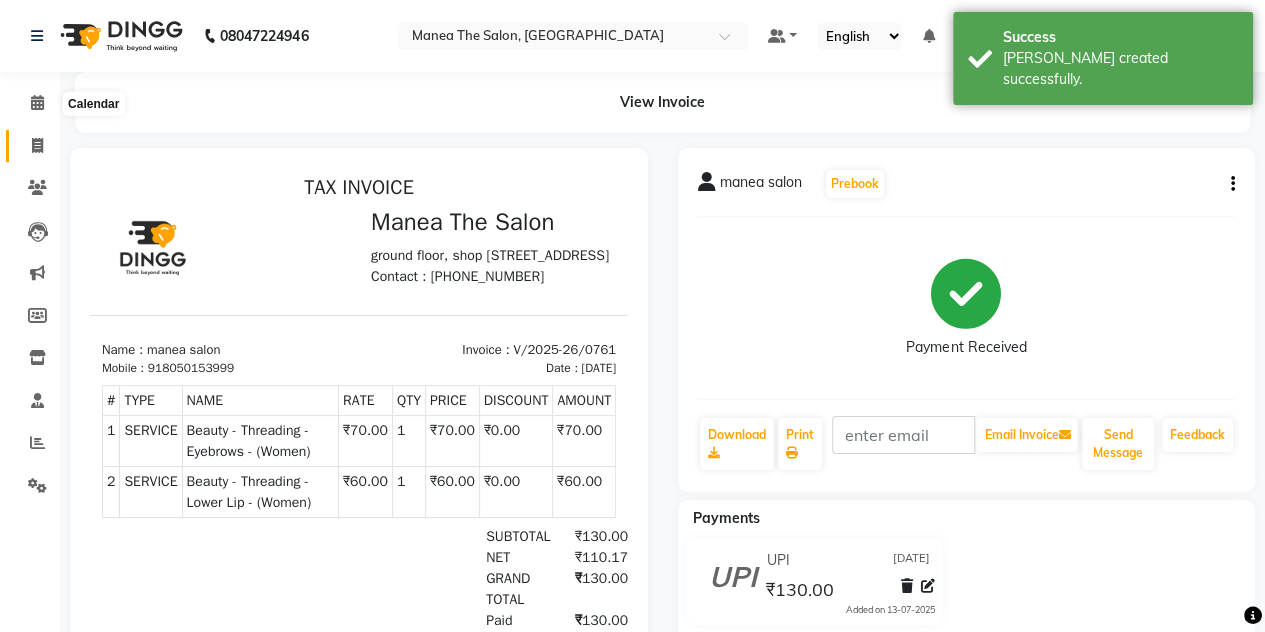 scroll, scrollTop: 0, scrollLeft: 0, axis: both 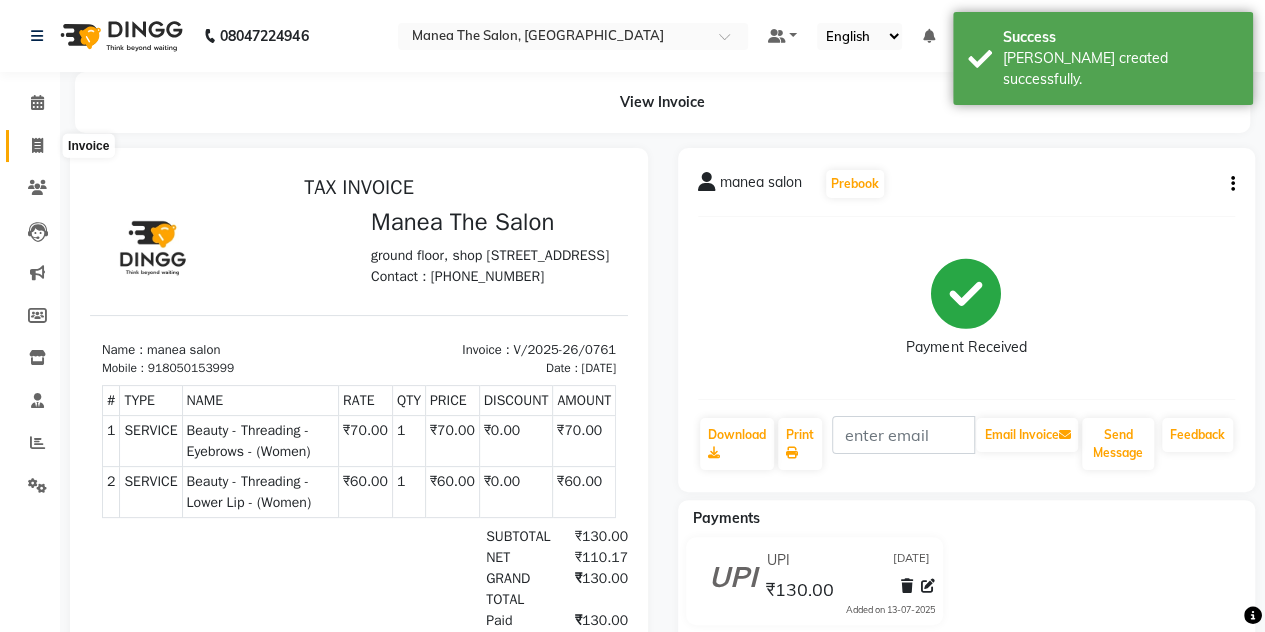 click 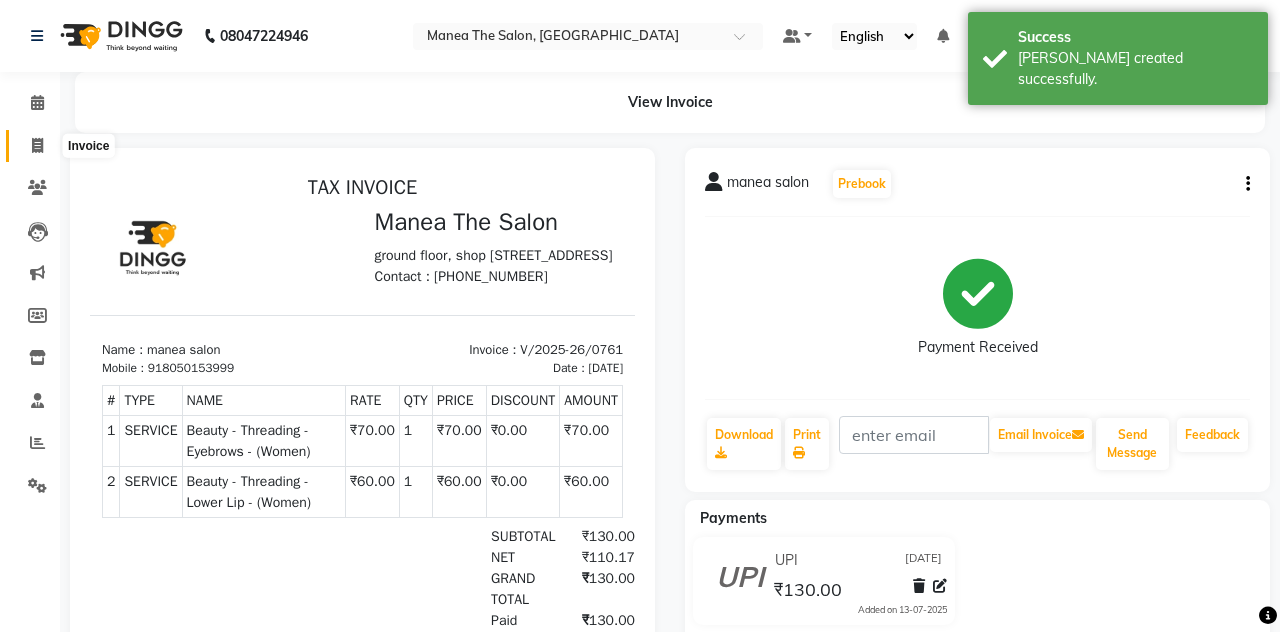 select on "7688" 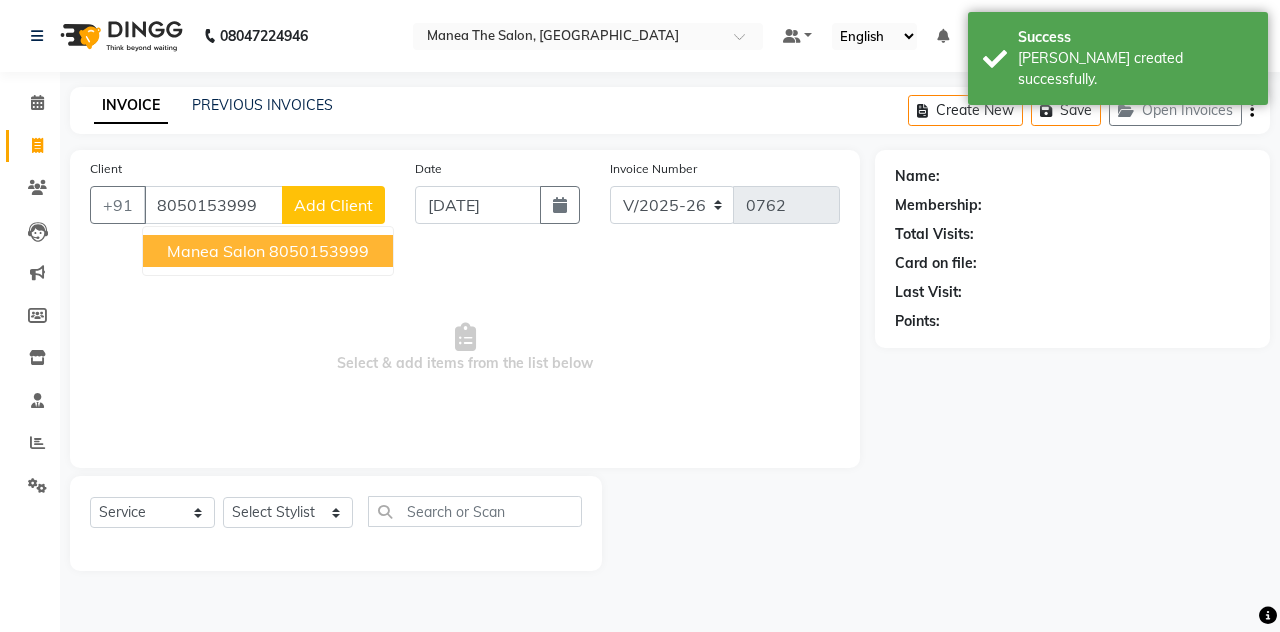 type on "8050153999" 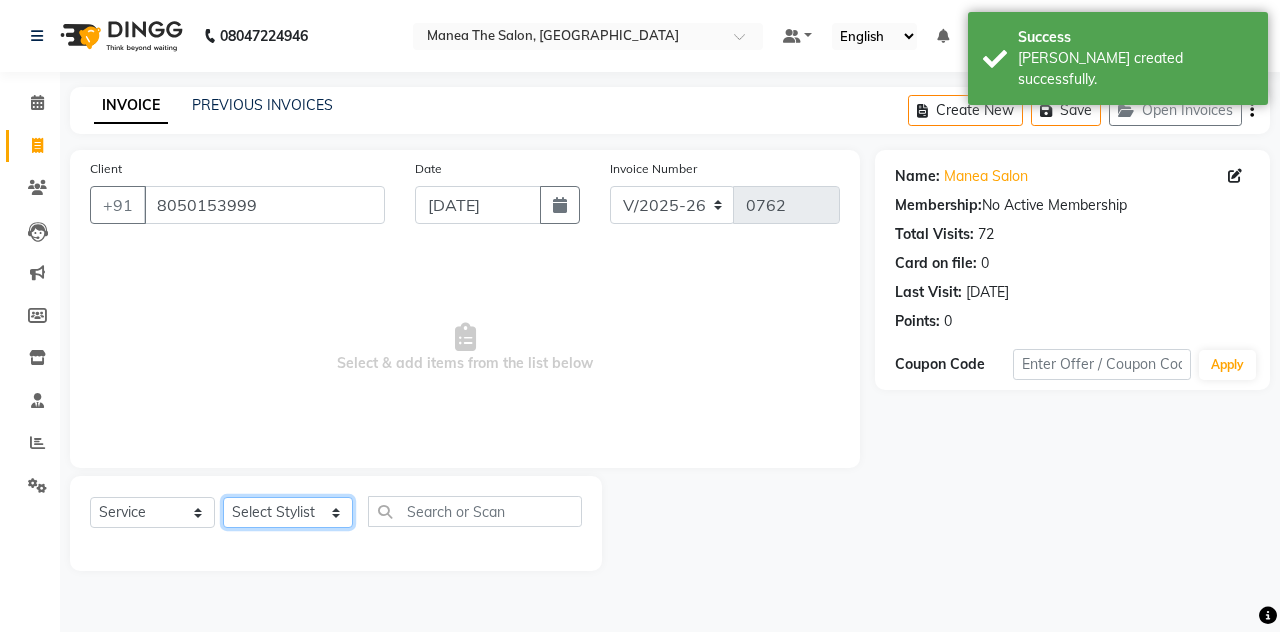 click on "Select Stylist aalam [PERSON_NAME] [PERSON_NAME] The Salon, [GEOGRAPHIC_DATA] miraj [PERSON_NAME]" 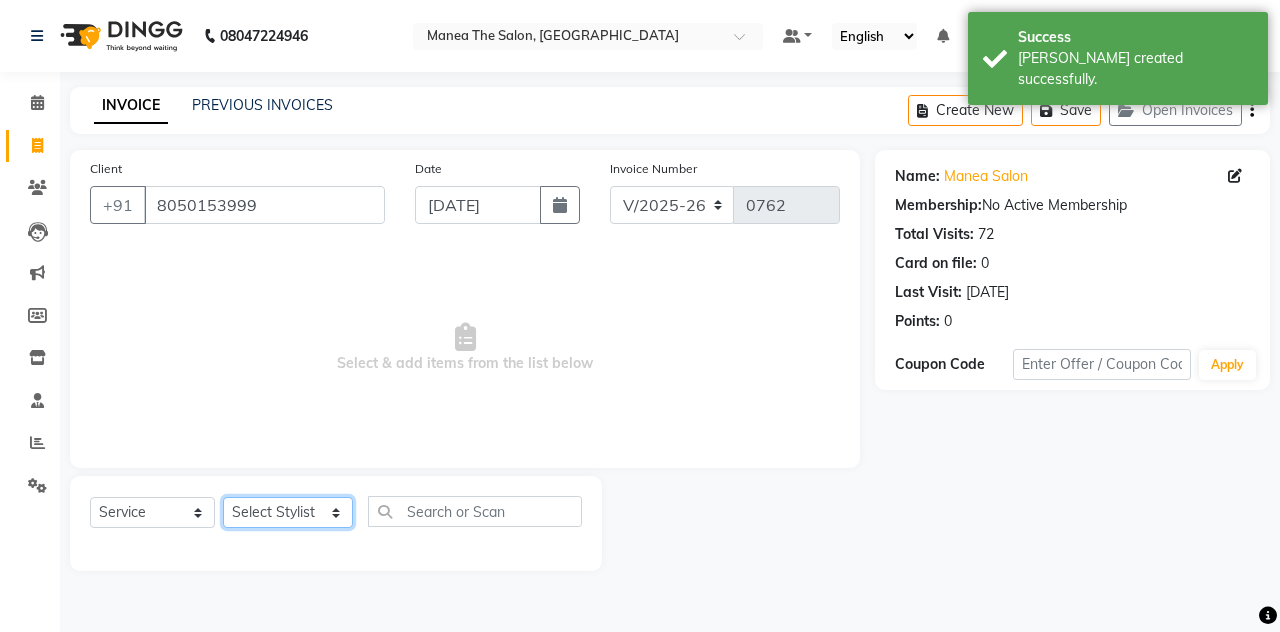 select on "80478" 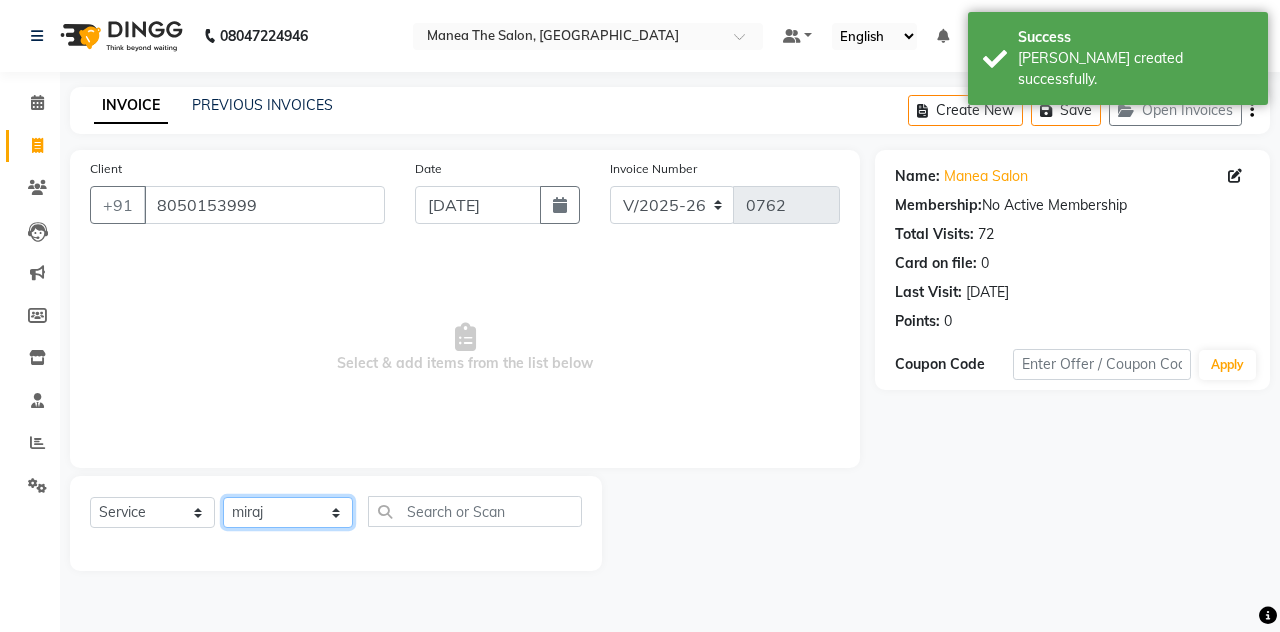 click on "Select Stylist aalam [PERSON_NAME] [PERSON_NAME] The Salon, [GEOGRAPHIC_DATA] miraj [PERSON_NAME]" 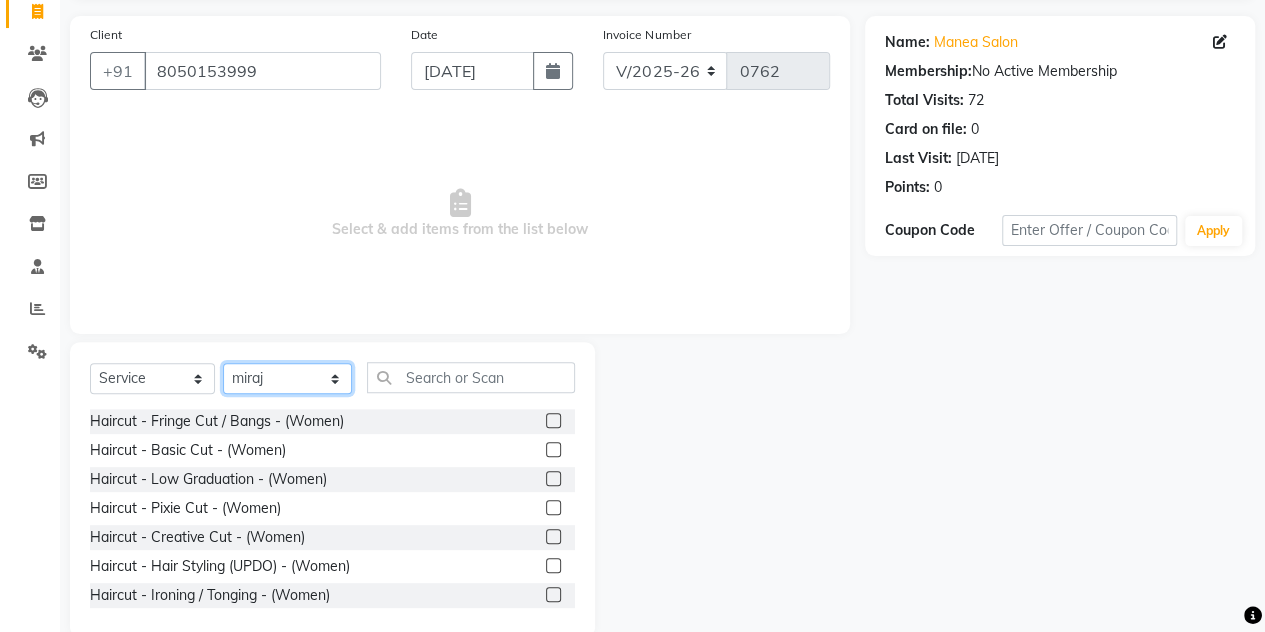 scroll, scrollTop: 168, scrollLeft: 0, axis: vertical 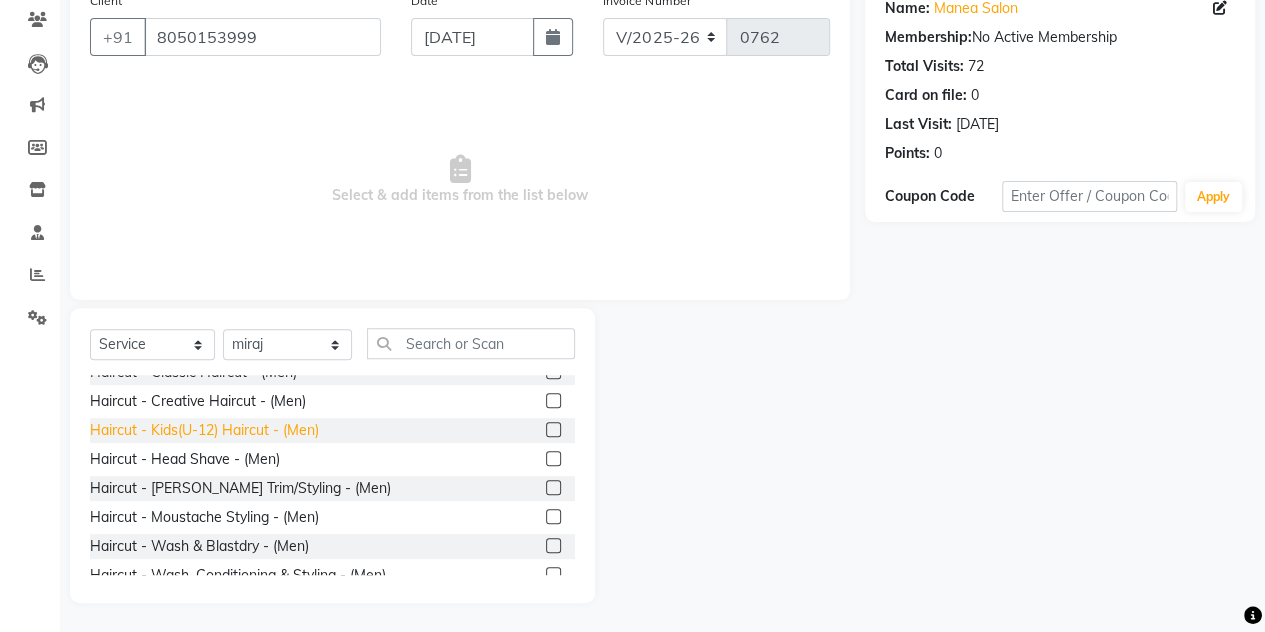 click on "Haircut - Kids(U-12) Haircut - (Men)" 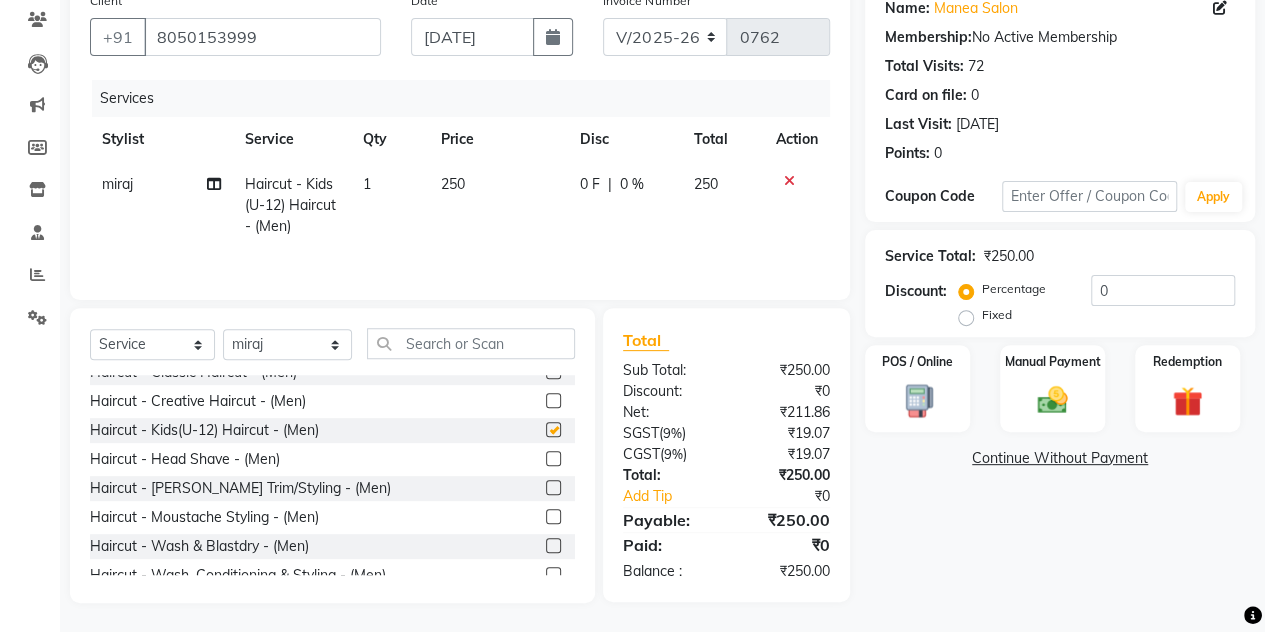 checkbox on "false" 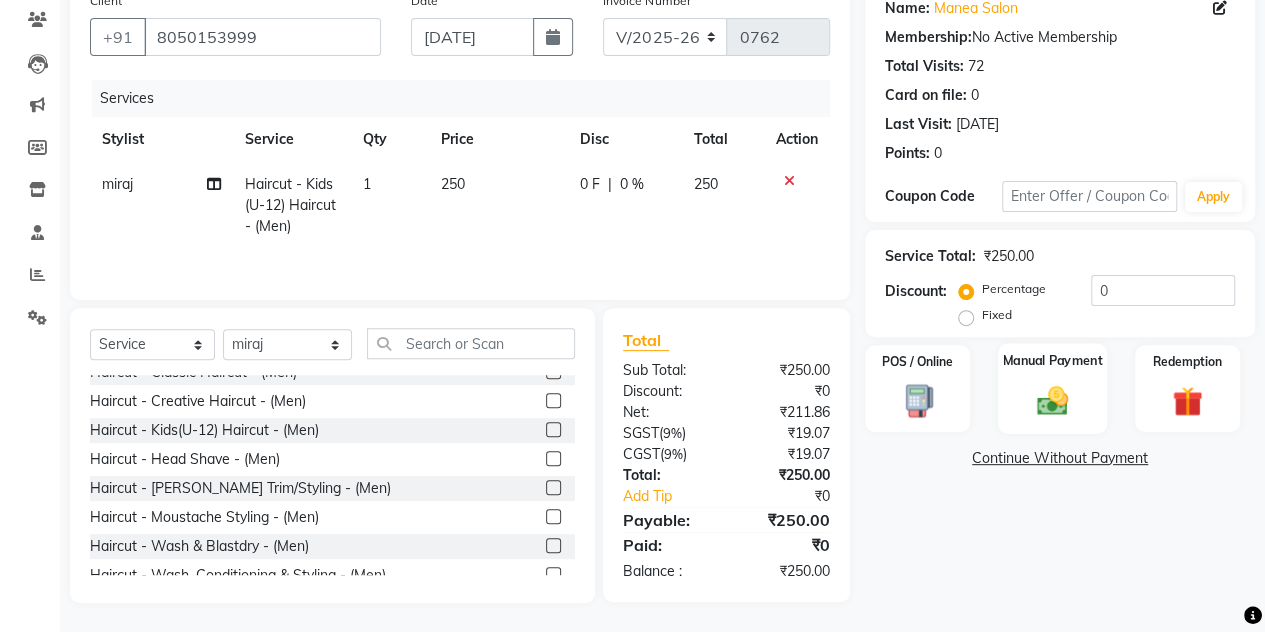 click 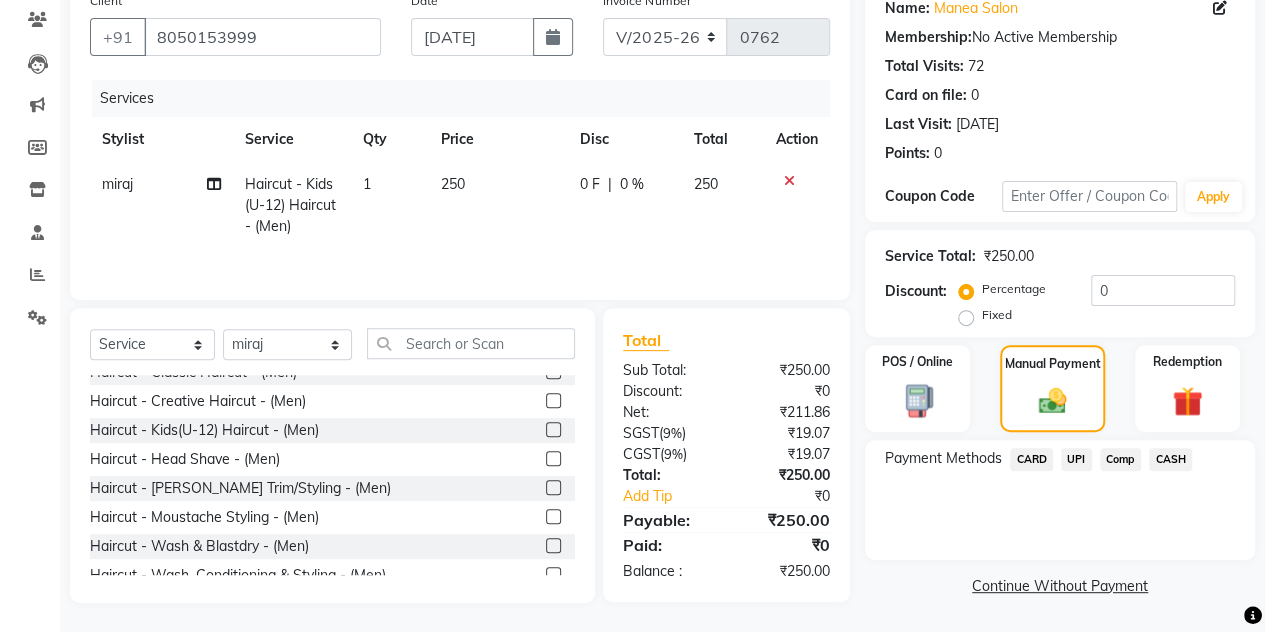 click on "CASH" 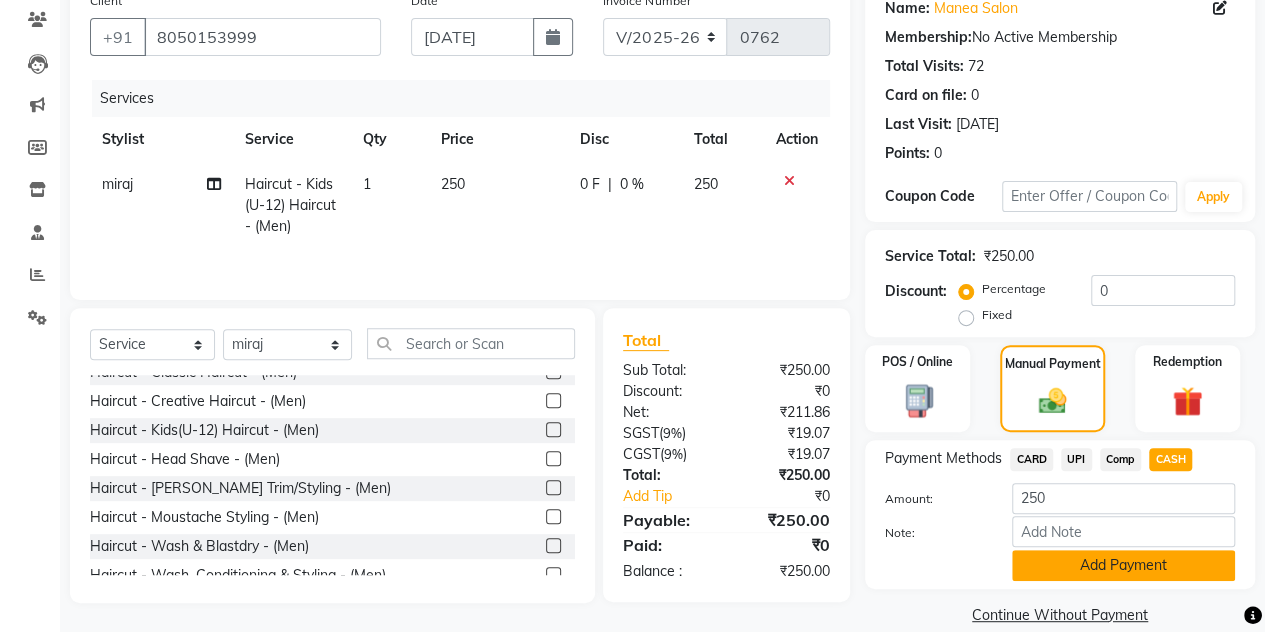 click on "Add Payment" 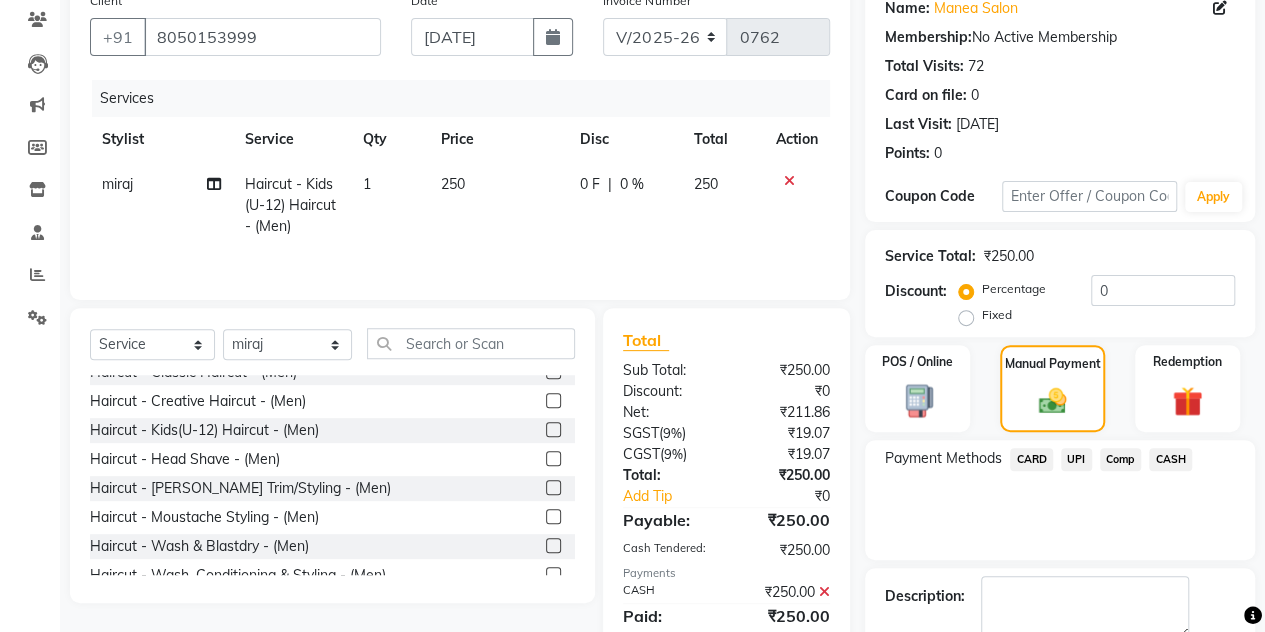 scroll, scrollTop: 278, scrollLeft: 0, axis: vertical 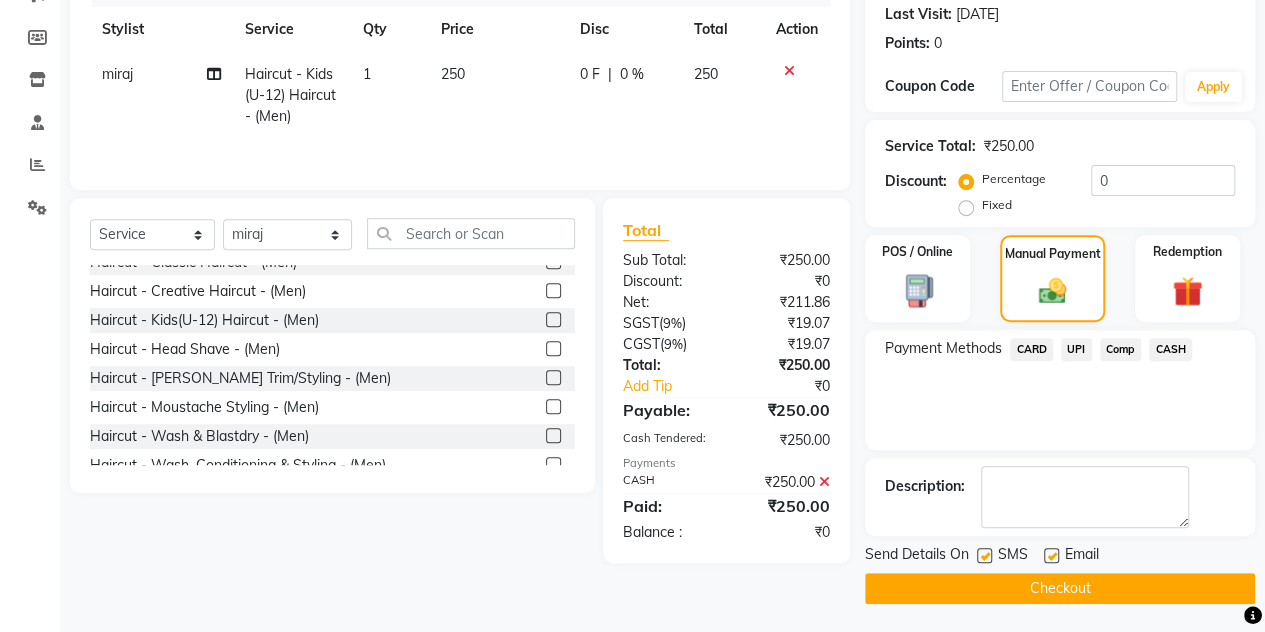 click on "Checkout" 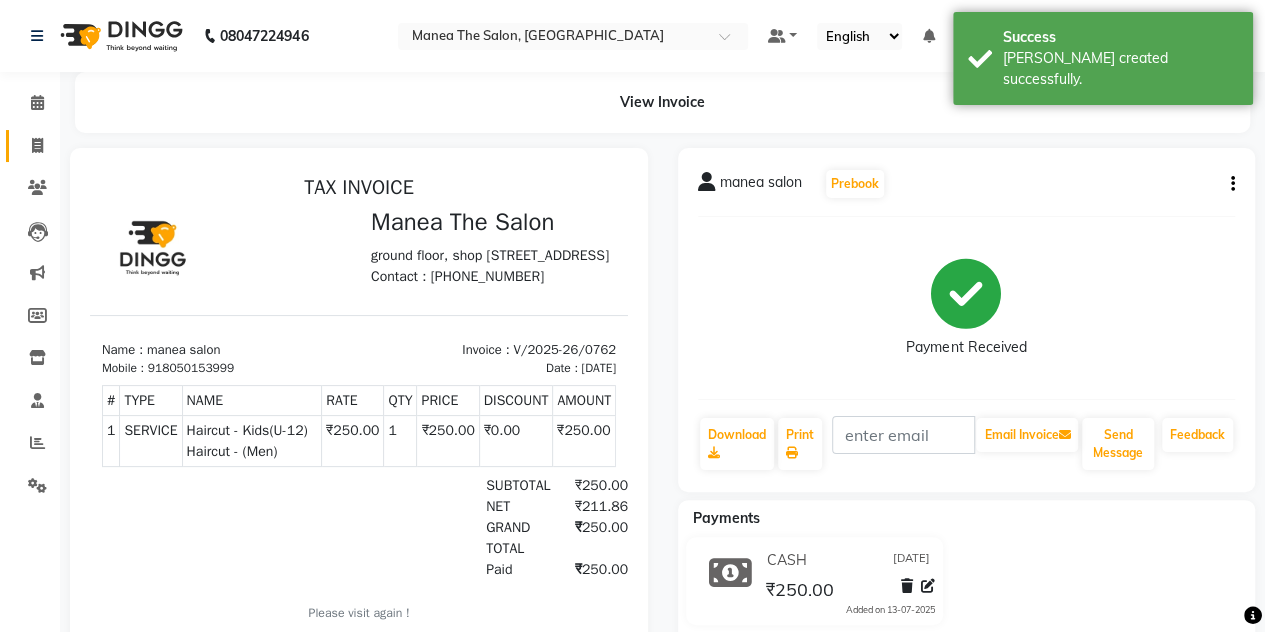 scroll, scrollTop: 0, scrollLeft: 0, axis: both 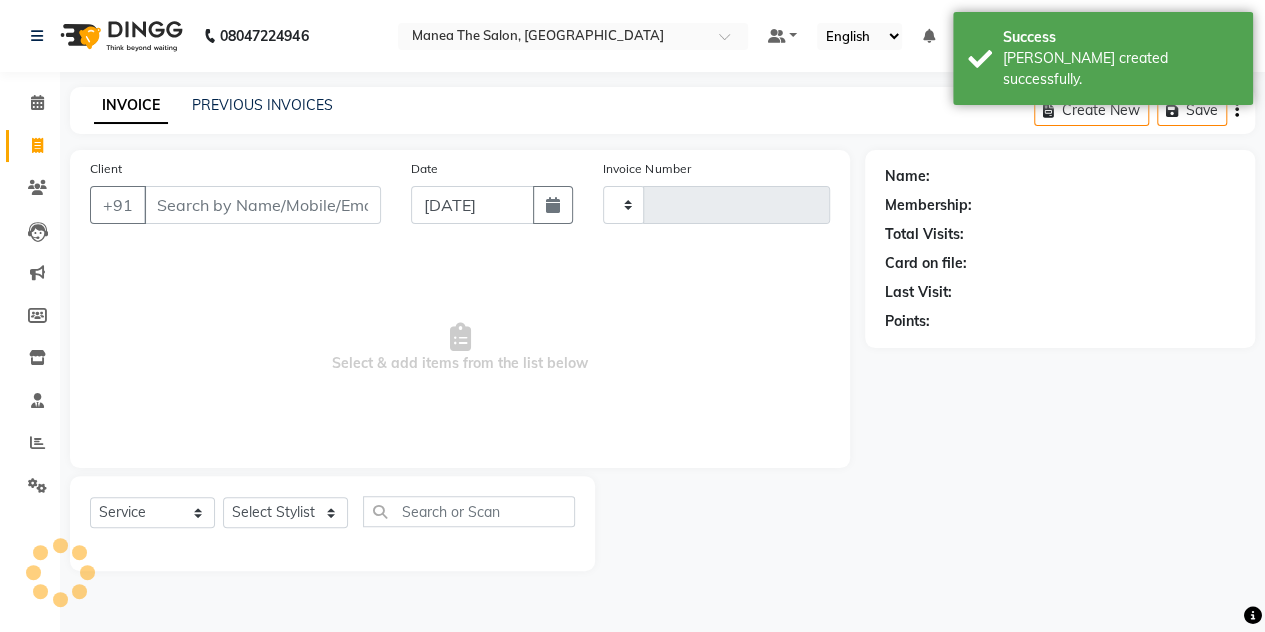 type on "0763" 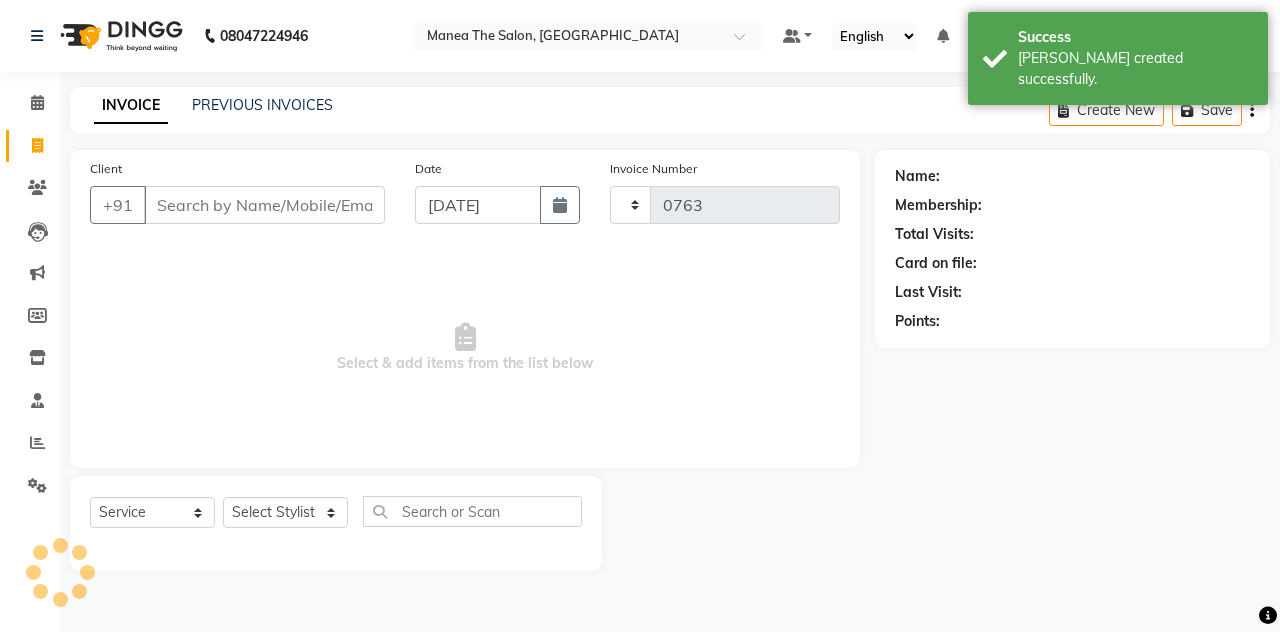 select on "7688" 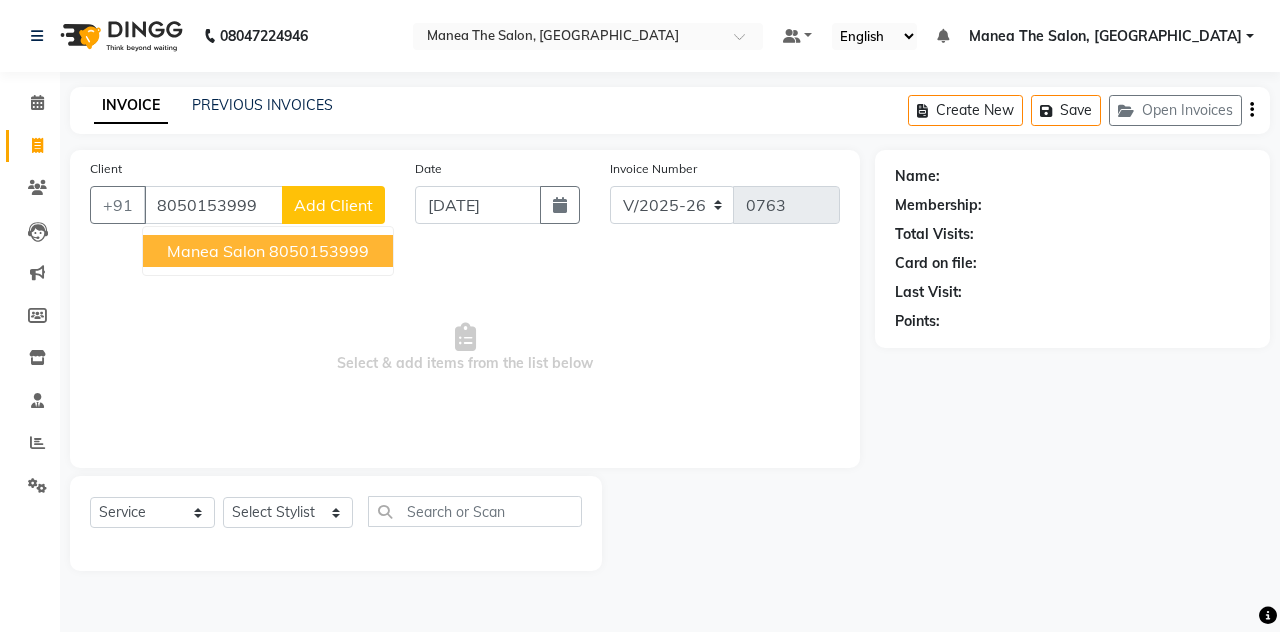 type on "8050153999" 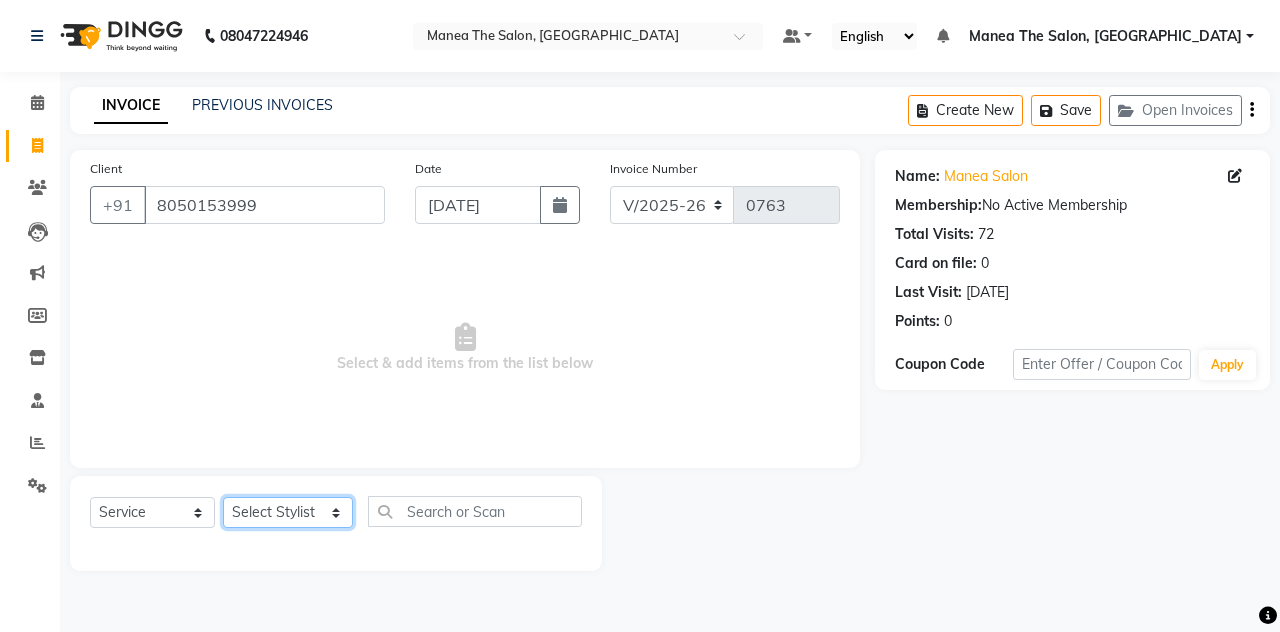 click on "Select Stylist aalam [PERSON_NAME] [PERSON_NAME] The Salon, [GEOGRAPHIC_DATA] miraj [PERSON_NAME]" 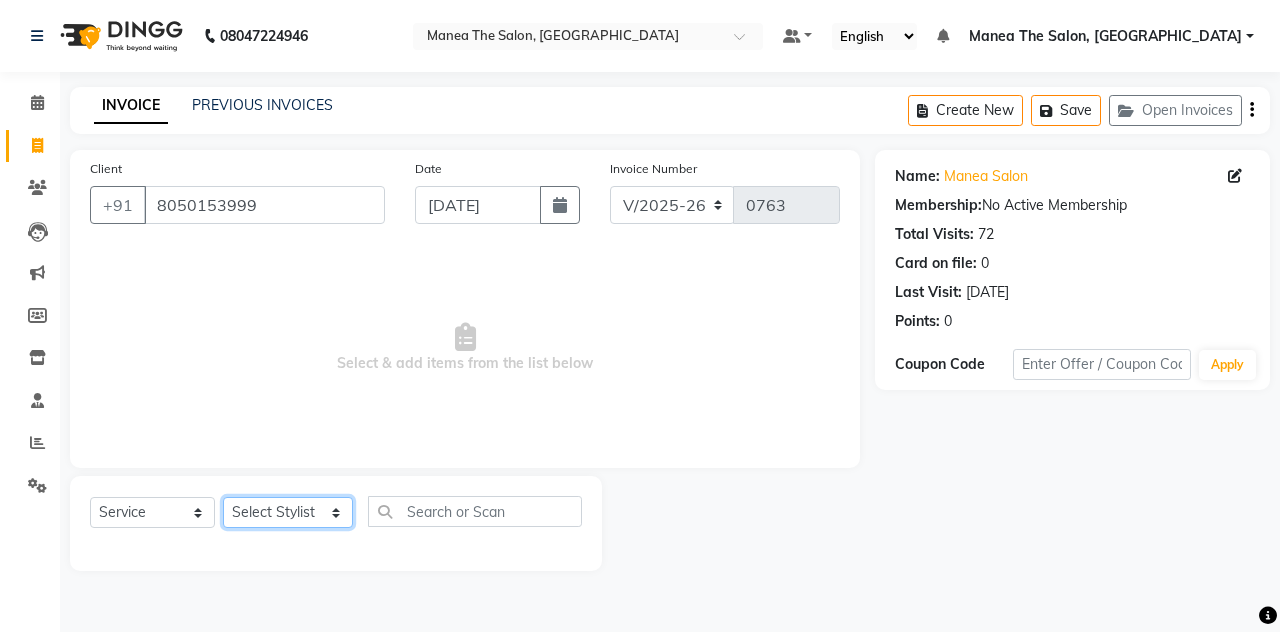 select on "80475" 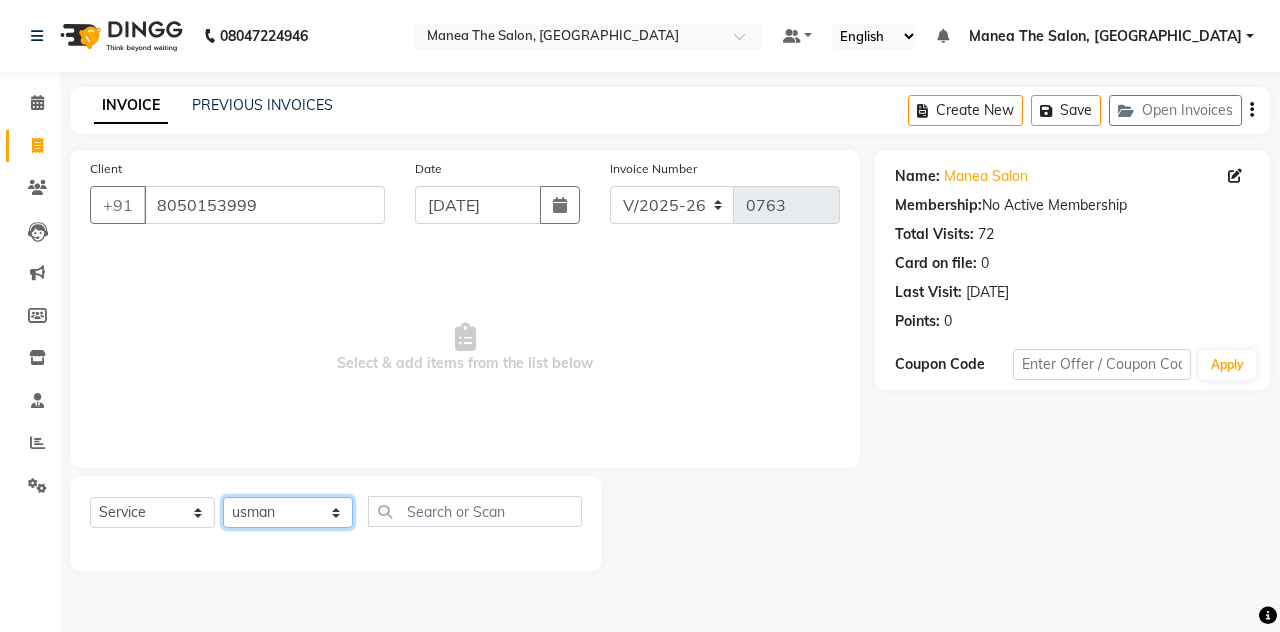 click on "Select Stylist aalam [PERSON_NAME] [PERSON_NAME] The Salon, [GEOGRAPHIC_DATA] miraj [PERSON_NAME]" 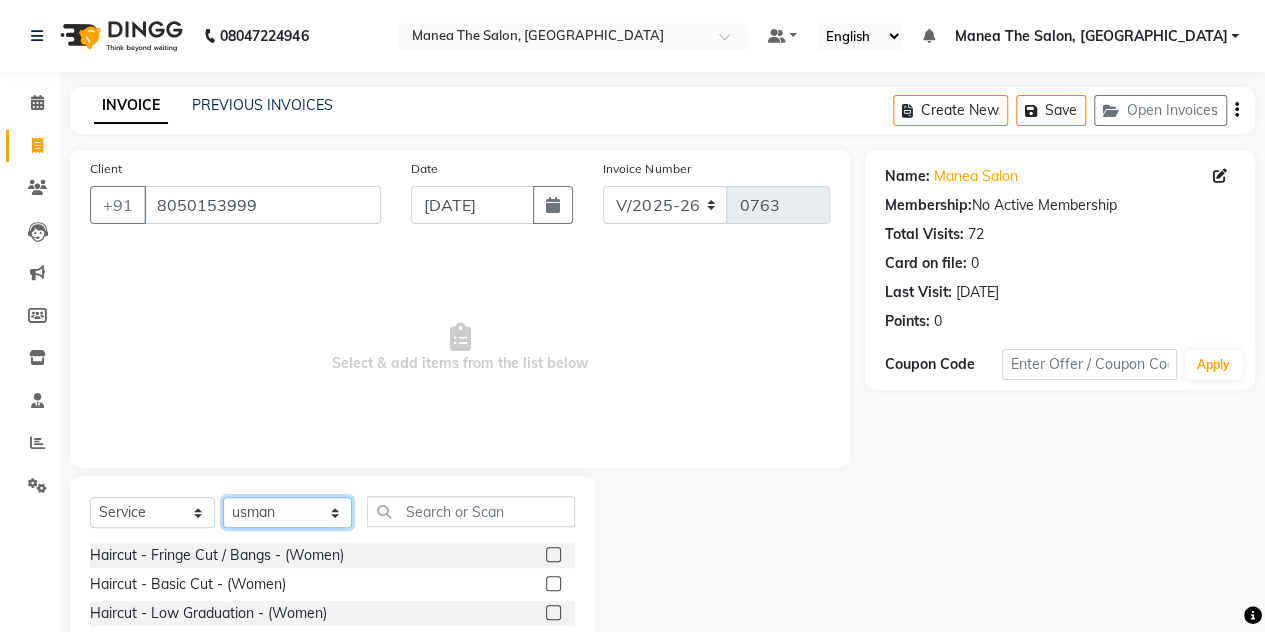scroll, scrollTop: 168, scrollLeft: 0, axis: vertical 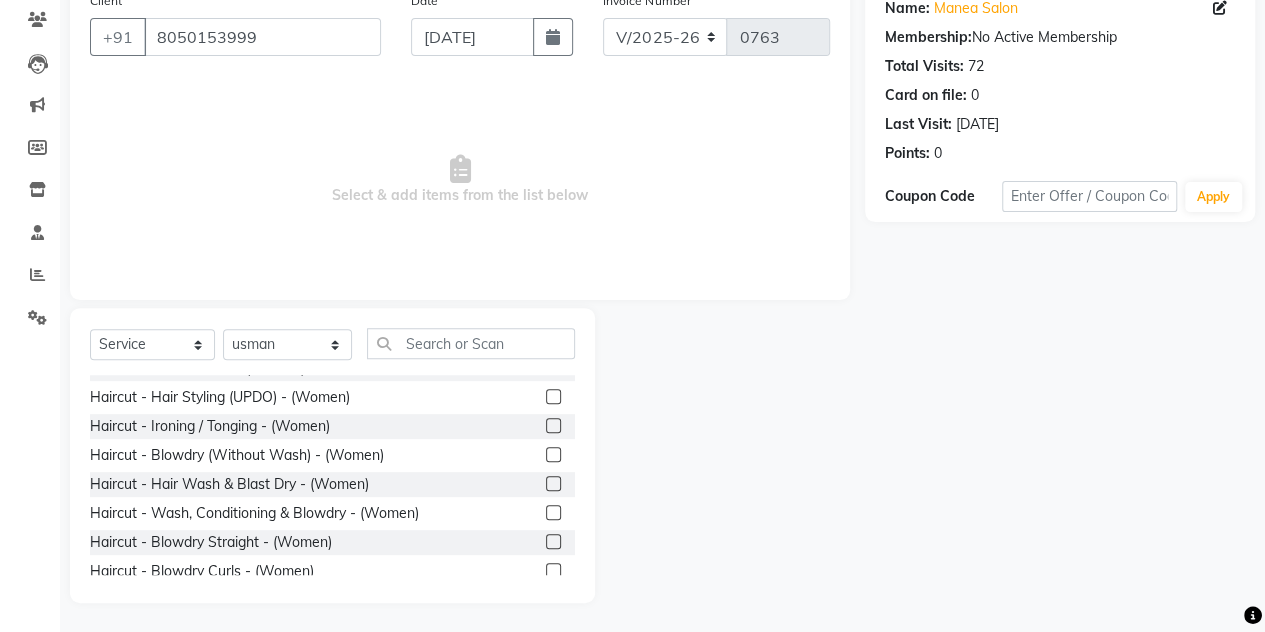 click on "Haircut - Hair Wash & Blast Dry - (Women)" 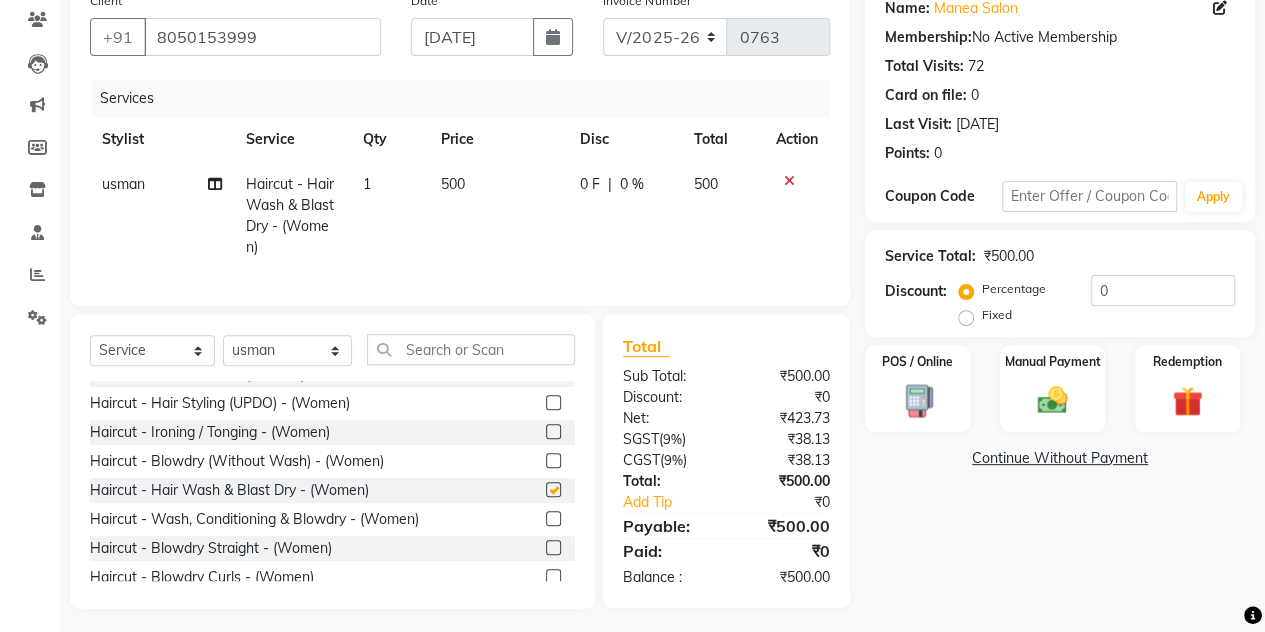 checkbox on "false" 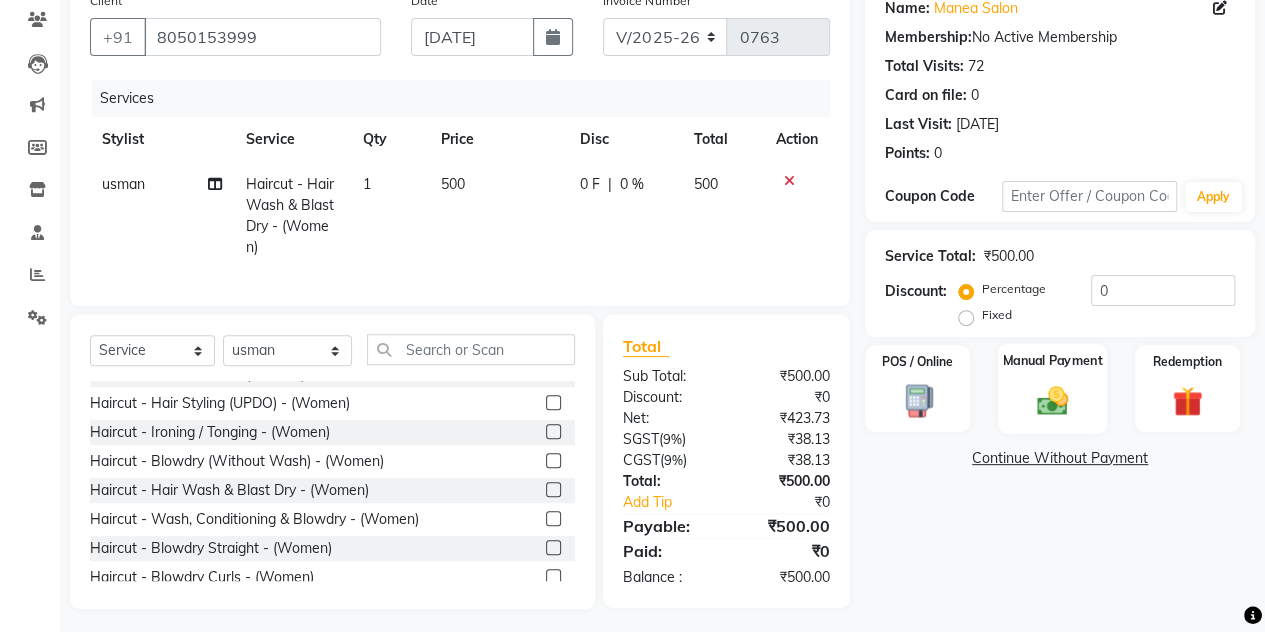 click on "Manual Payment" 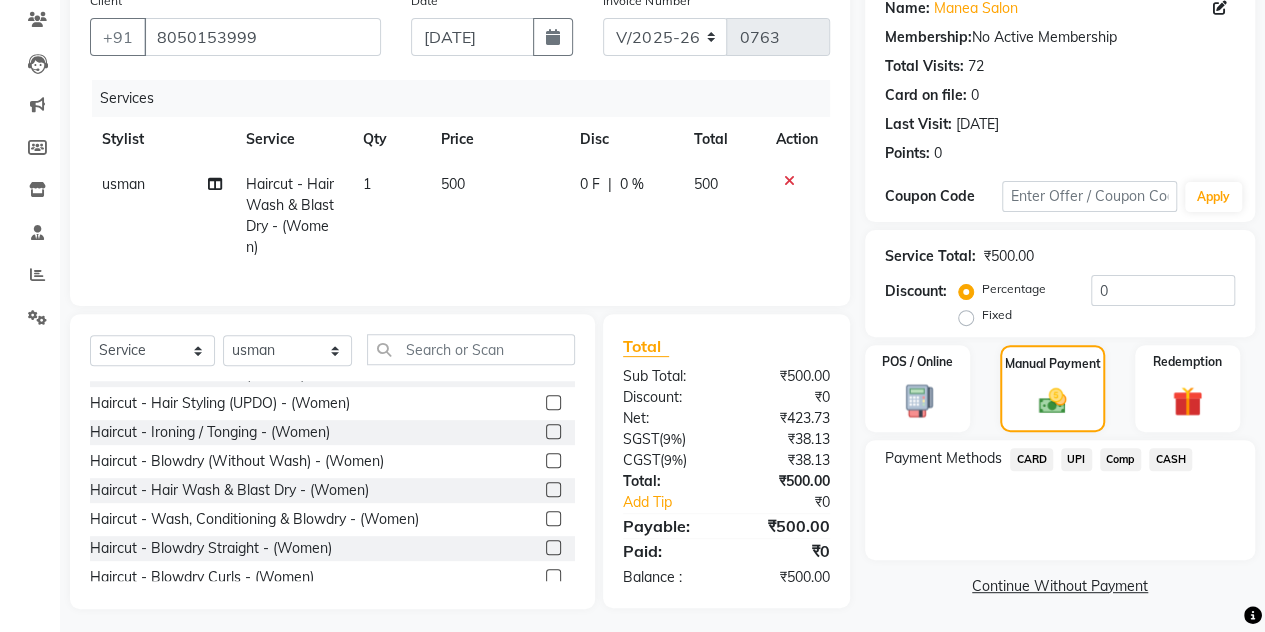 click on "CASH" 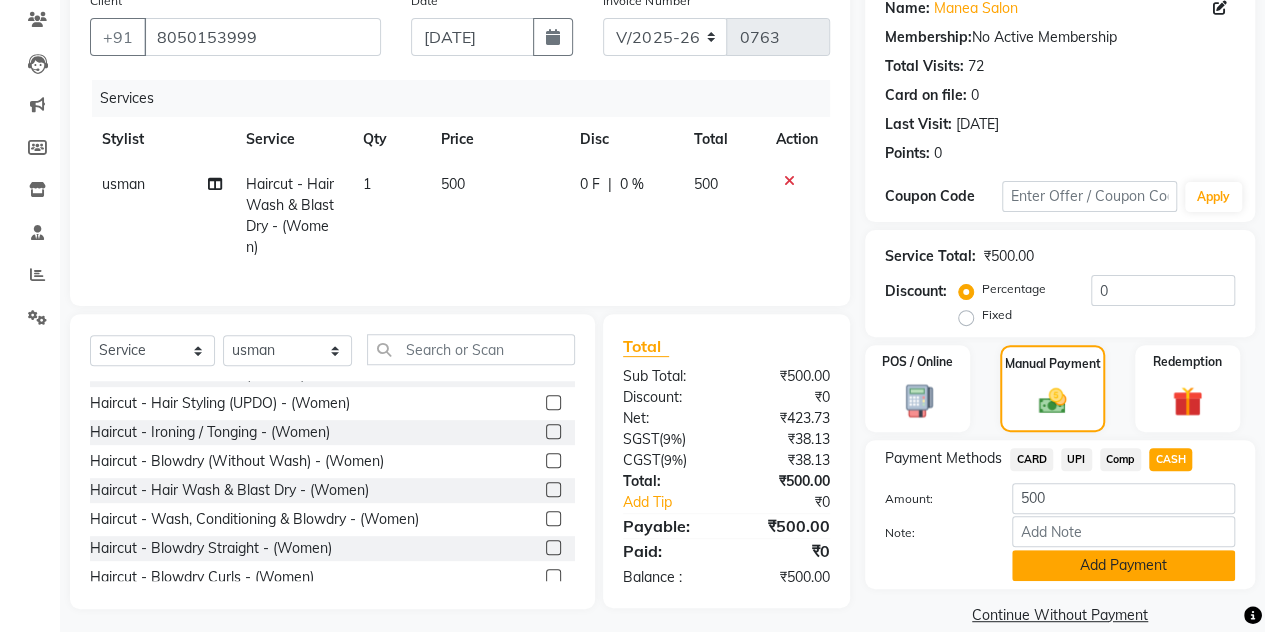 click on "Add Payment" 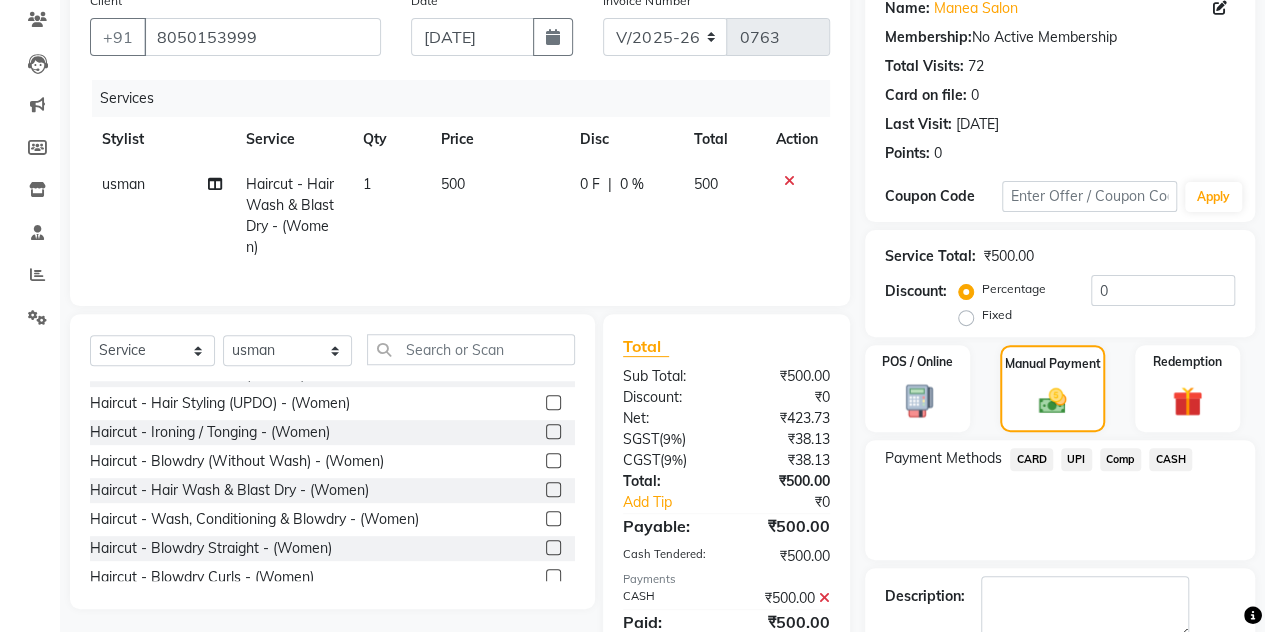 scroll, scrollTop: 278, scrollLeft: 0, axis: vertical 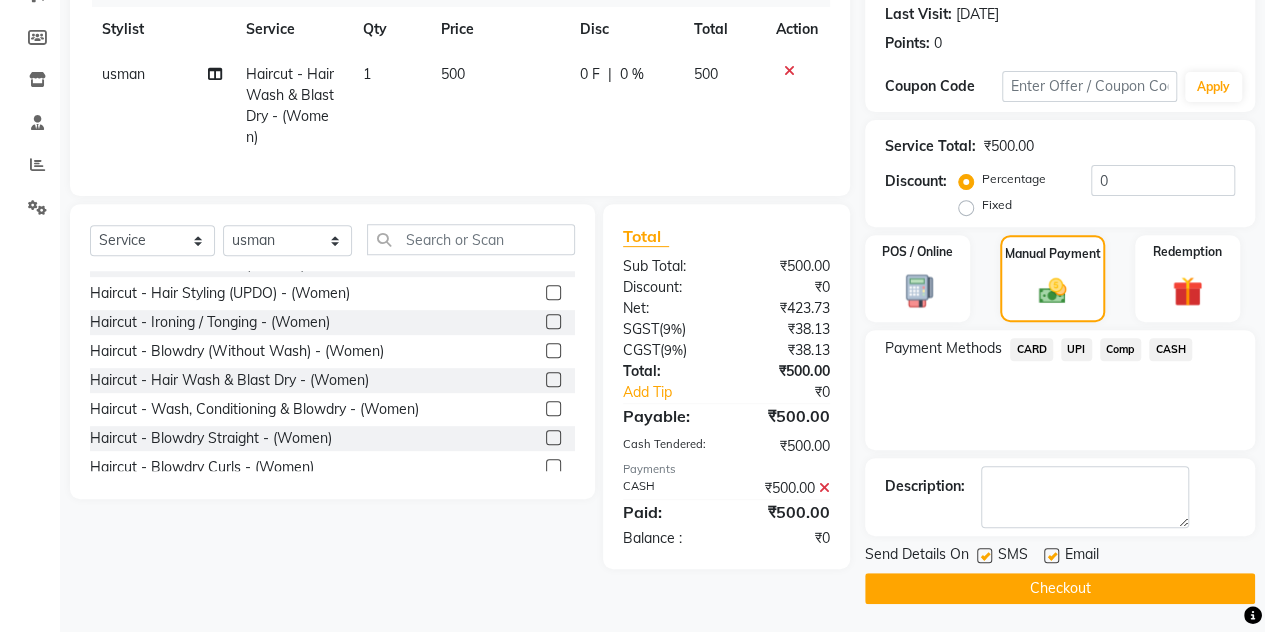 click on "Checkout" 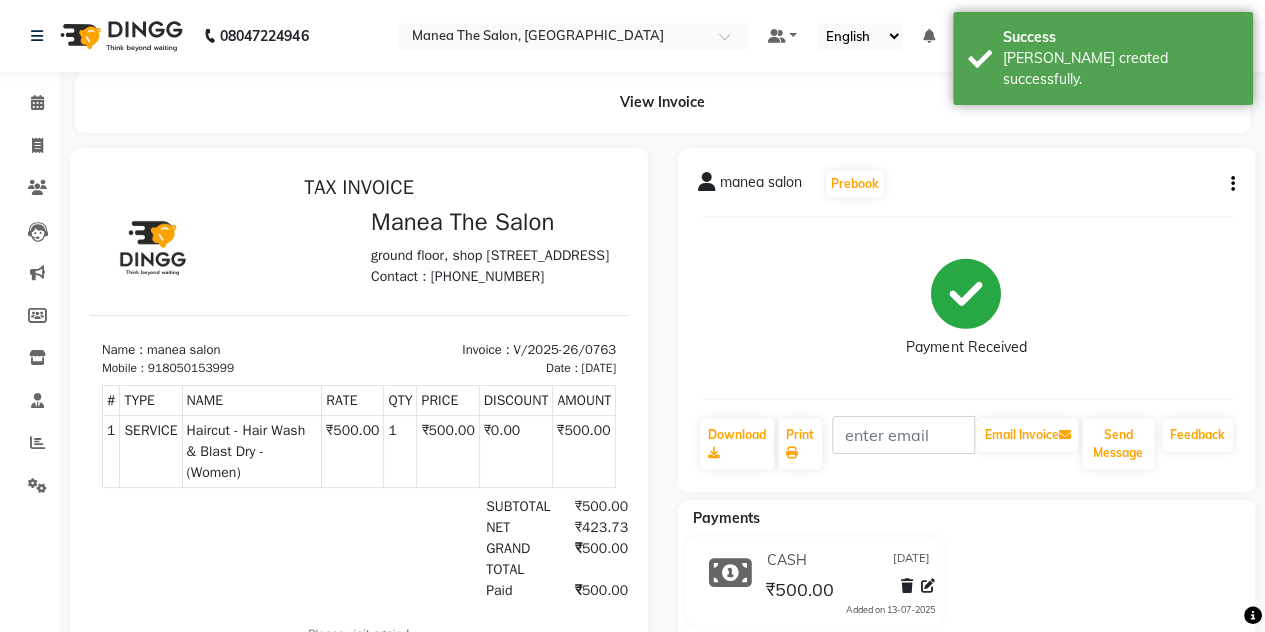 scroll, scrollTop: 0, scrollLeft: 0, axis: both 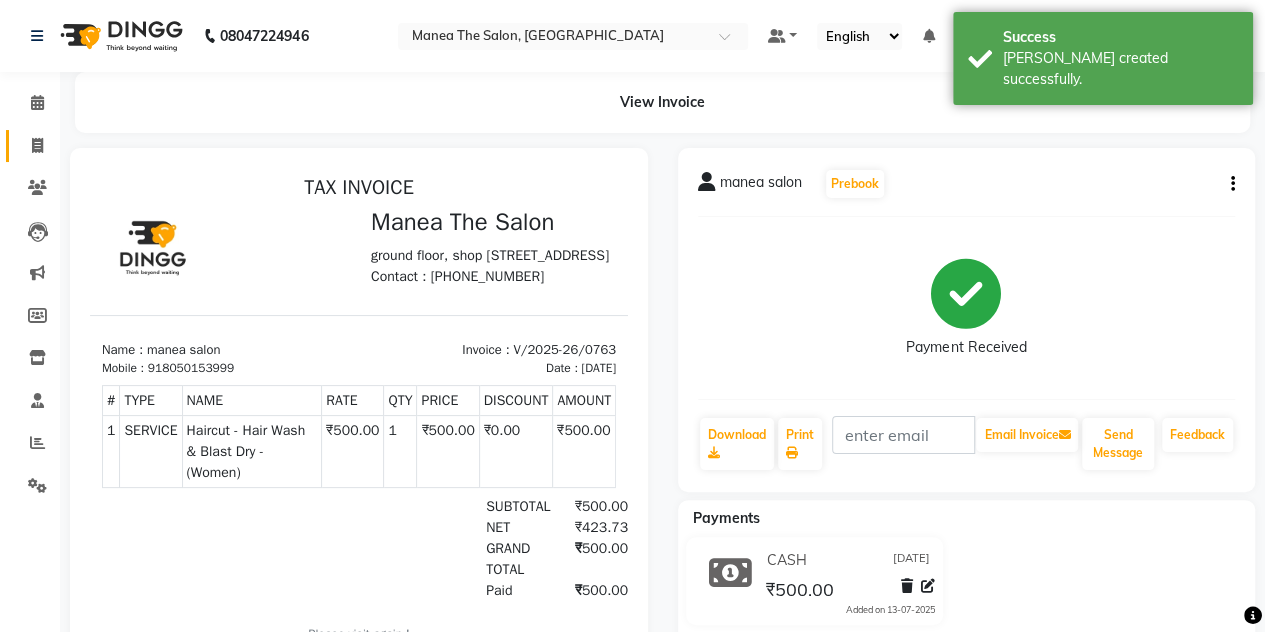 click on "Invoice" 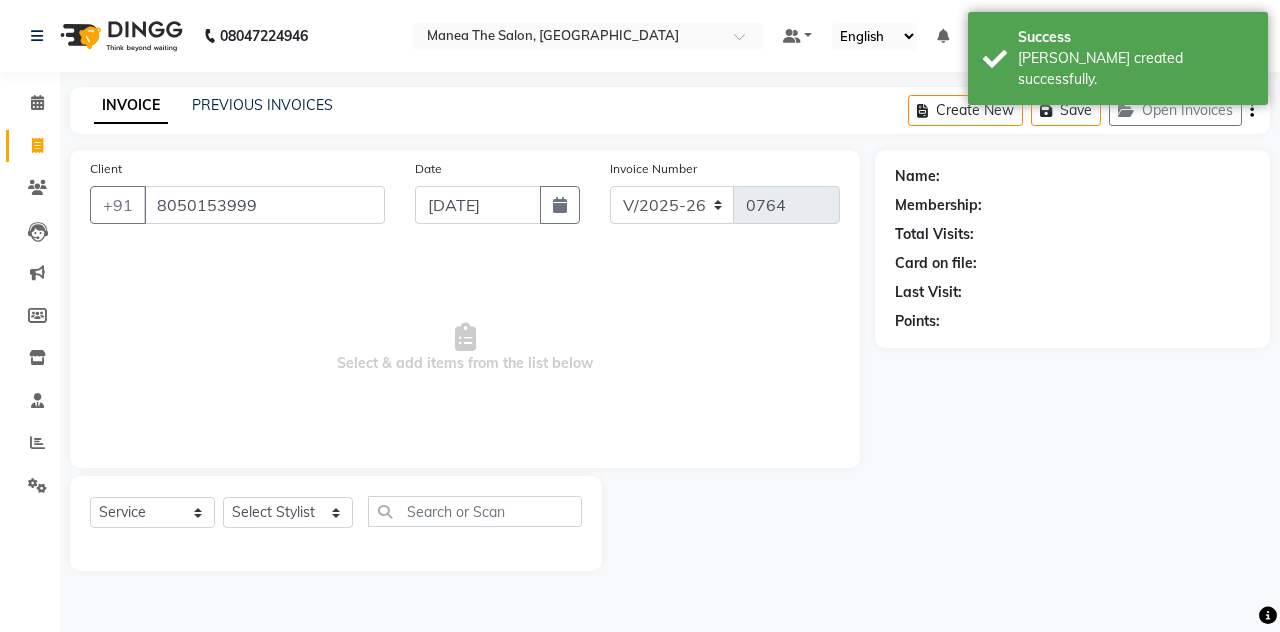 type on "8050153999" 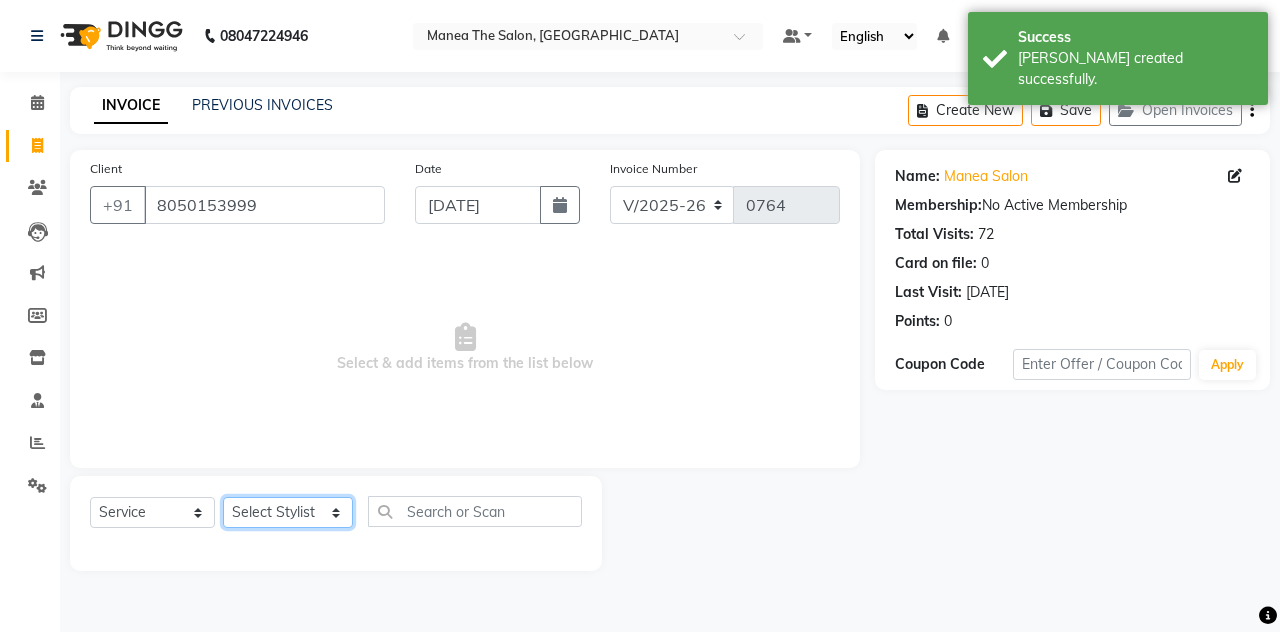 click on "Select Stylist aalam [PERSON_NAME] [PERSON_NAME] The Salon, [GEOGRAPHIC_DATA] miraj [PERSON_NAME]" 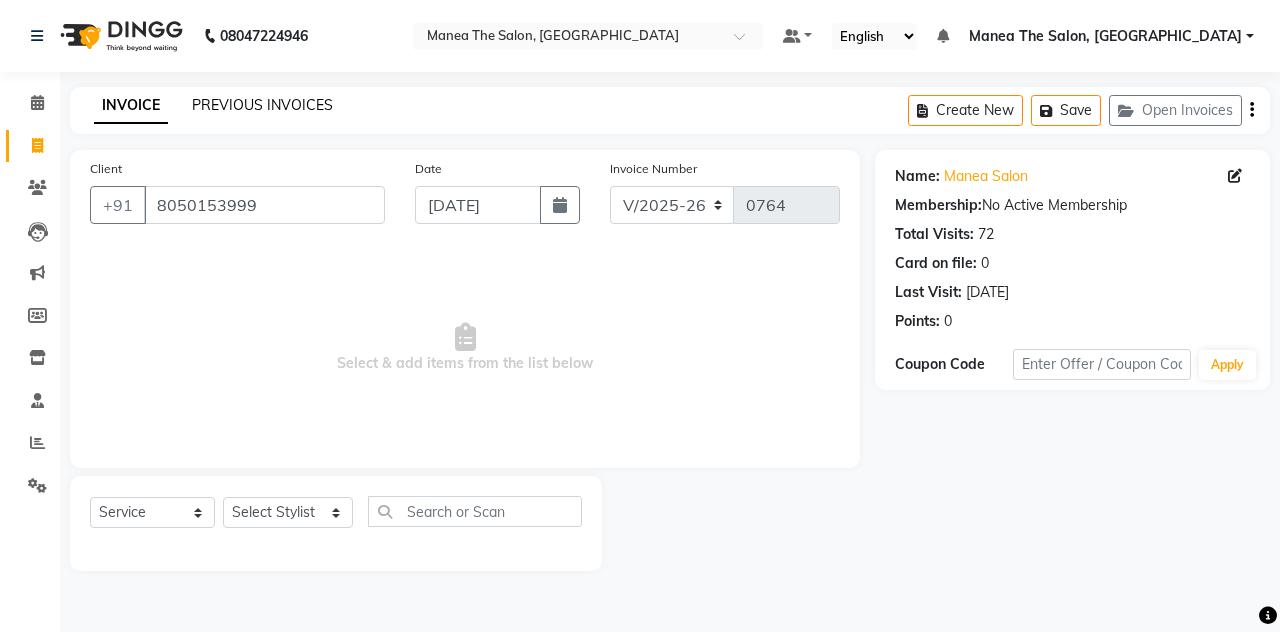 click on "PREVIOUS INVOICES" 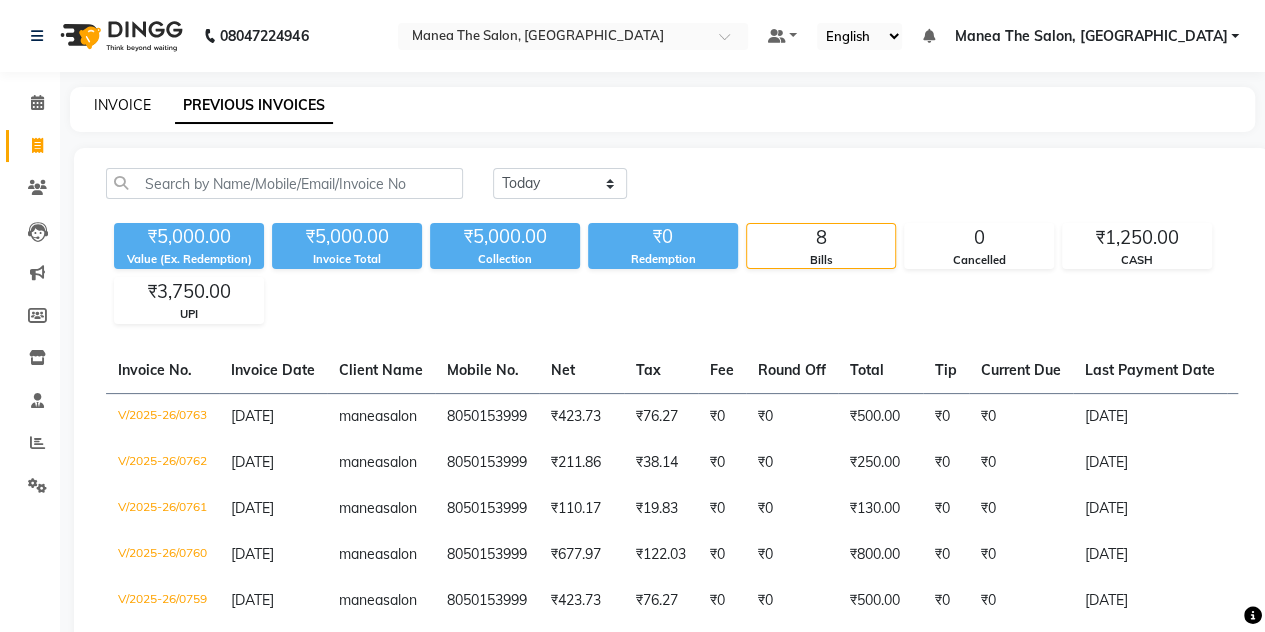 click on "INVOICE" 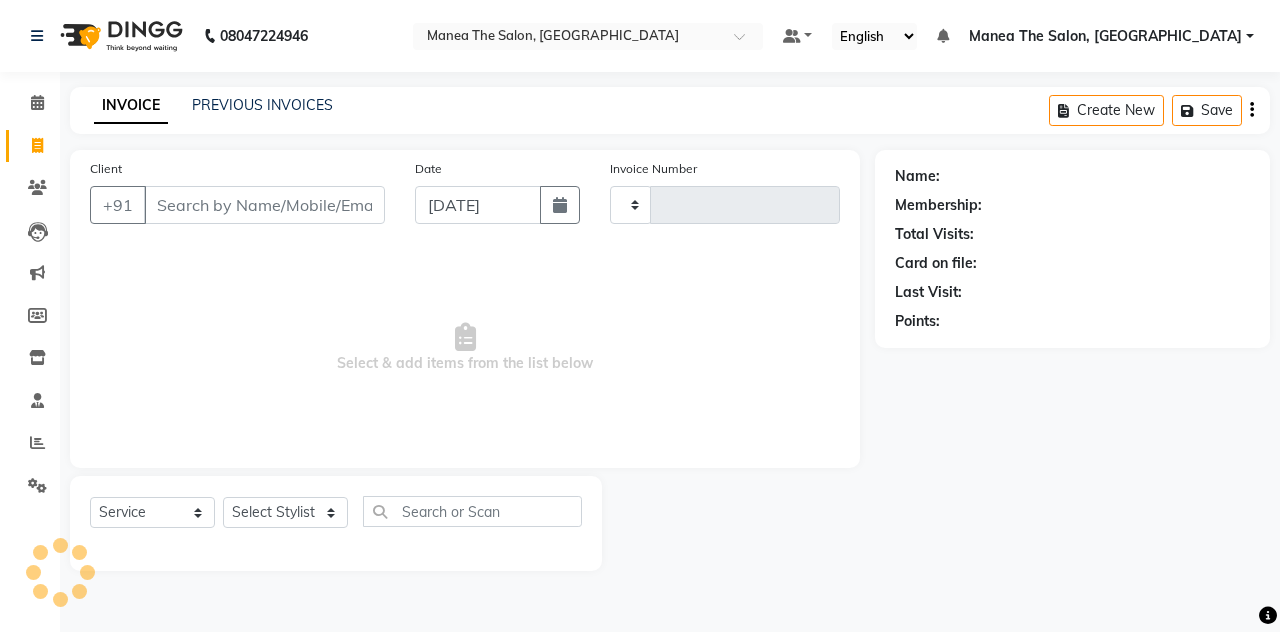 type on "0764" 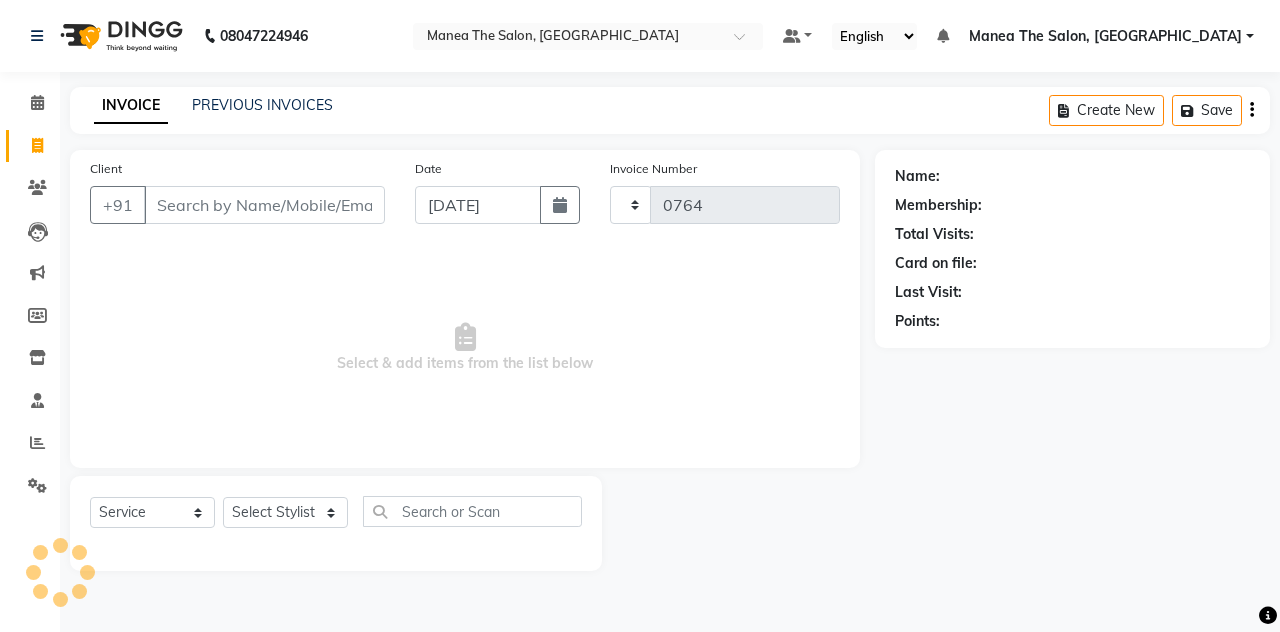 select on "7688" 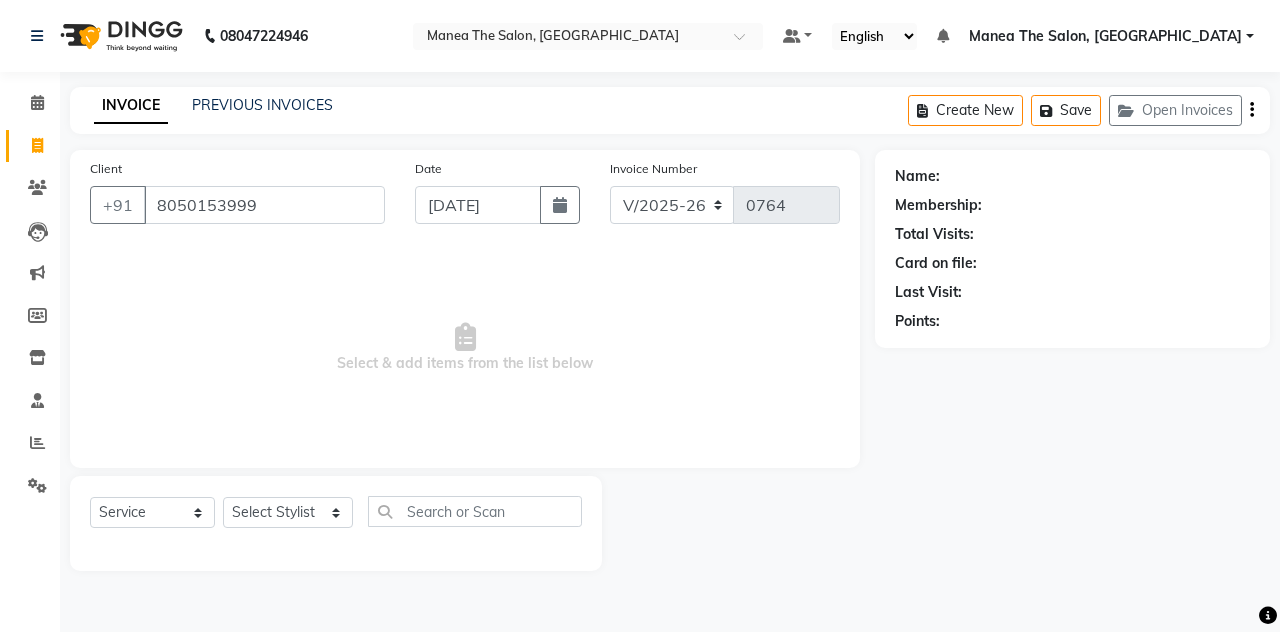 type on "8050153999" 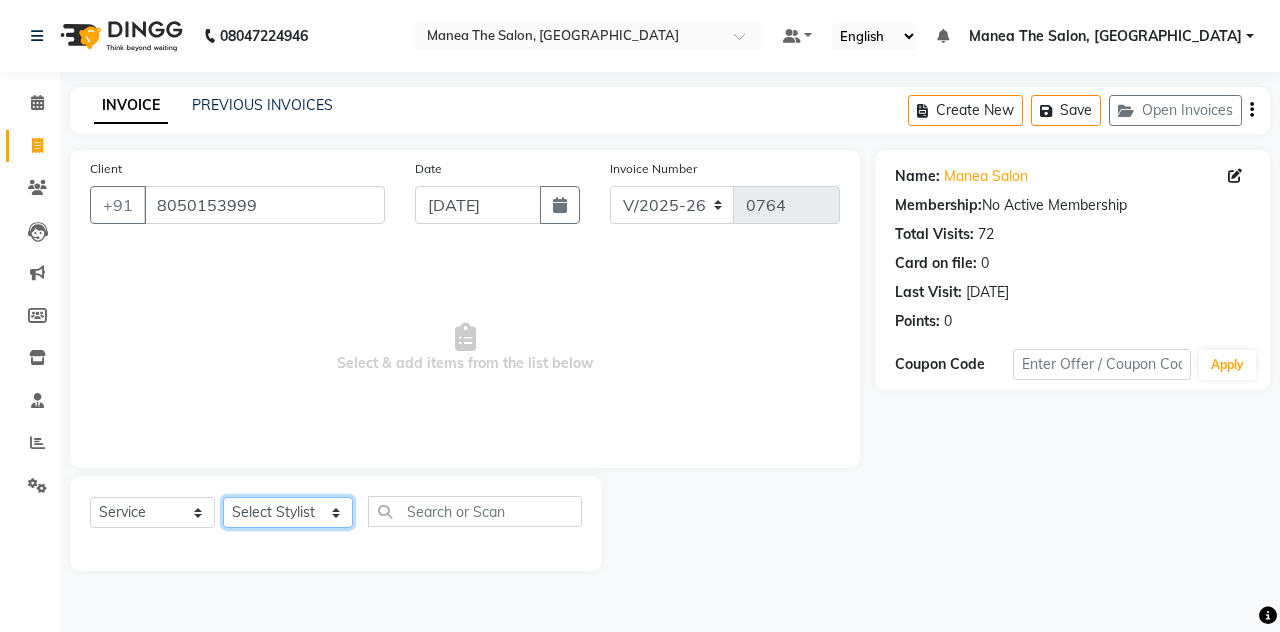 click on "Select Stylist aalam [PERSON_NAME] [PERSON_NAME] The Salon, [GEOGRAPHIC_DATA] miraj [PERSON_NAME]" 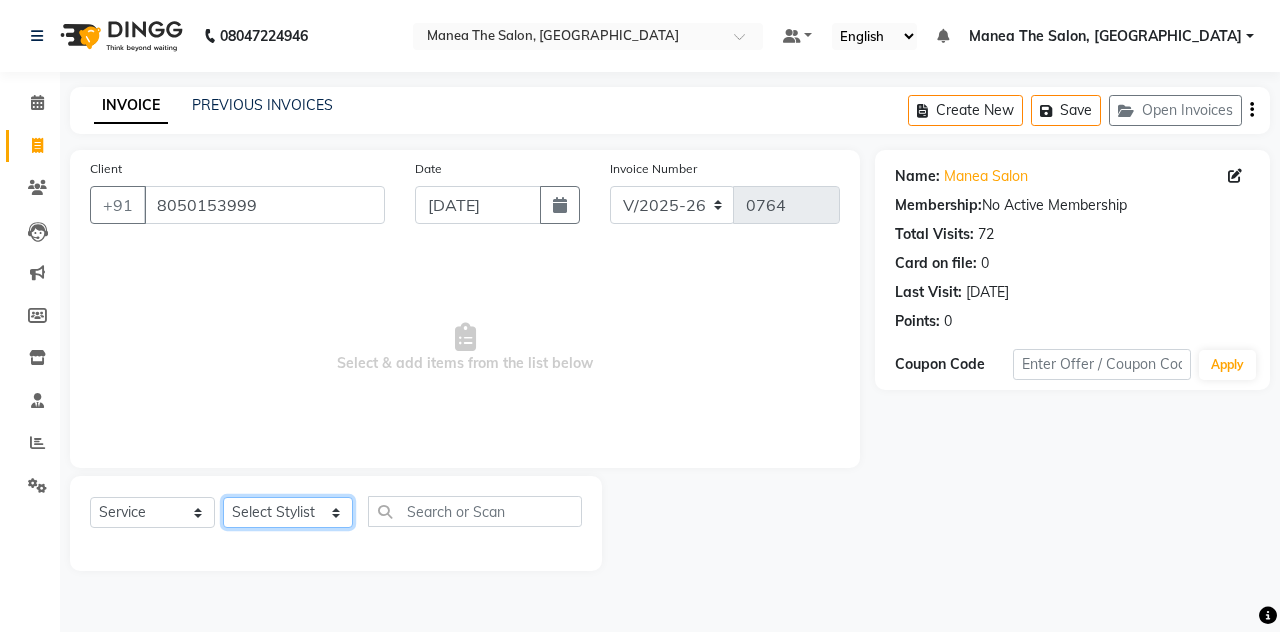 select on "80475" 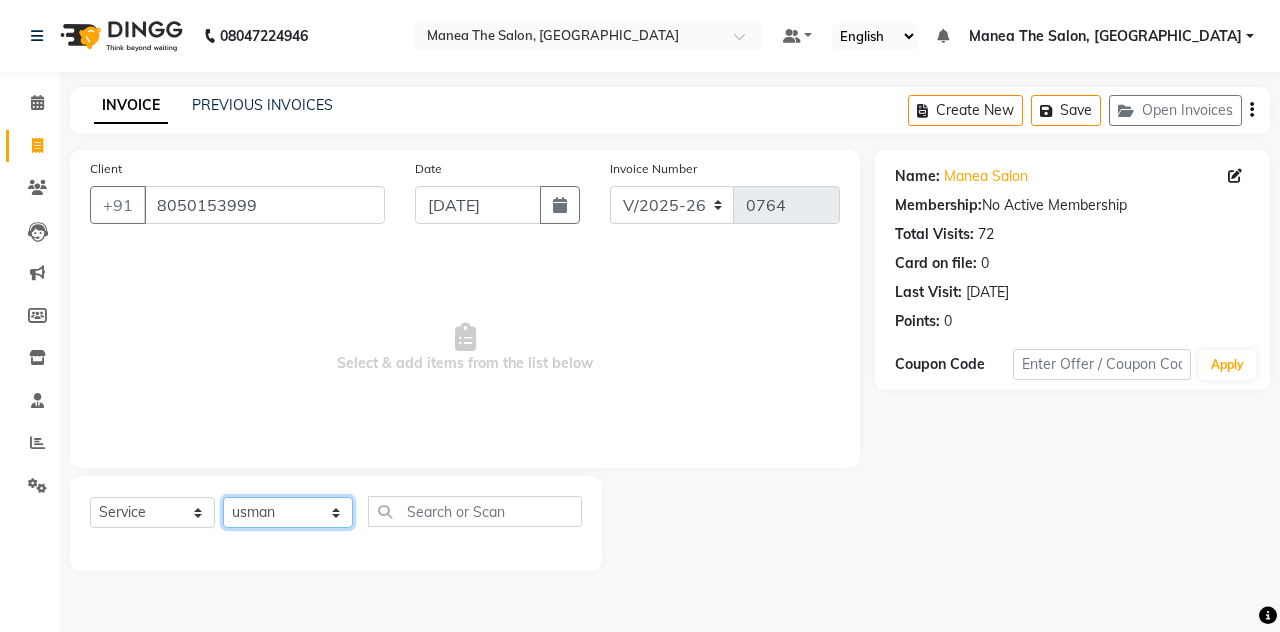 click on "Select Stylist aalam [PERSON_NAME] [PERSON_NAME] The Salon, [GEOGRAPHIC_DATA] miraj [PERSON_NAME]" 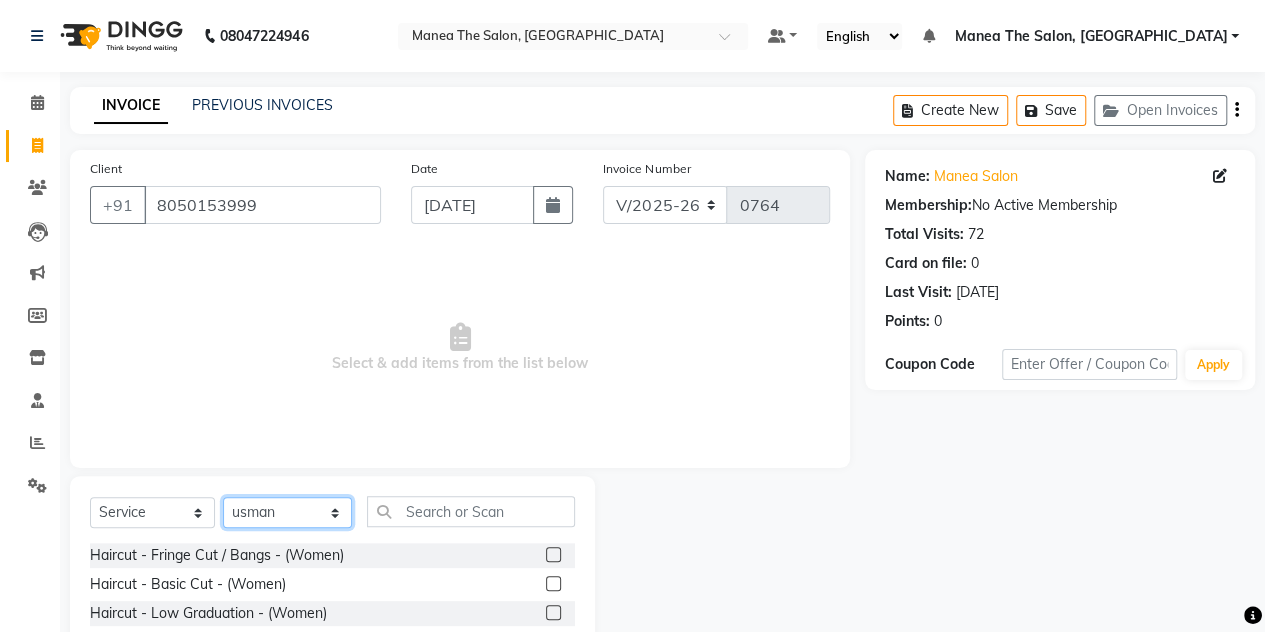 scroll, scrollTop: 168, scrollLeft: 0, axis: vertical 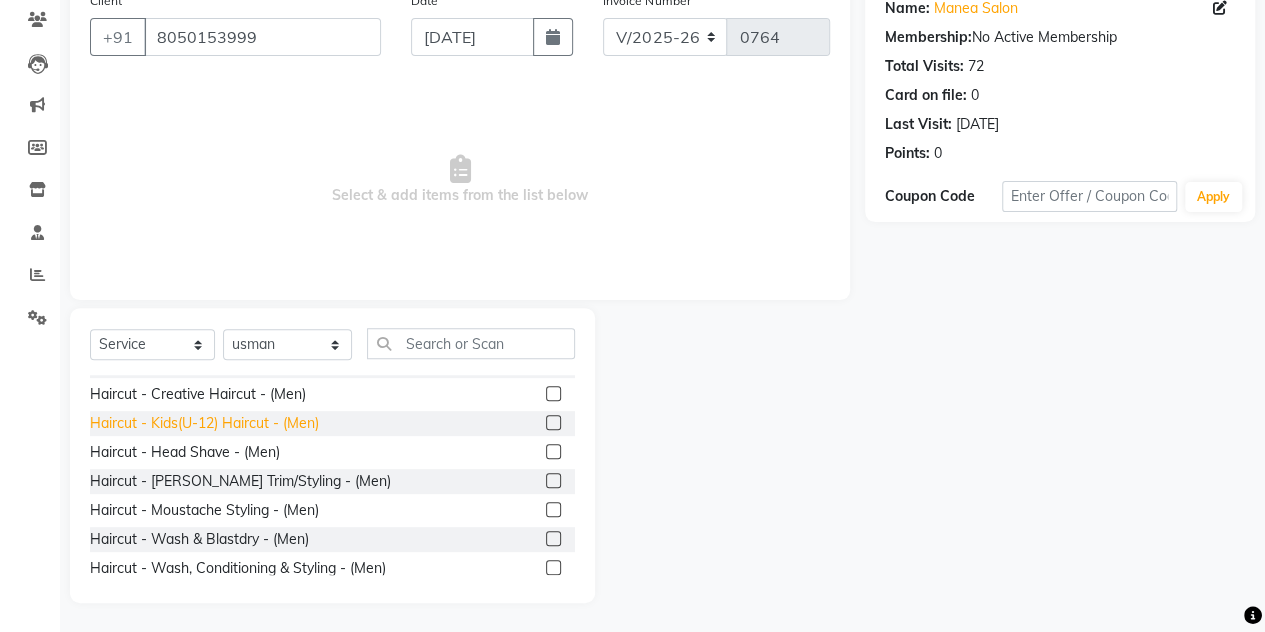 click on "Haircut - Kids(U-12) Haircut - (Men)" 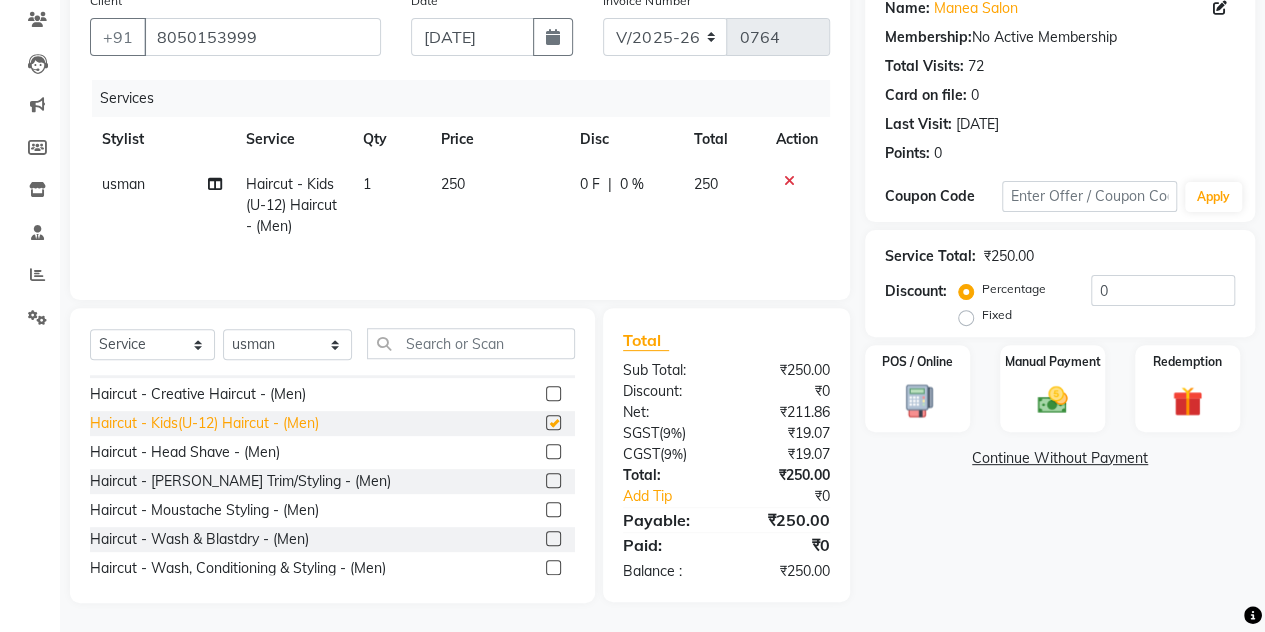 checkbox on "false" 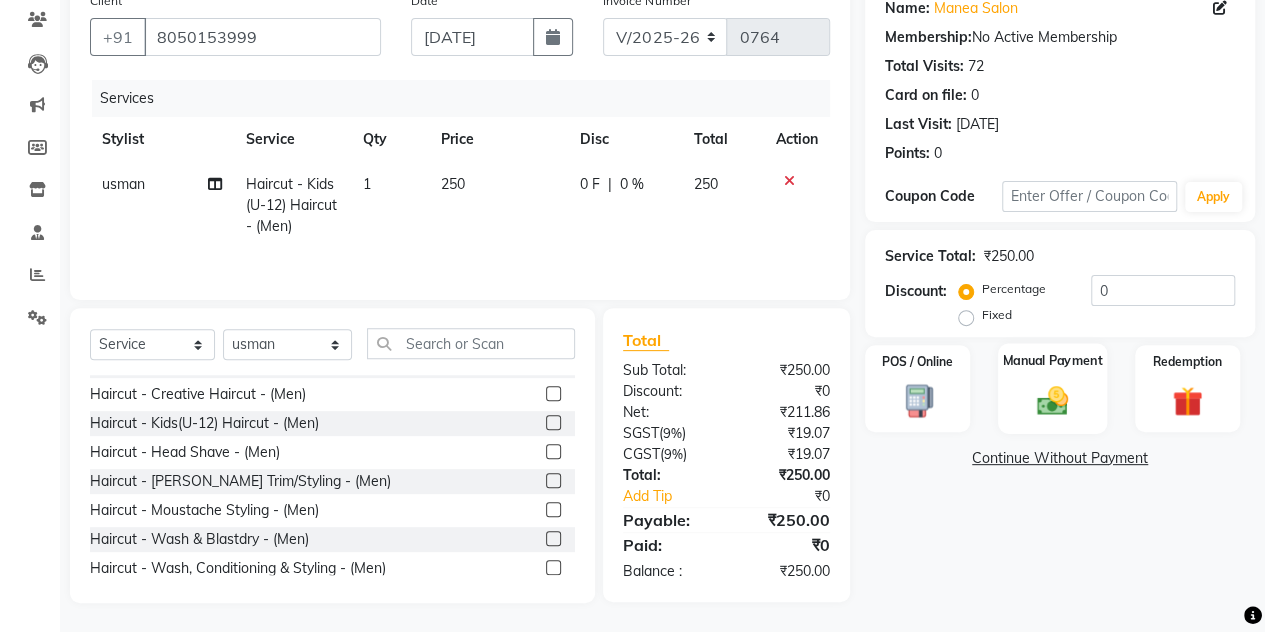 click 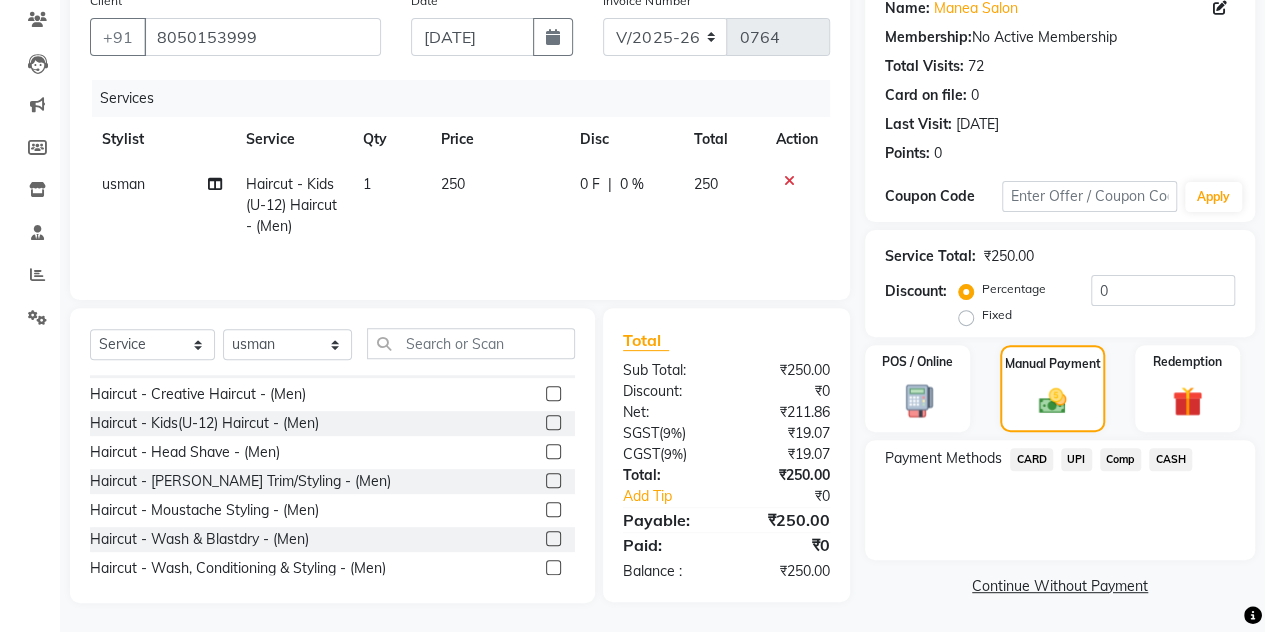 click on "CASH" 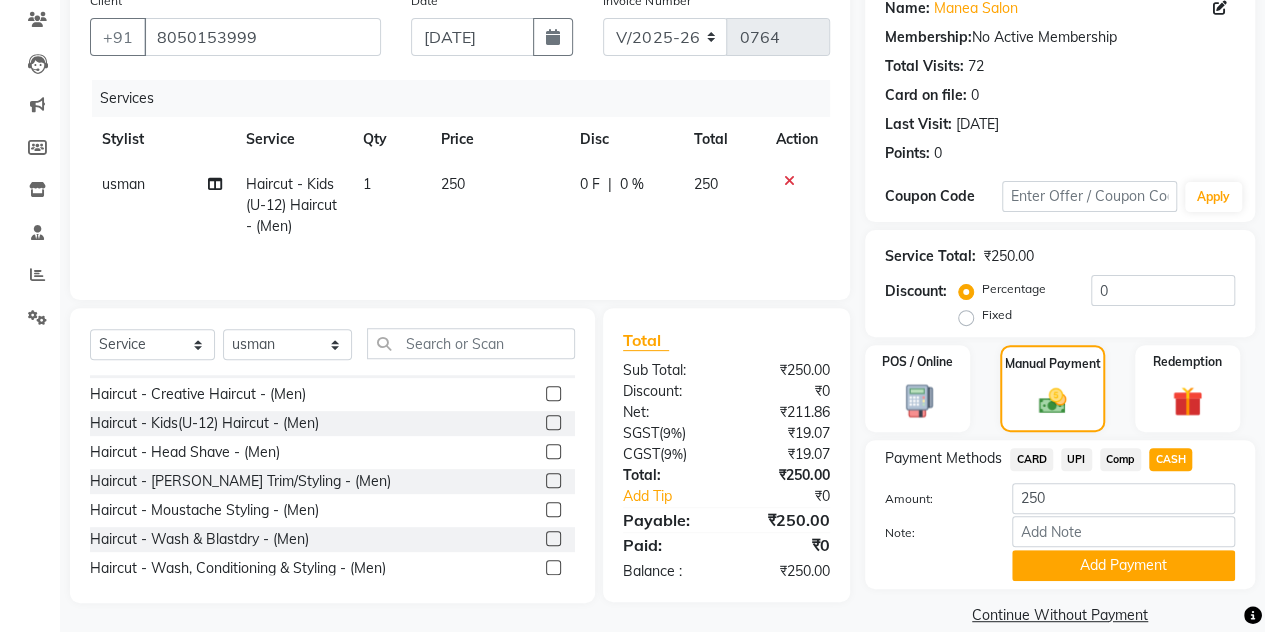 scroll, scrollTop: 195, scrollLeft: 0, axis: vertical 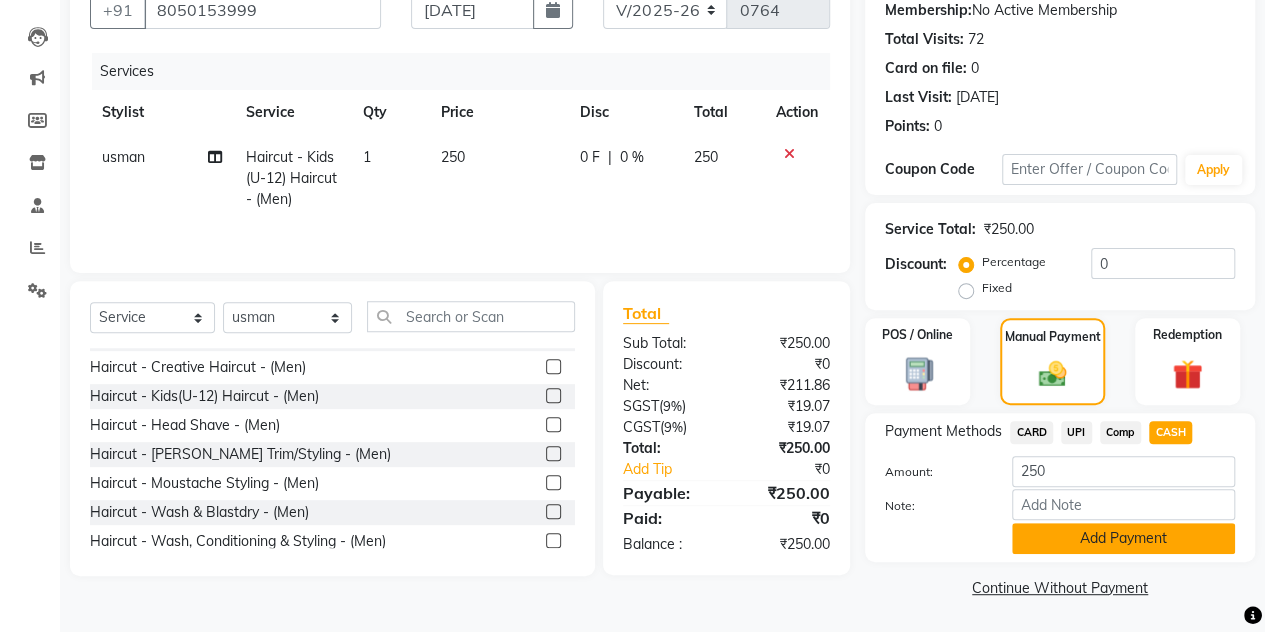 click on "Add Payment" 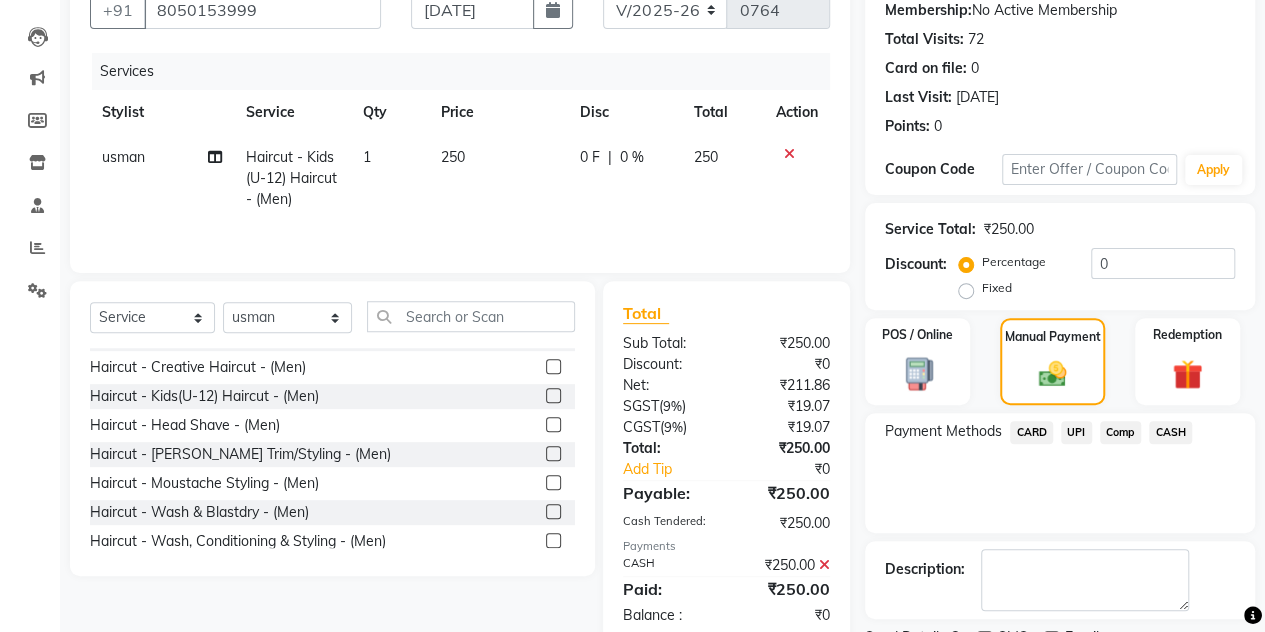 scroll, scrollTop: 278, scrollLeft: 0, axis: vertical 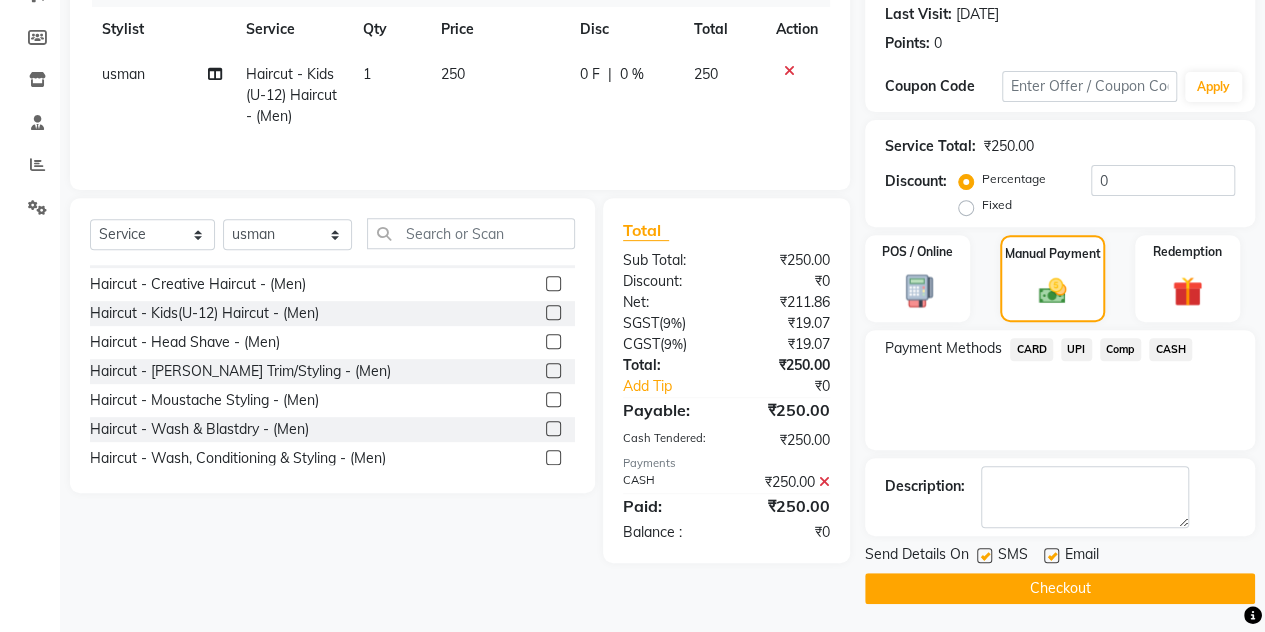 click on "Checkout" 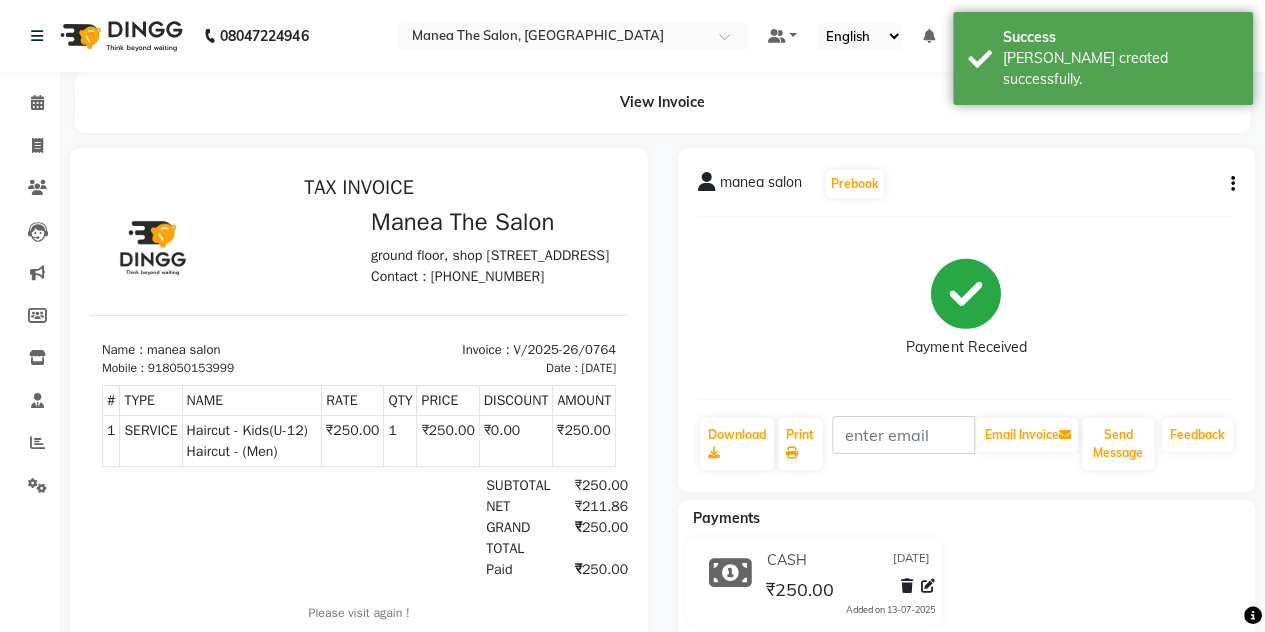 scroll, scrollTop: 0, scrollLeft: 0, axis: both 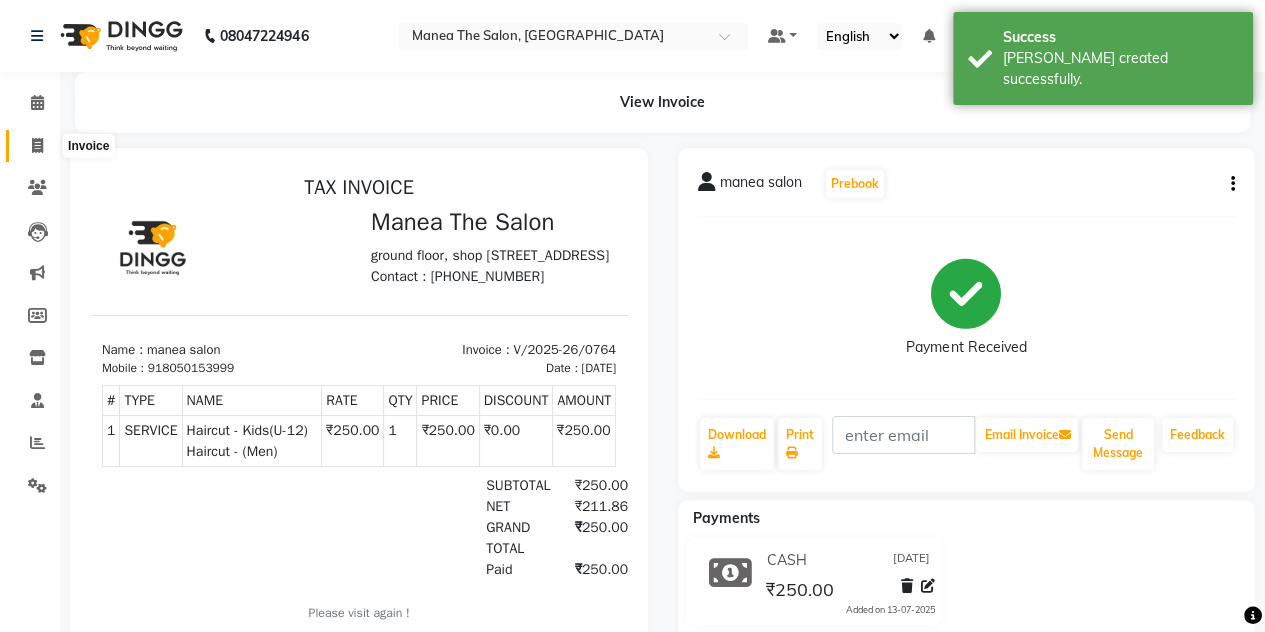 click 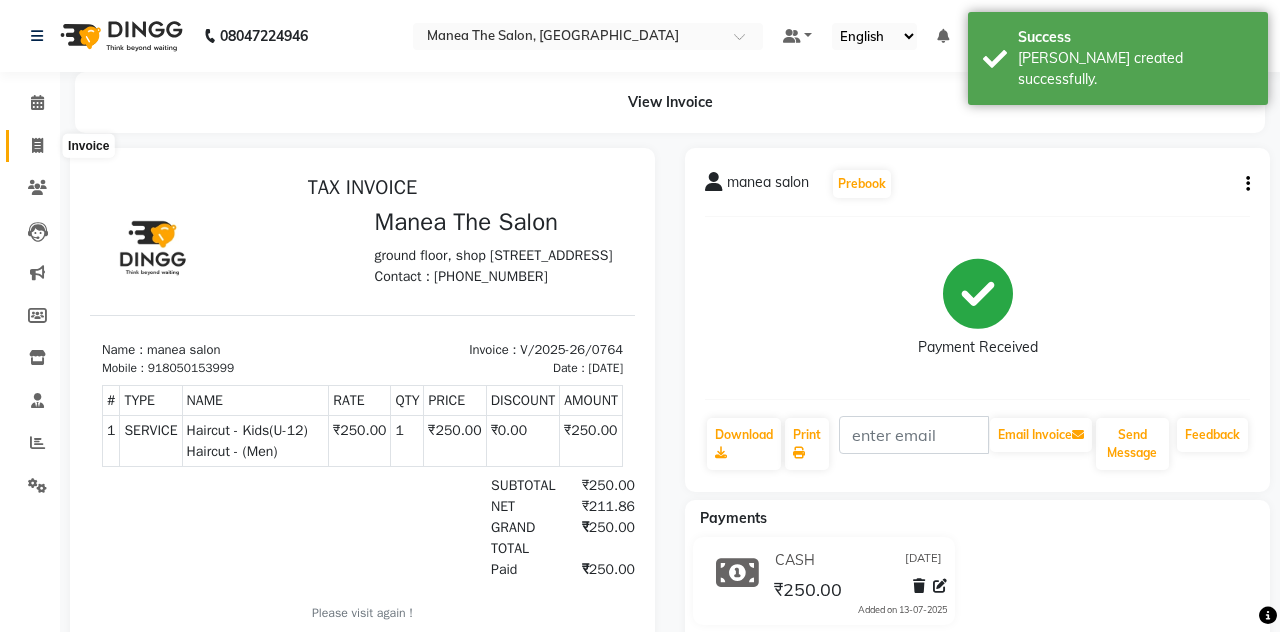 select on "7688" 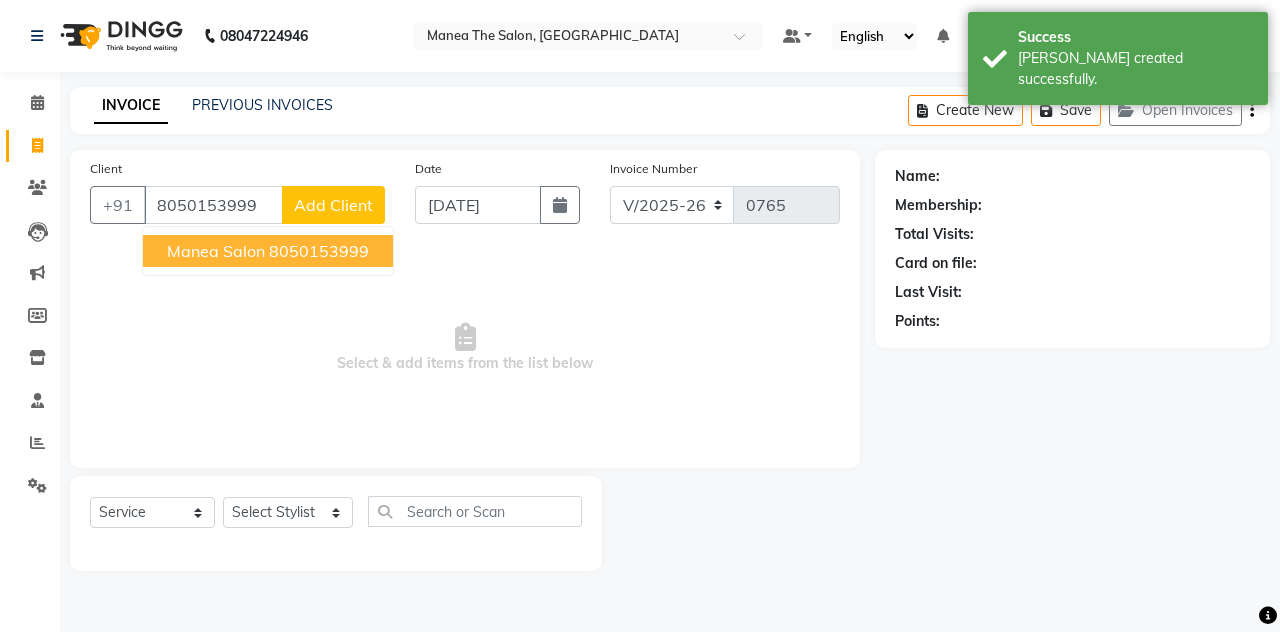 type on "8050153999" 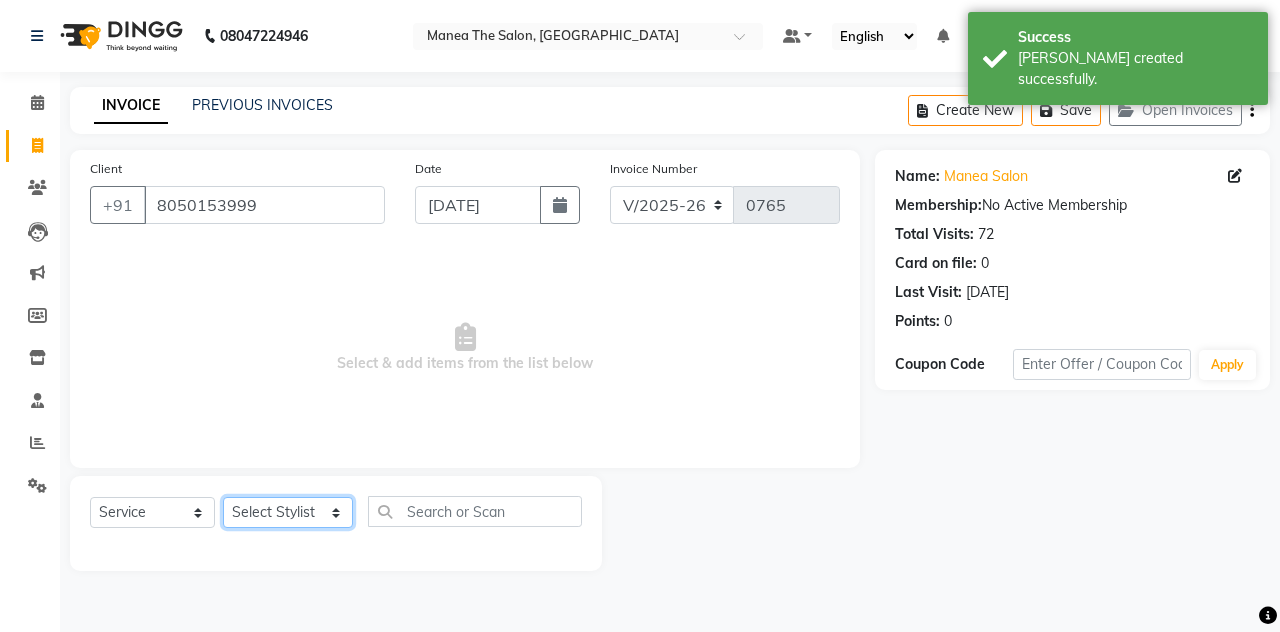 click on "Select Stylist aalam [PERSON_NAME] [PERSON_NAME] The Salon, [GEOGRAPHIC_DATA] miraj [PERSON_NAME]" 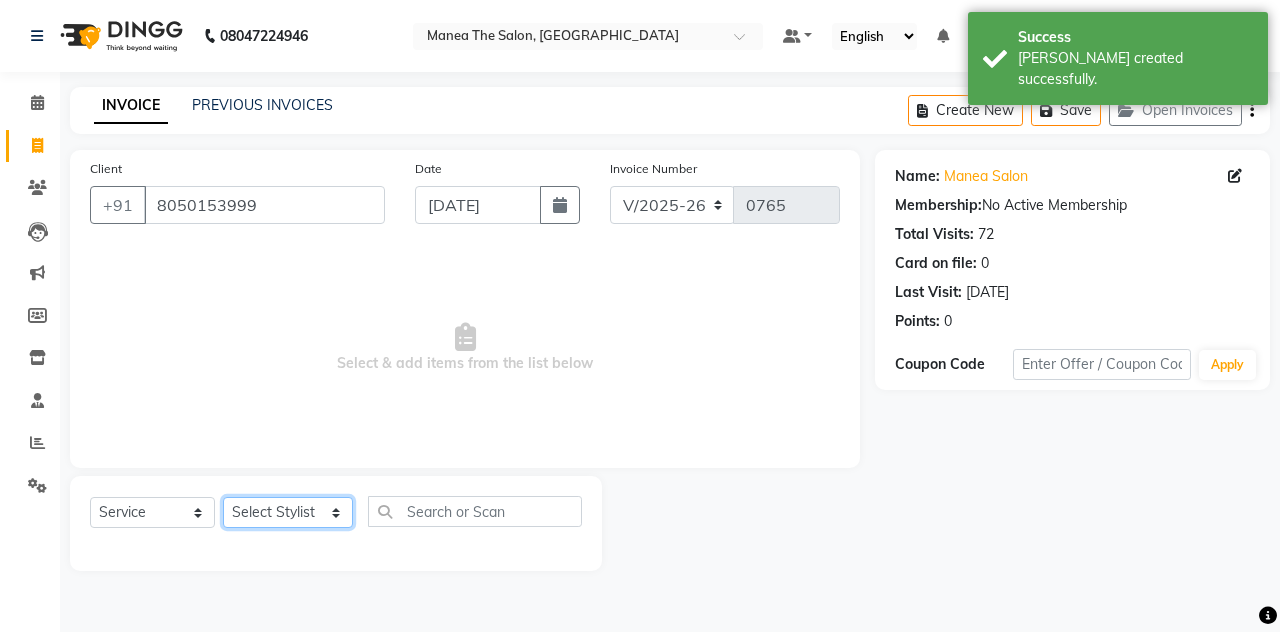 select on "80478" 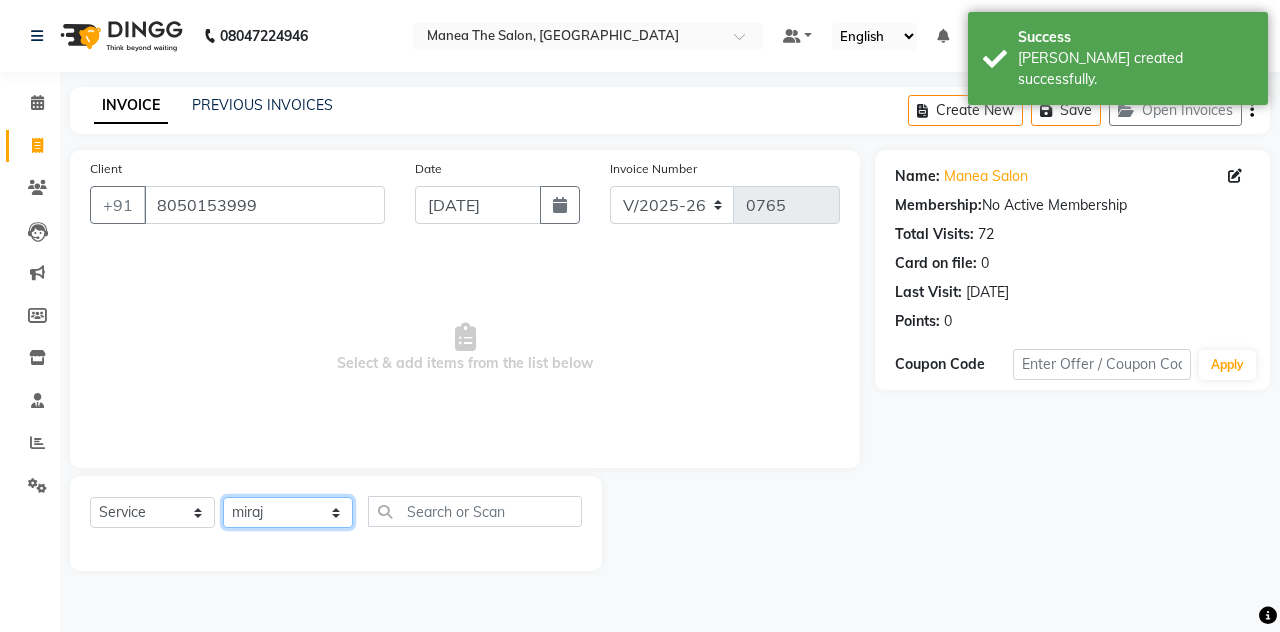 click on "Select Stylist aalam [PERSON_NAME] [PERSON_NAME] The Salon, [GEOGRAPHIC_DATA] miraj [PERSON_NAME]" 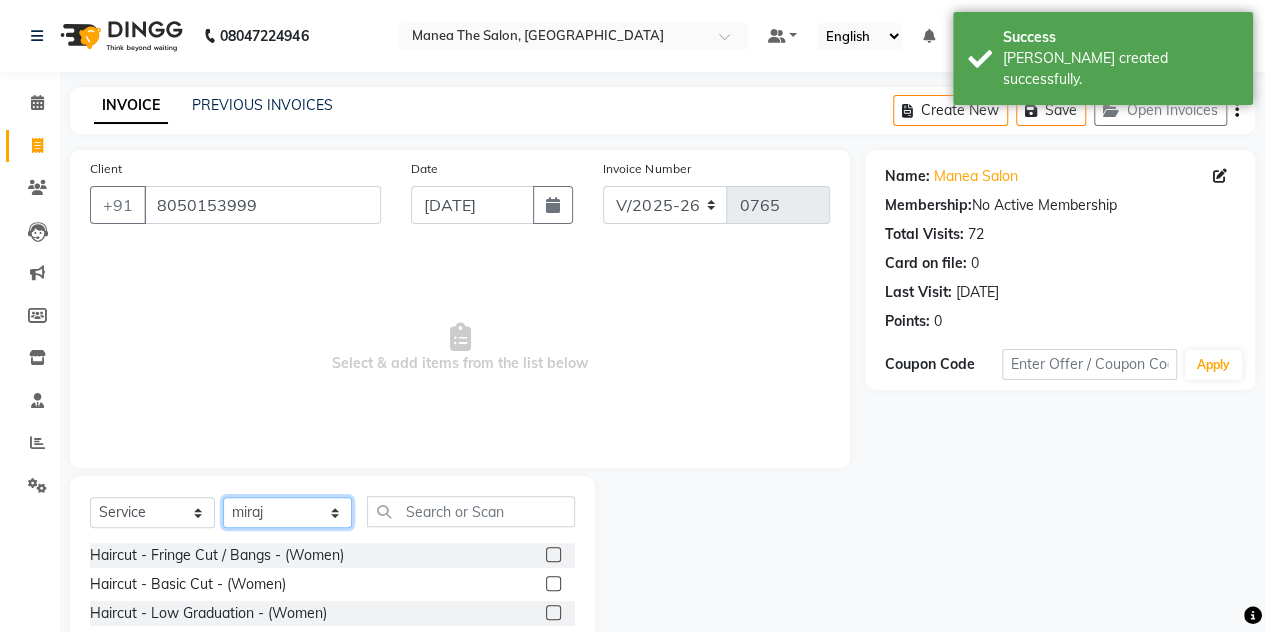 scroll, scrollTop: 168, scrollLeft: 0, axis: vertical 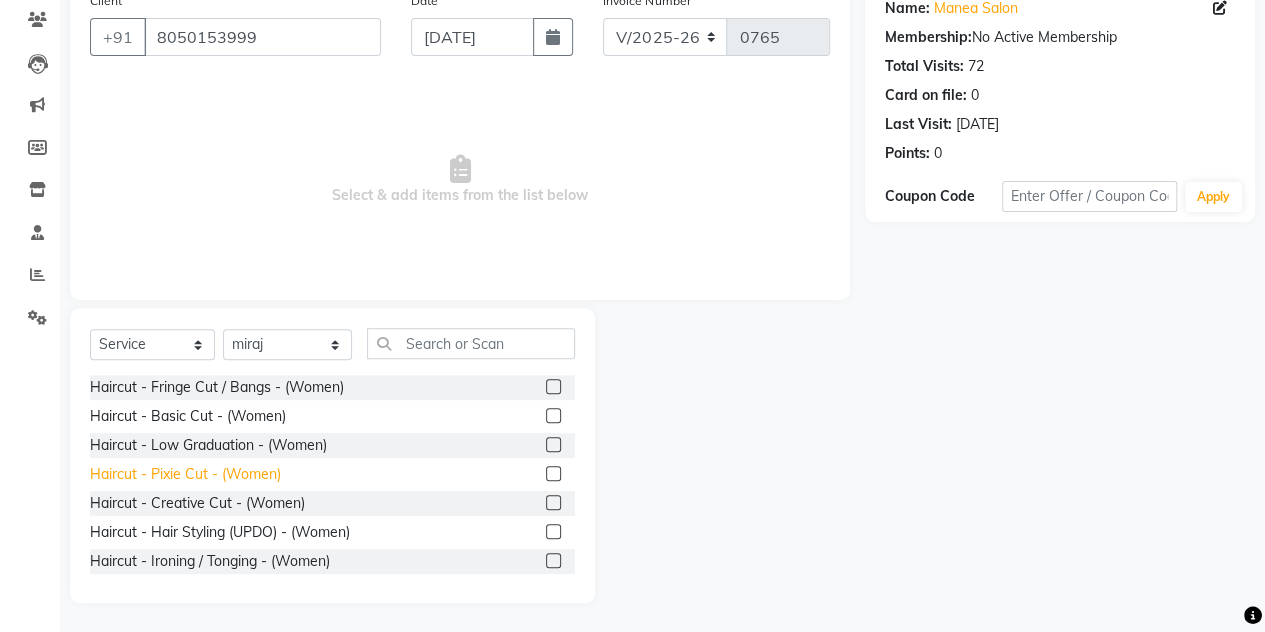 click on "Haircut - Pixie Cut - (Women)" 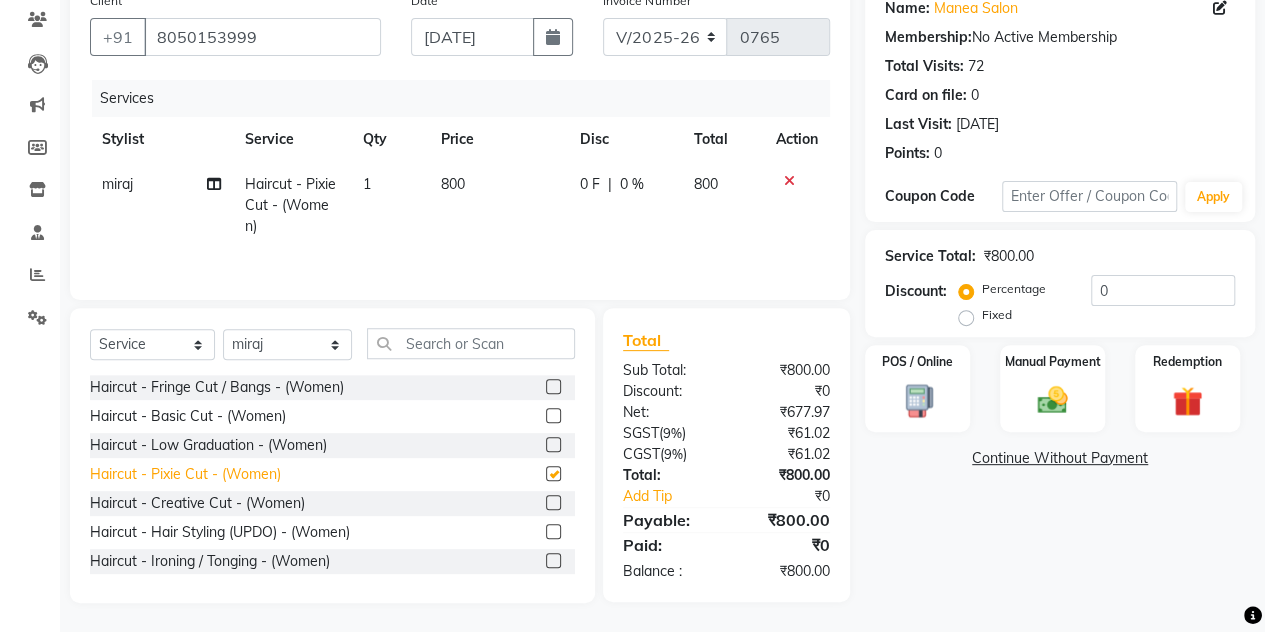 checkbox on "false" 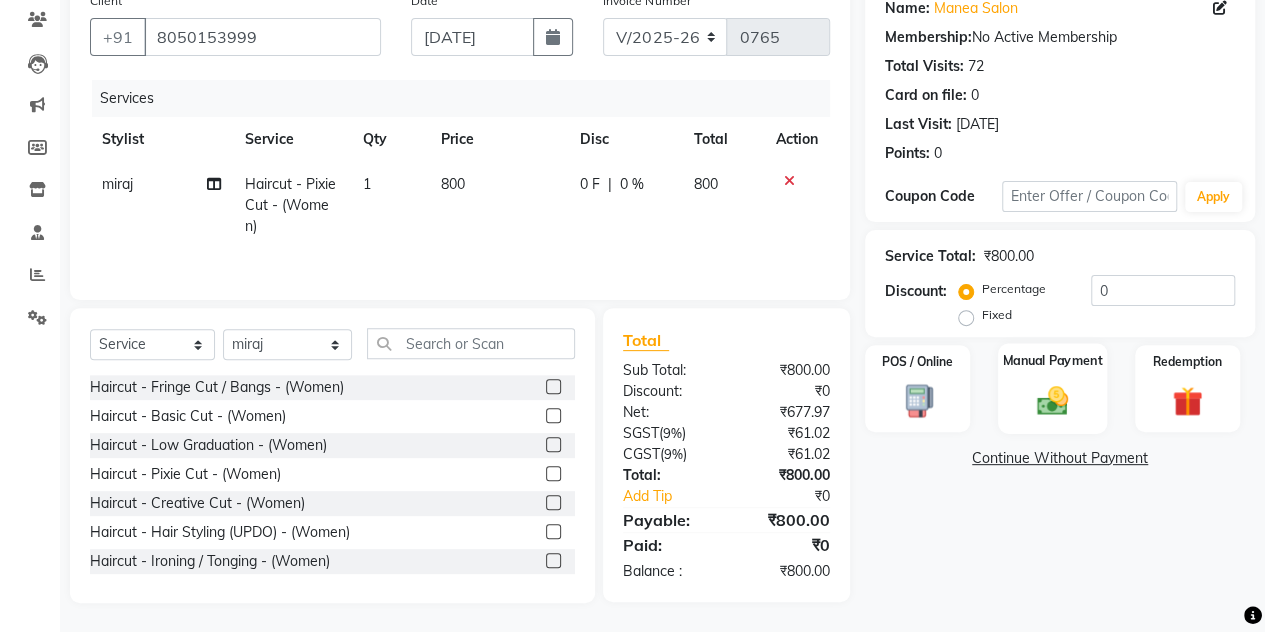 click 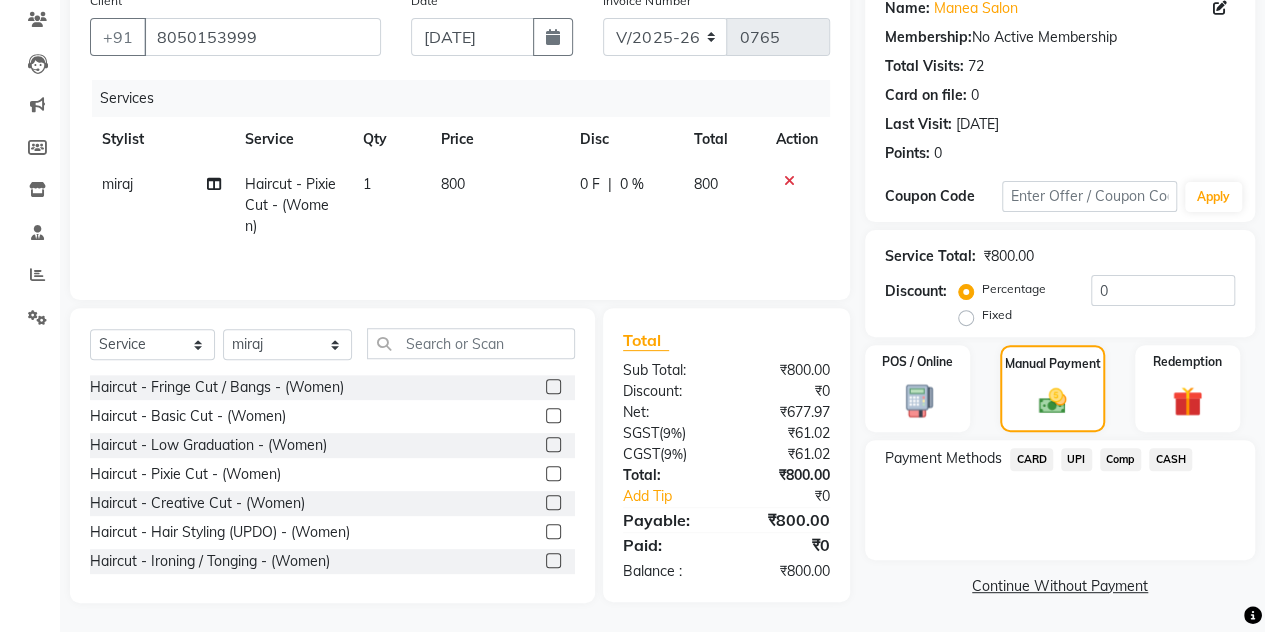click on "CASH" 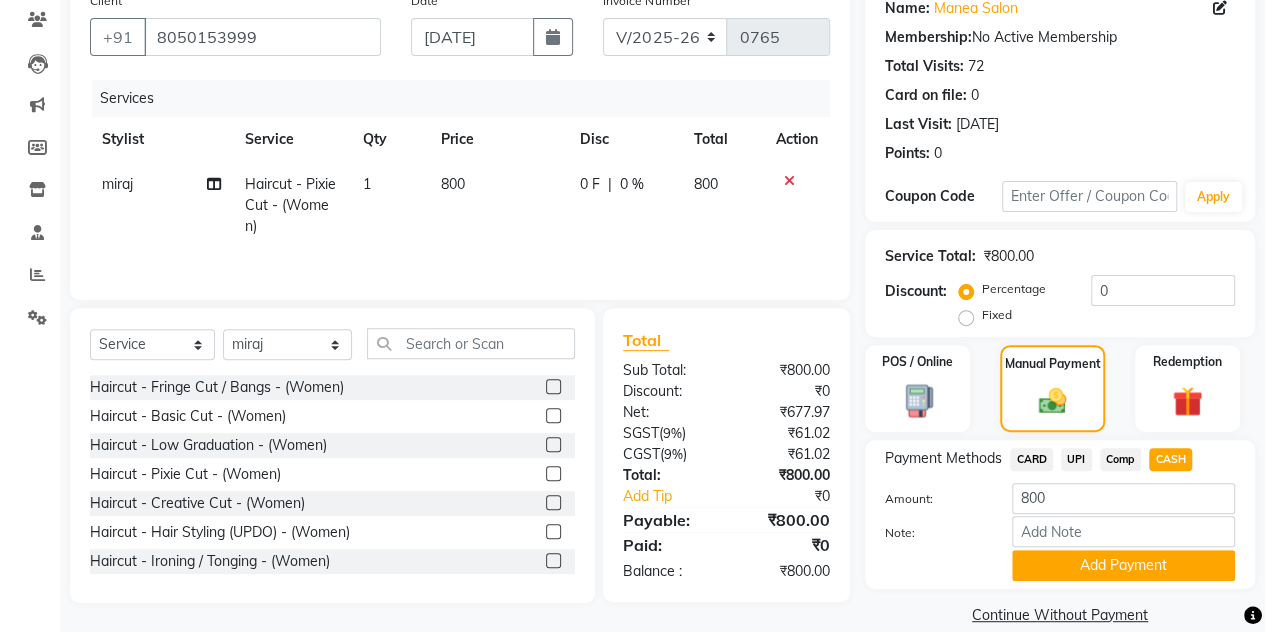scroll, scrollTop: 195, scrollLeft: 0, axis: vertical 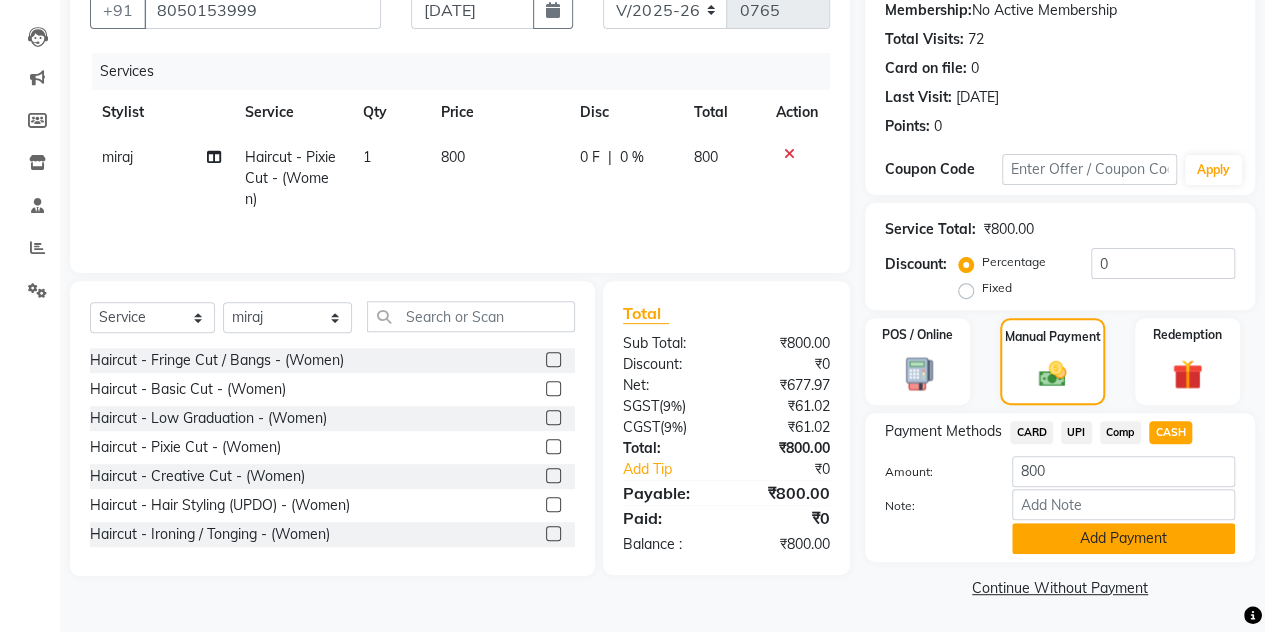 click on "Add Payment" 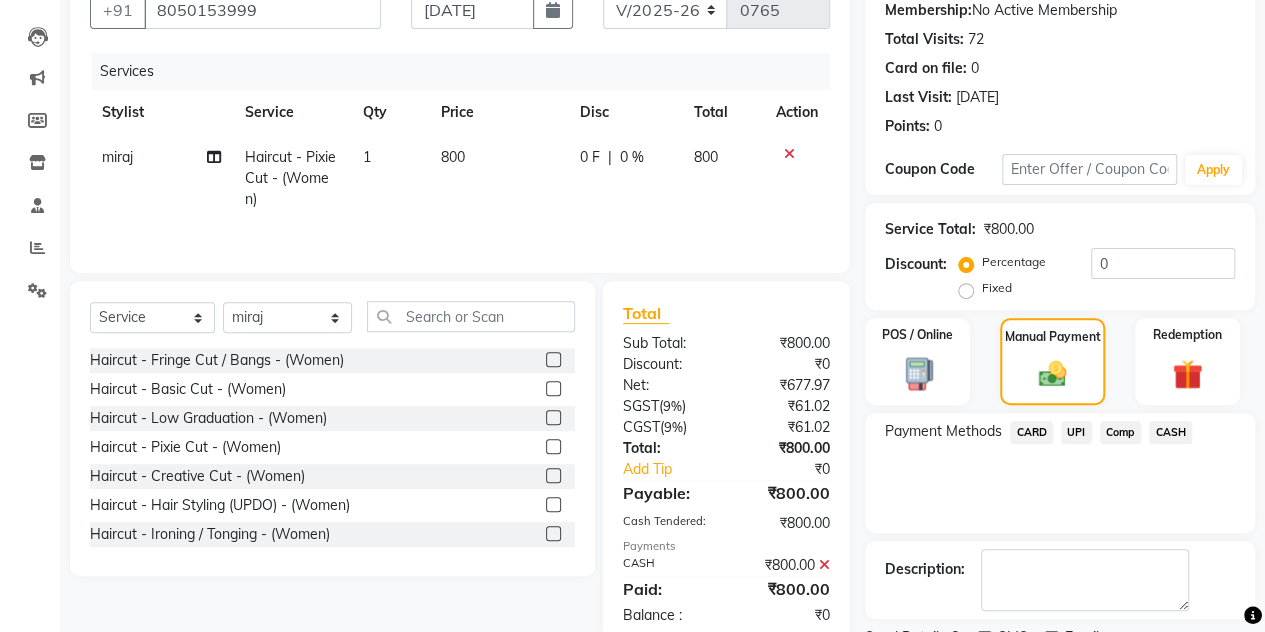 scroll, scrollTop: 278, scrollLeft: 0, axis: vertical 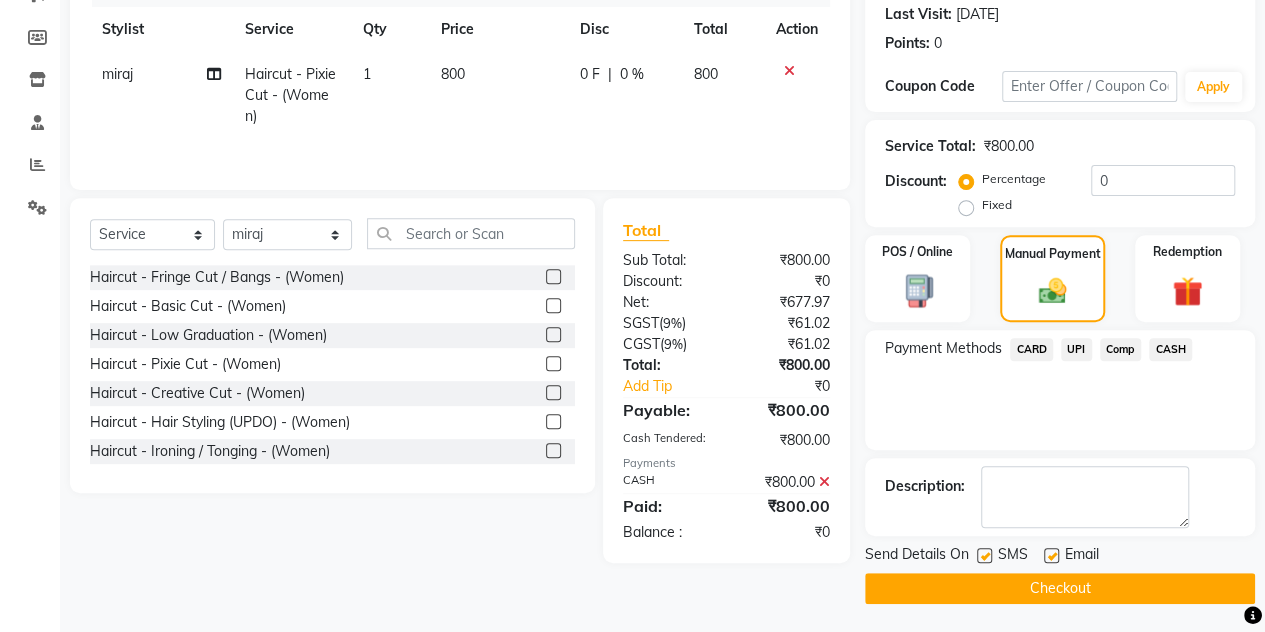 click on "Checkout" 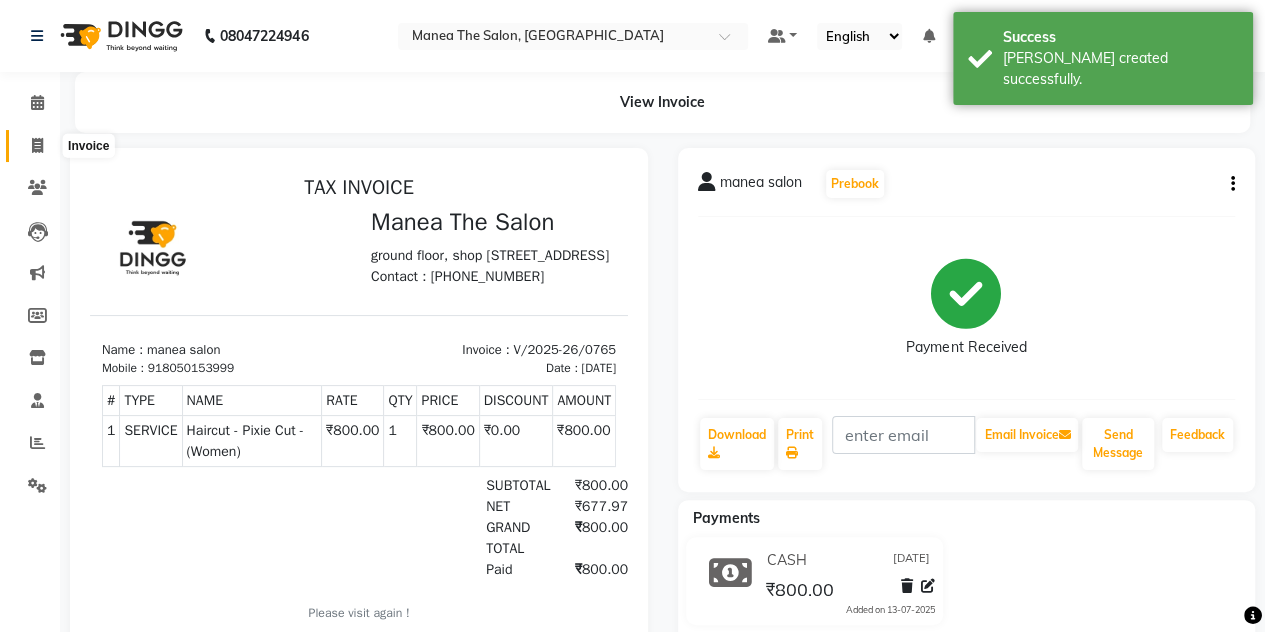 scroll, scrollTop: 0, scrollLeft: 0, axis: both 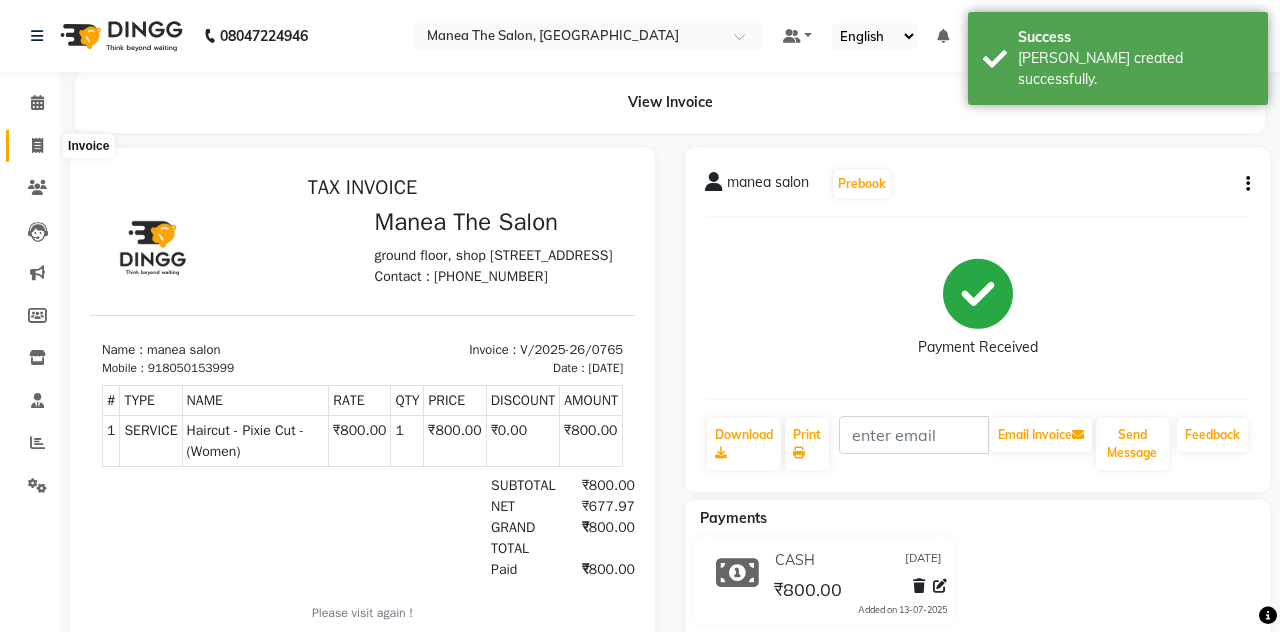 select on "7688" 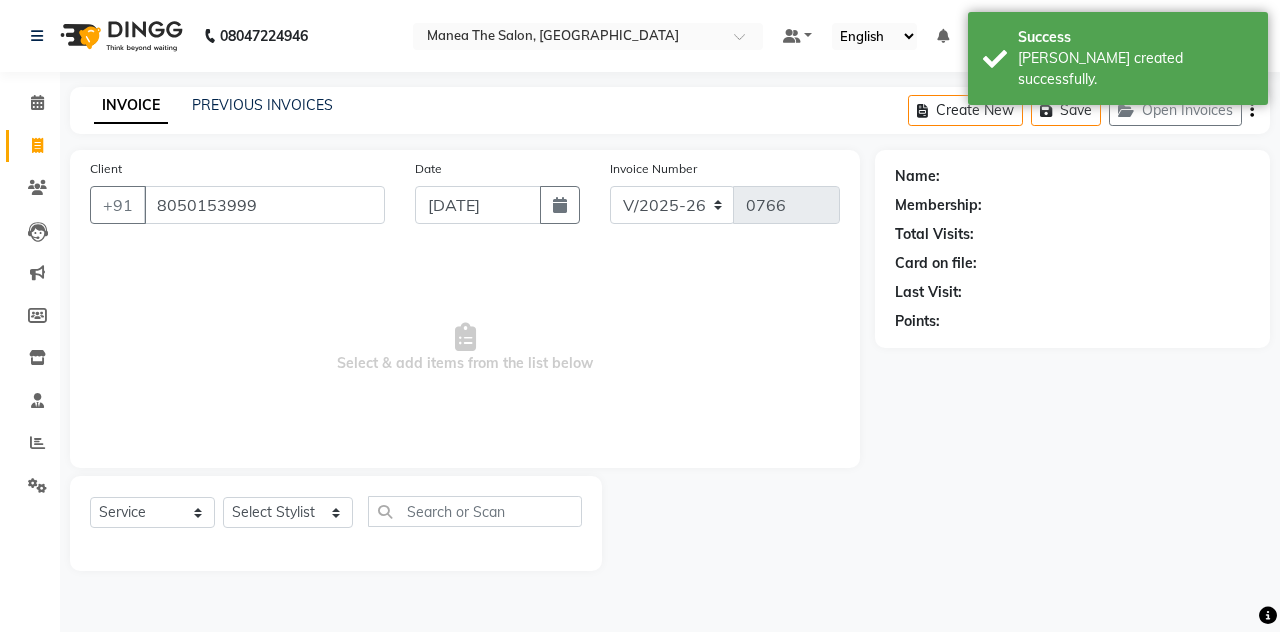 type on "8050153999" 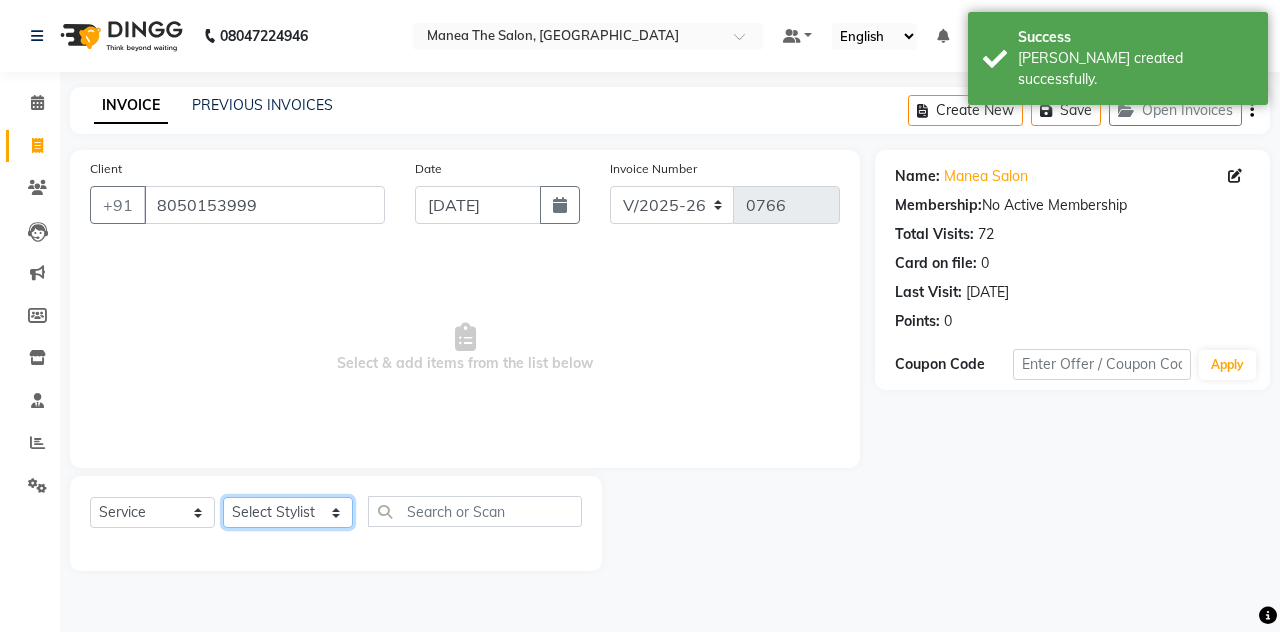 drag, startPoint x: 250, startPoint y: 507, endPoint x: 253, endPoint y: 475, distance: 32.140316 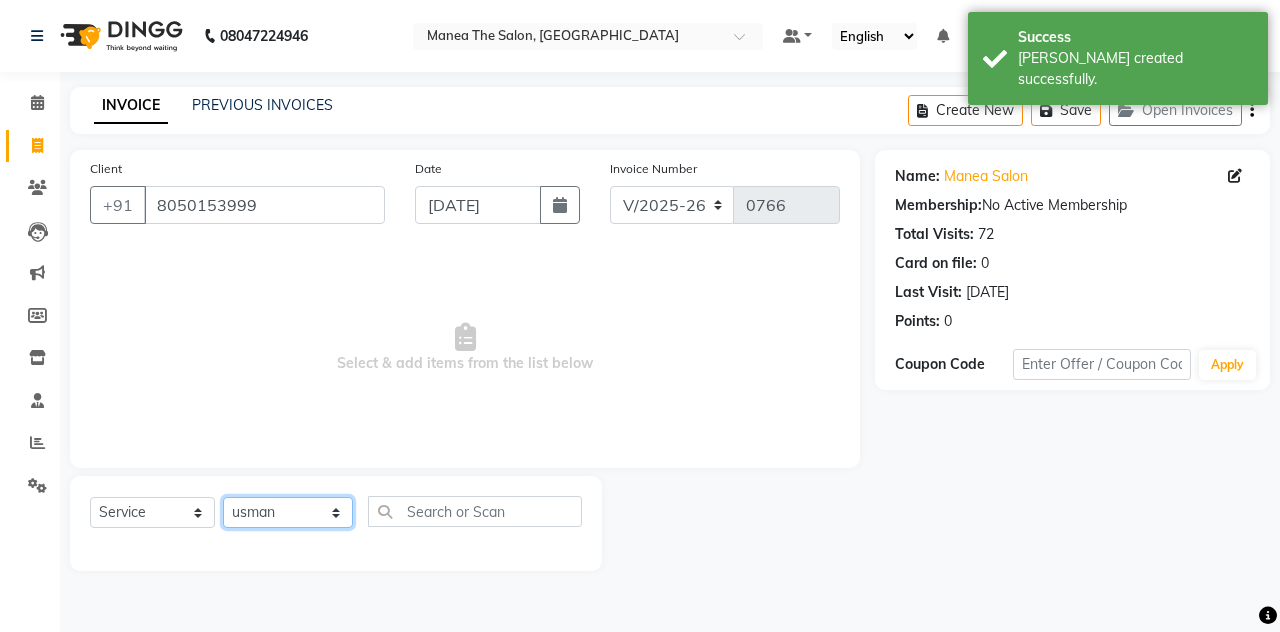 click on "Select Stylist aalam [PERSON_NAME] [PERSON_NAME] The Salon, [GEOGRAPHIC_DATA] miraj [PERSON_NAME]" 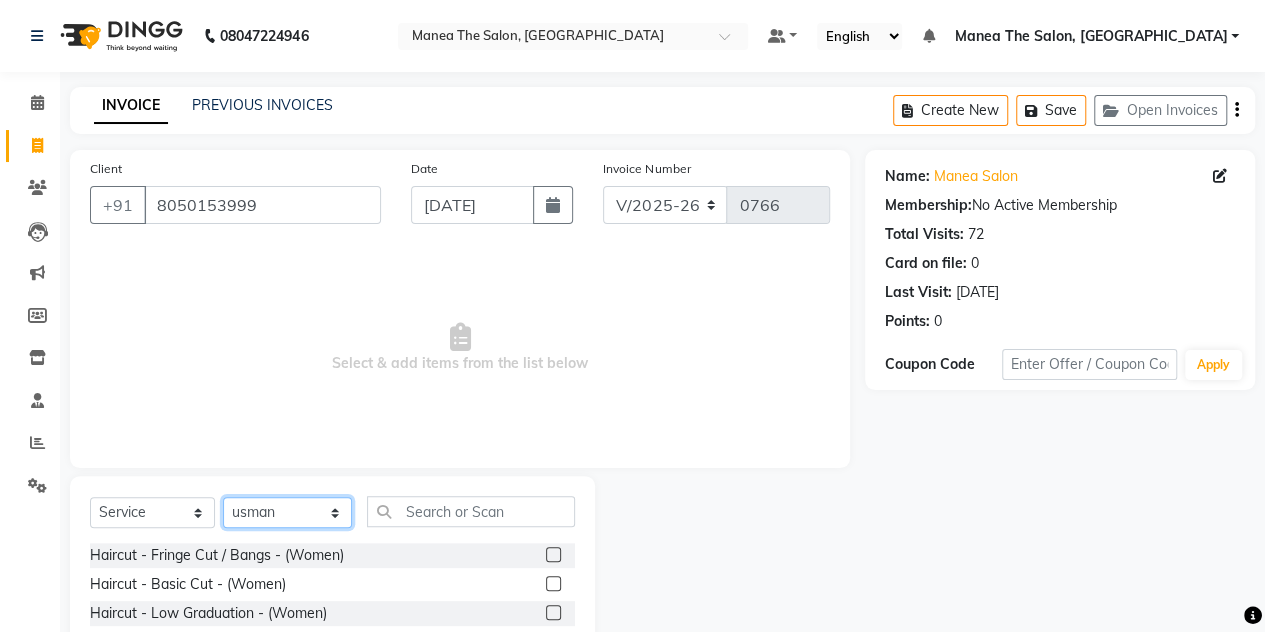 scroll, scrollTop: 168, scrollLeft: 0, axis: vertical 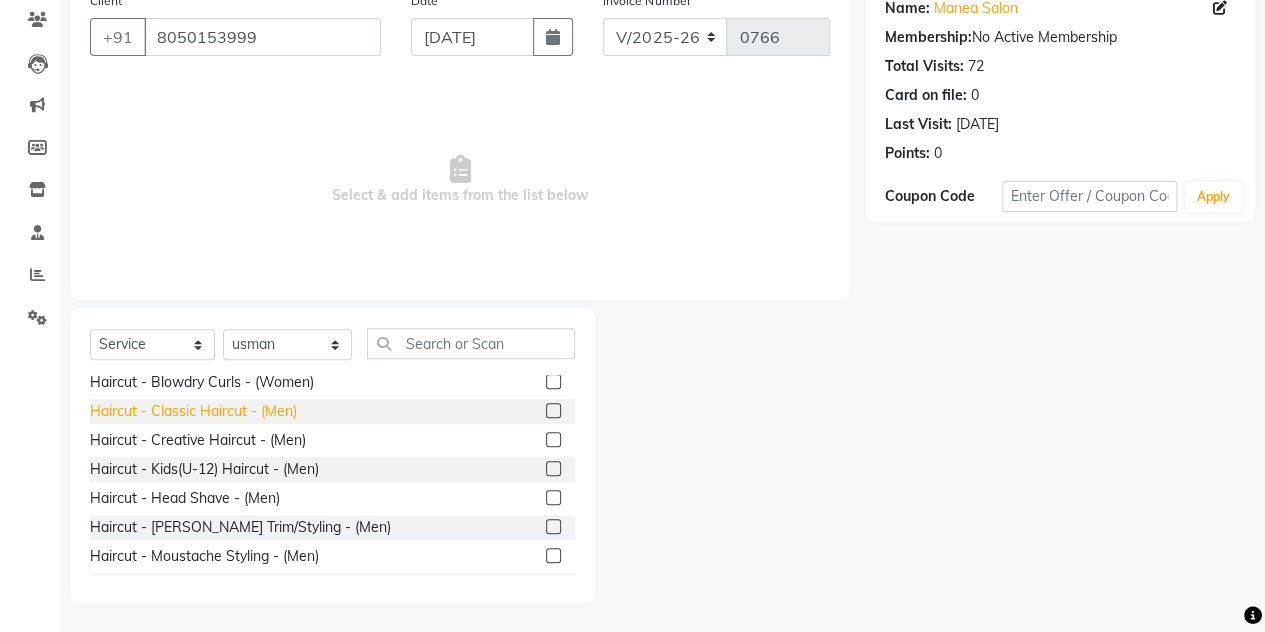 click on "Haircut - Classic Haircut - (Men)" 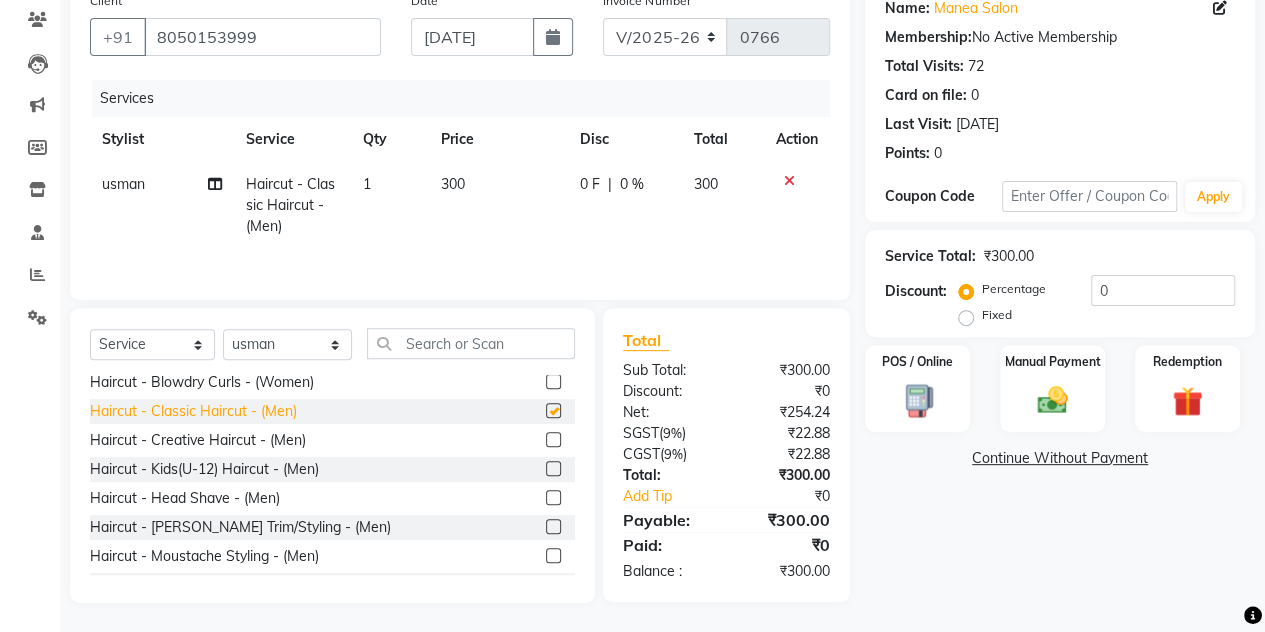 checkbox on "false" 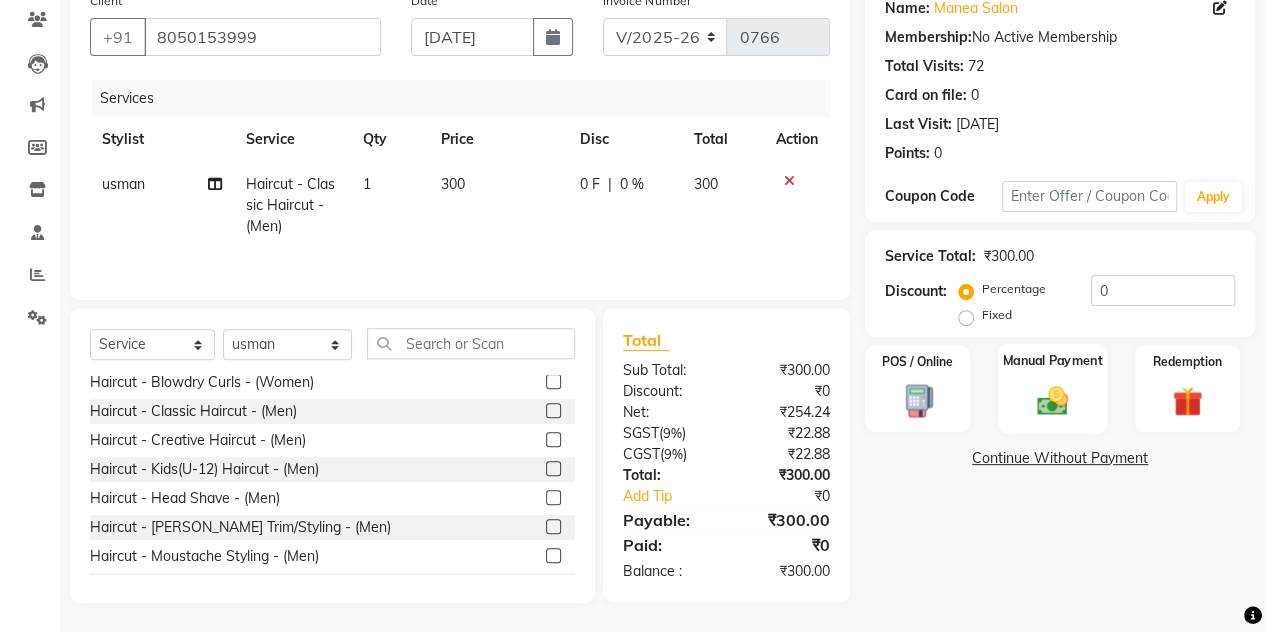 click 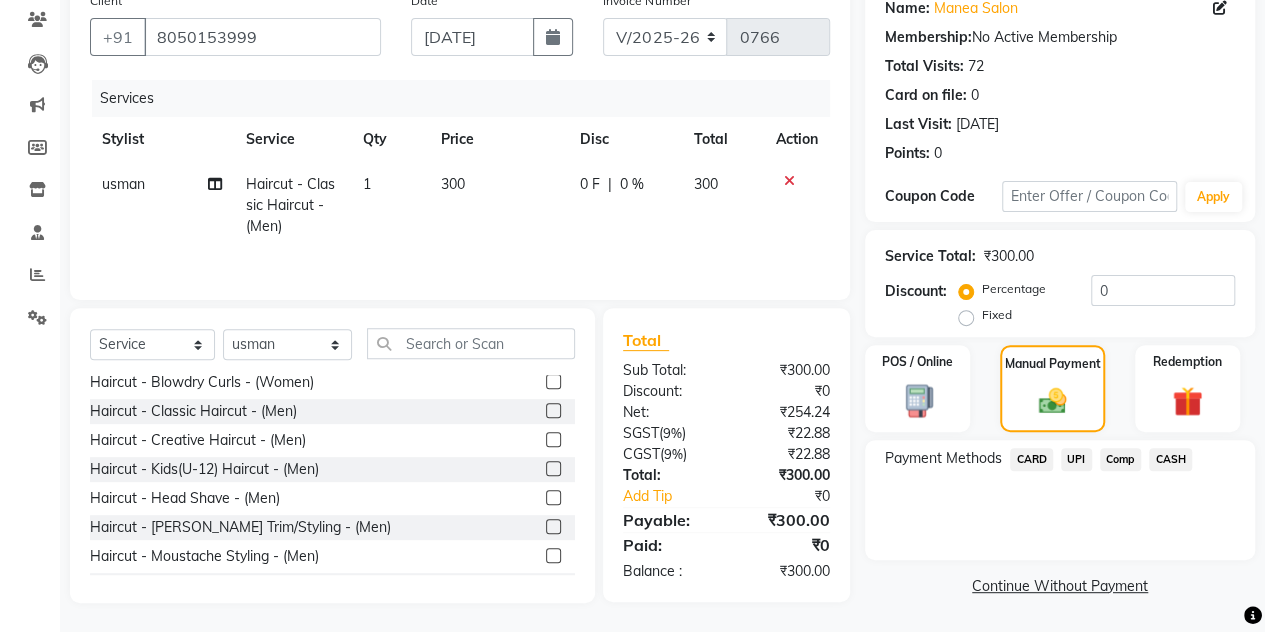 click on "UPI" 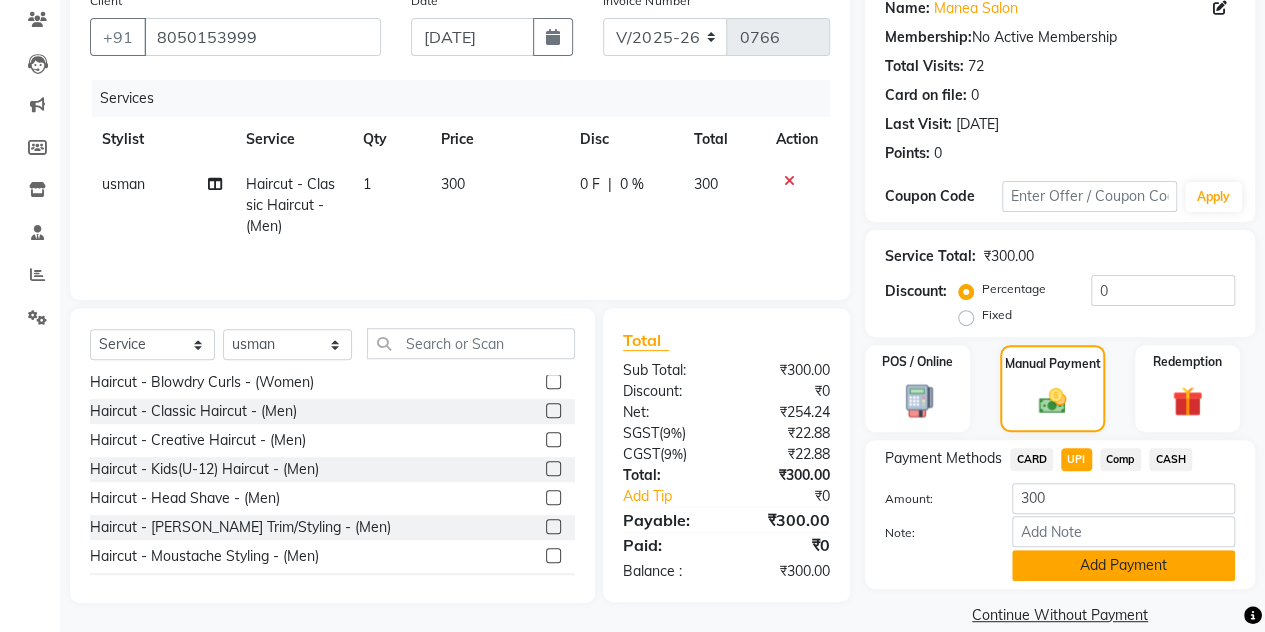 click on "Add Payment" 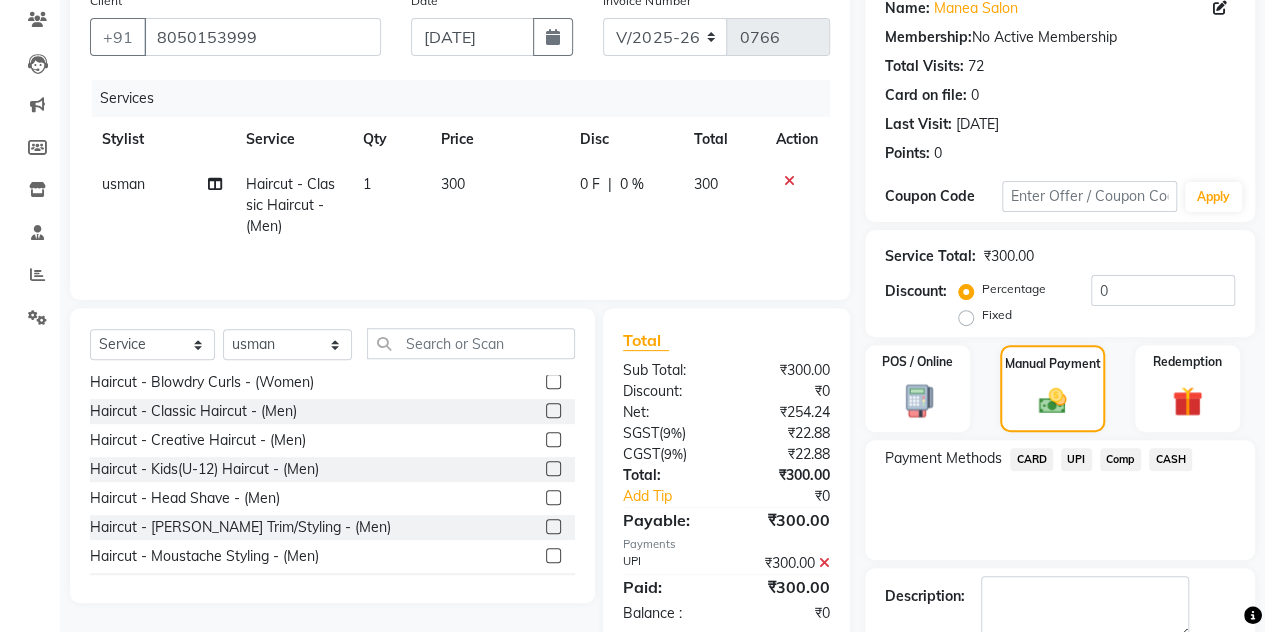 scroll, scrollTop: 278, scrollLeft: 0, axis: vertical 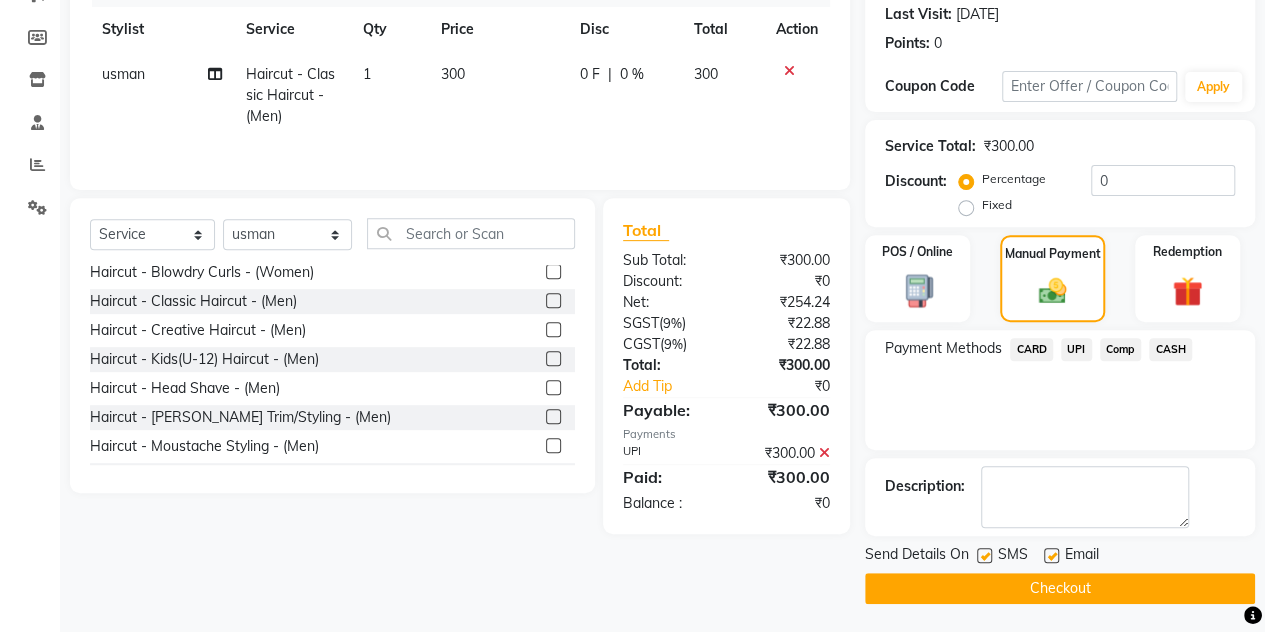 click on "Checkout" 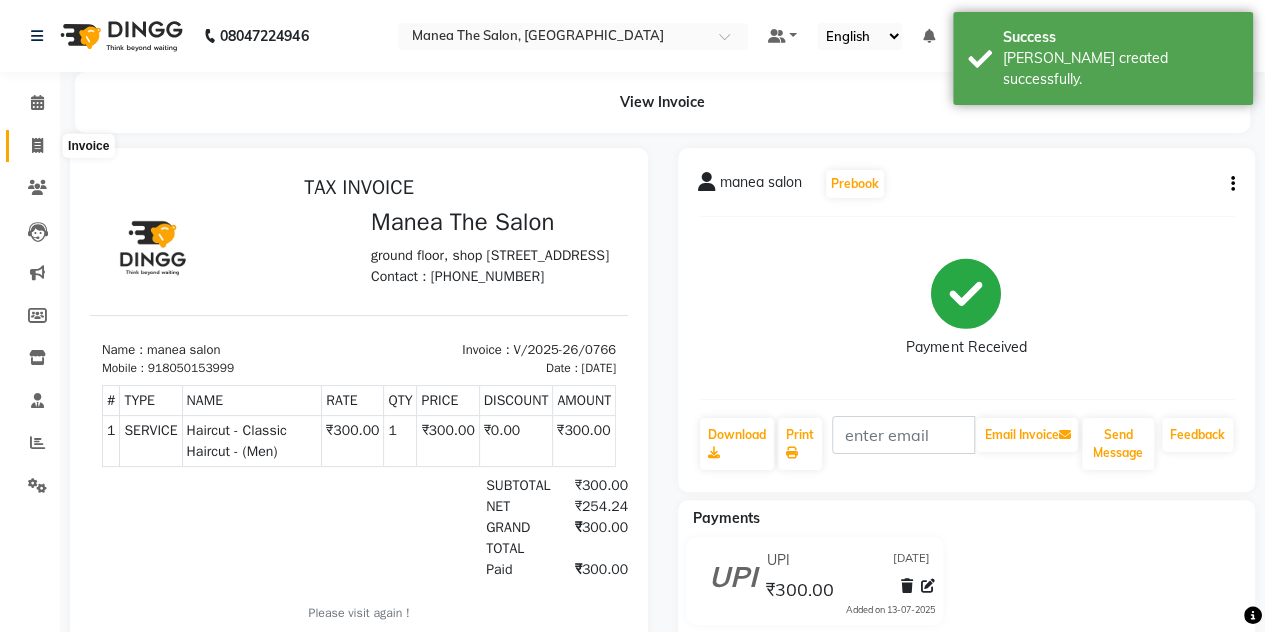 scroll, scrollTop: 0, scrollLeft: 0, axis: both 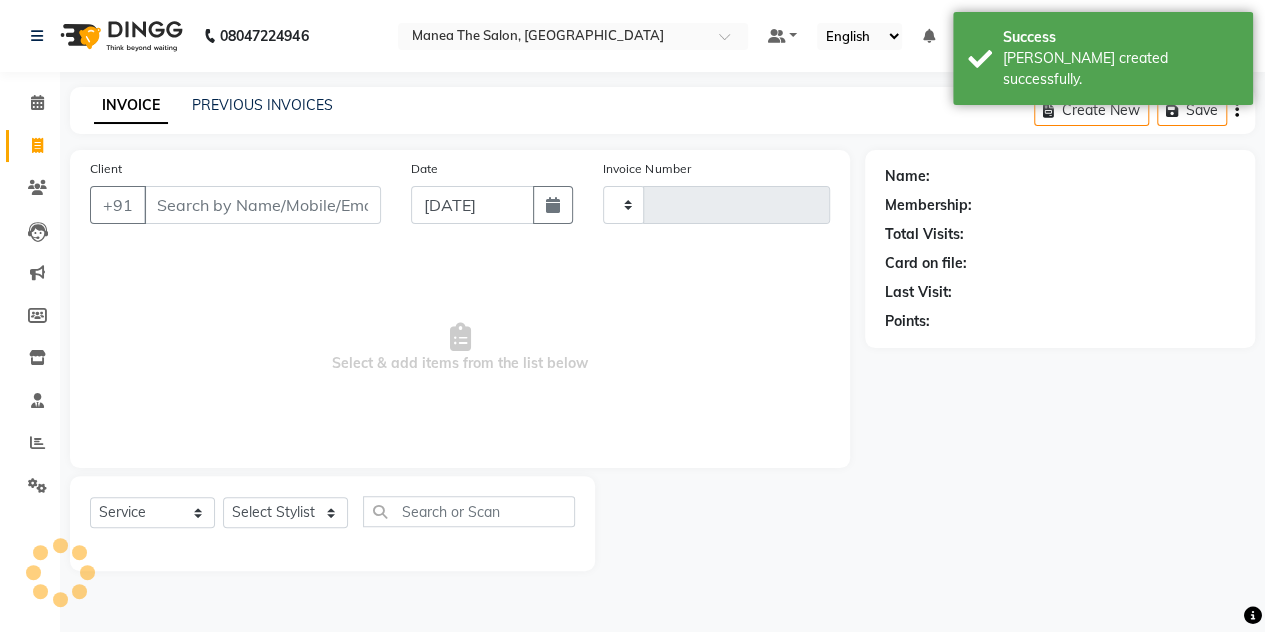 type on "0767" 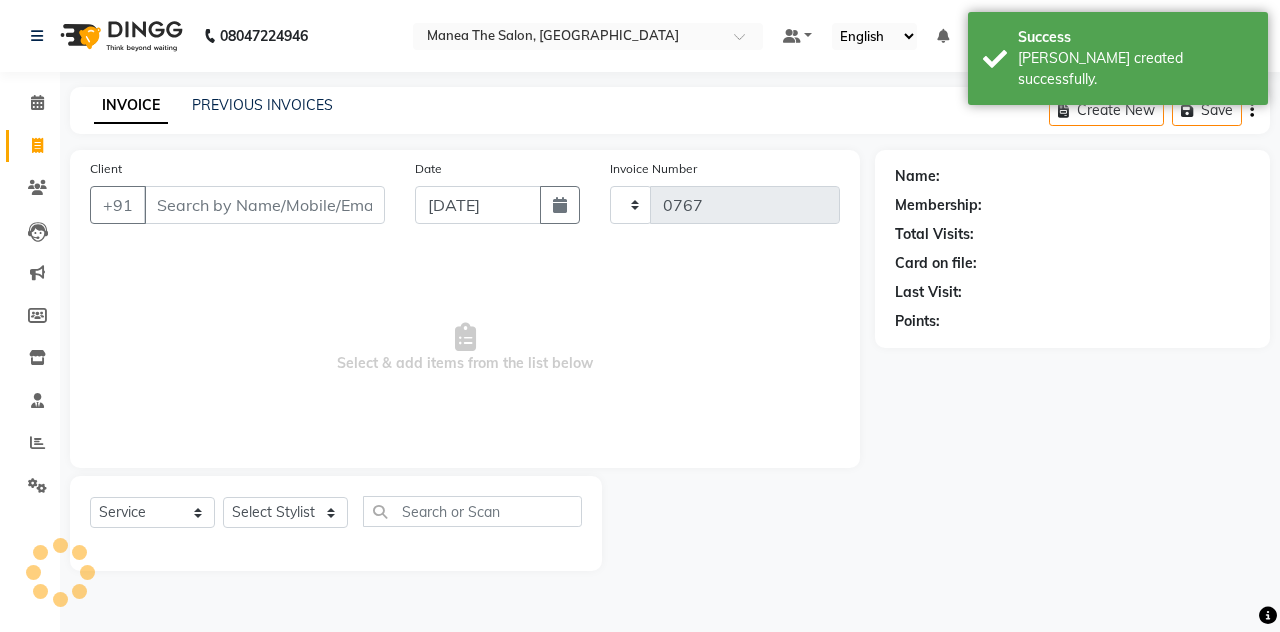 select on "7688" 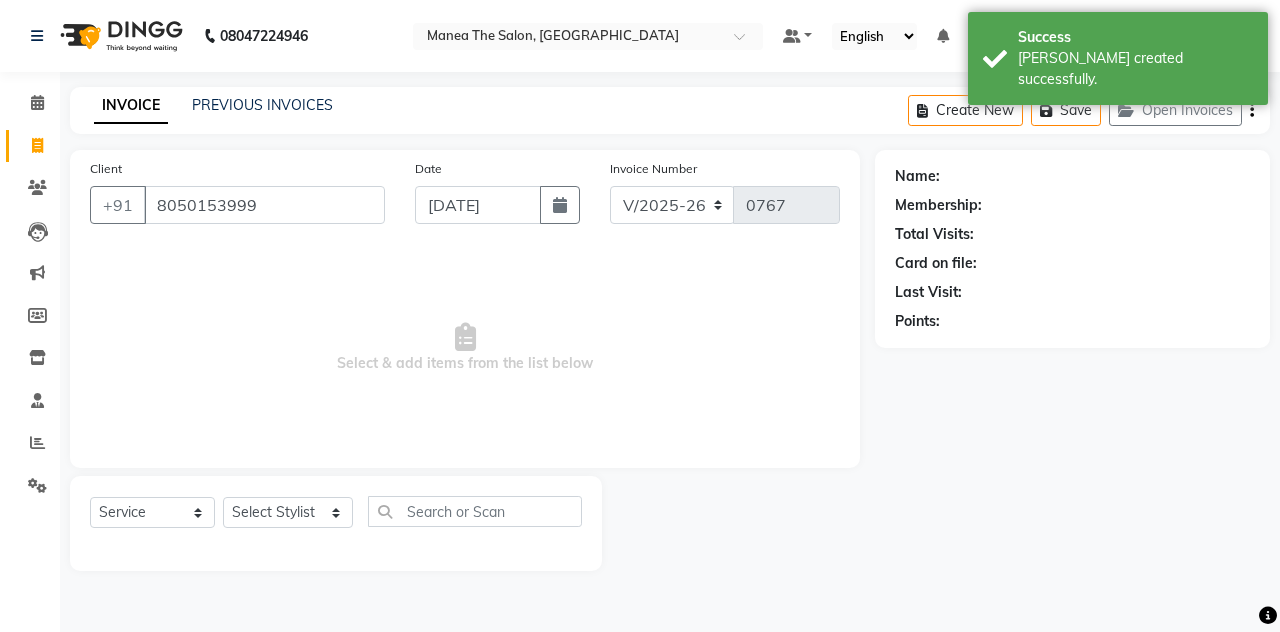 type on "8050153999" 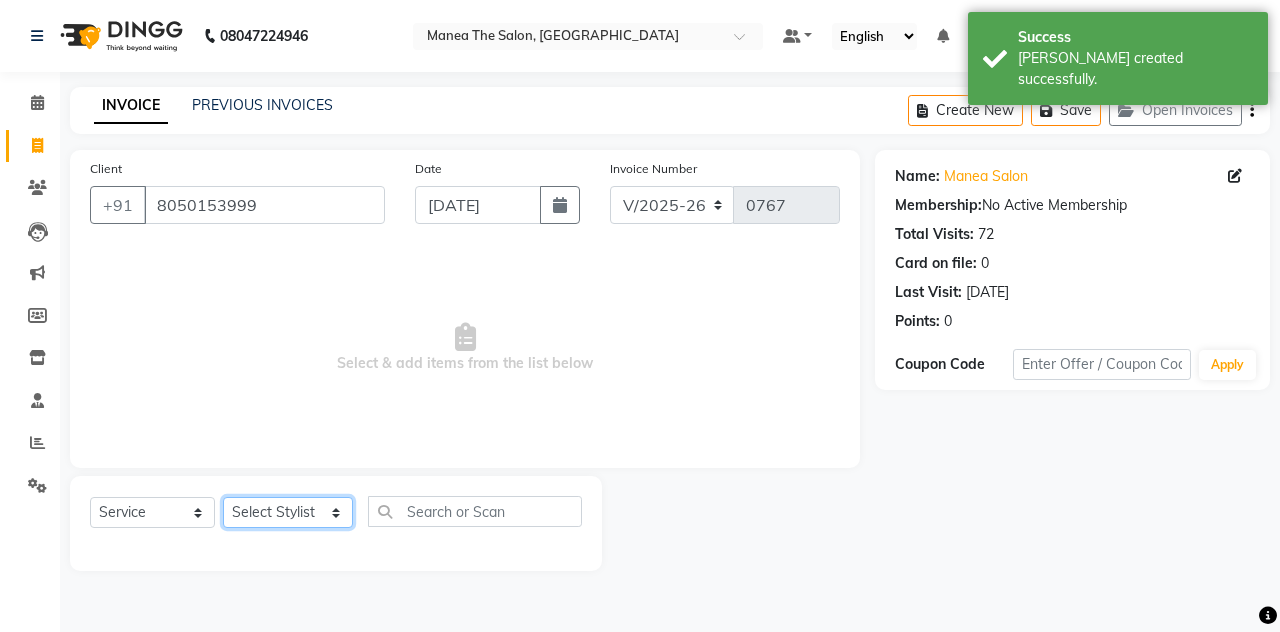 click on "Select Stylist aalam [PERSON_NAME] [PERSON_NAME] The Salon, [GEOGRAPHIC_DATA] miraj [PERSON_NAME]" 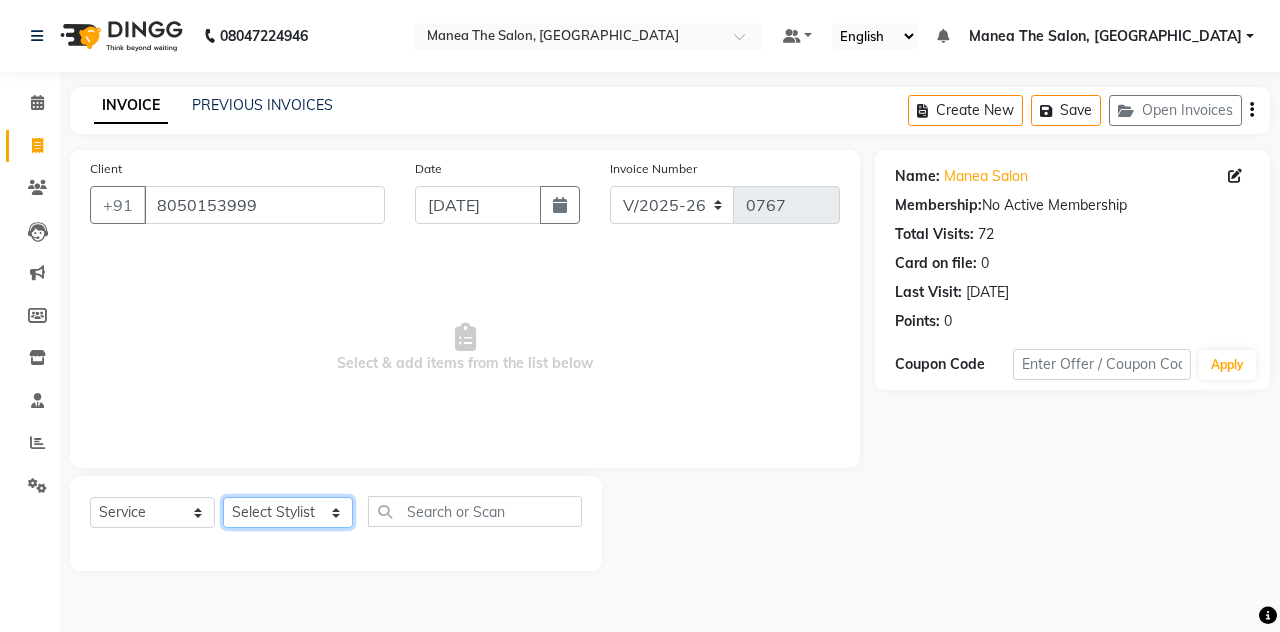 select on "80478" 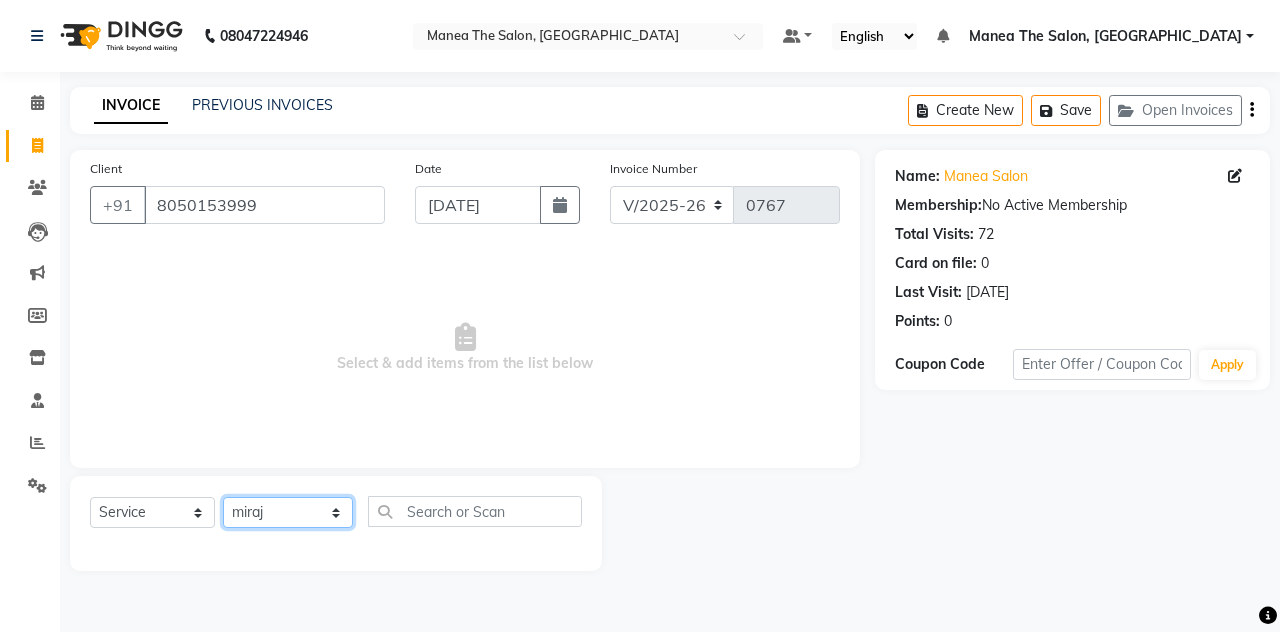 click on "Select Stylist aalam [PERSON_NAME] [PERSON_NAME] The Salon, [GEOGRAPHIC_DATA] miraj [PERSON_NAME]" 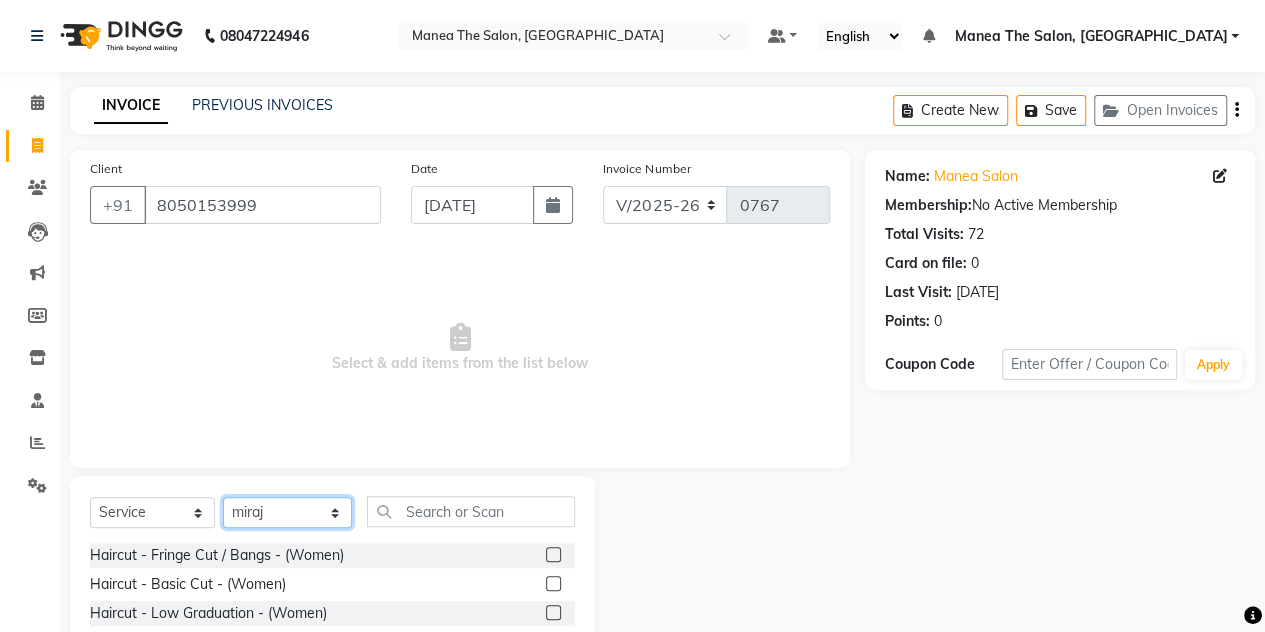 scroll, scrollTop: 168, scrollLeft: 0, axis: vertical 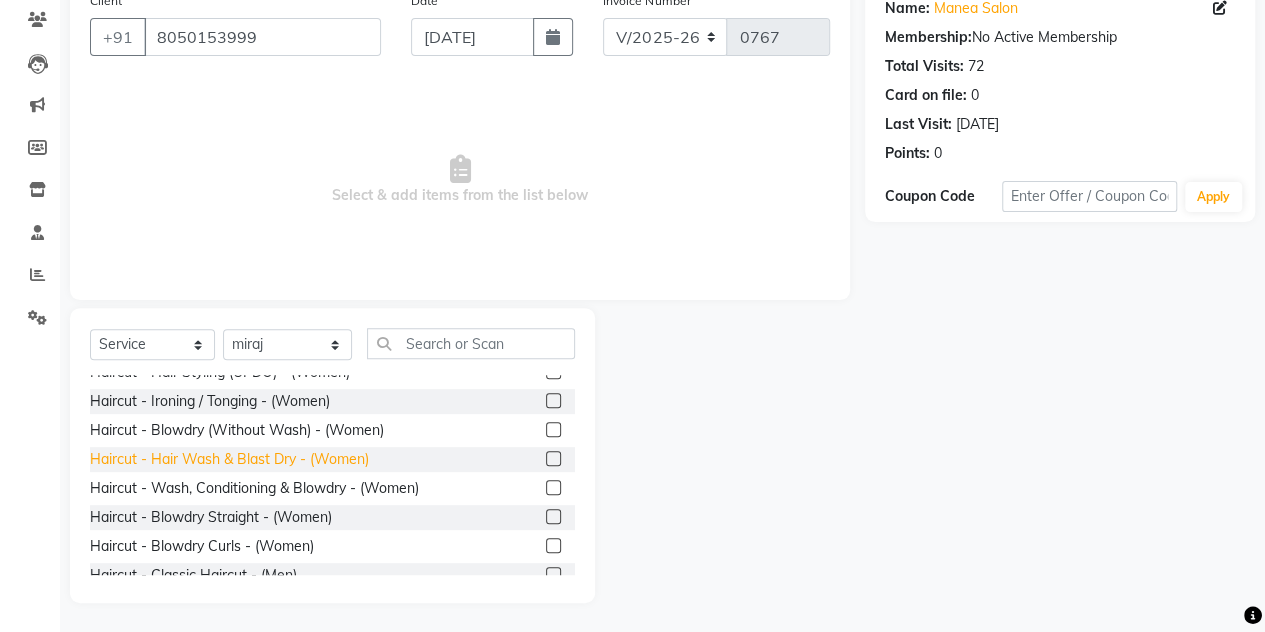 click on "Haircut - Hair Wash & Blast Dry - (Women)" 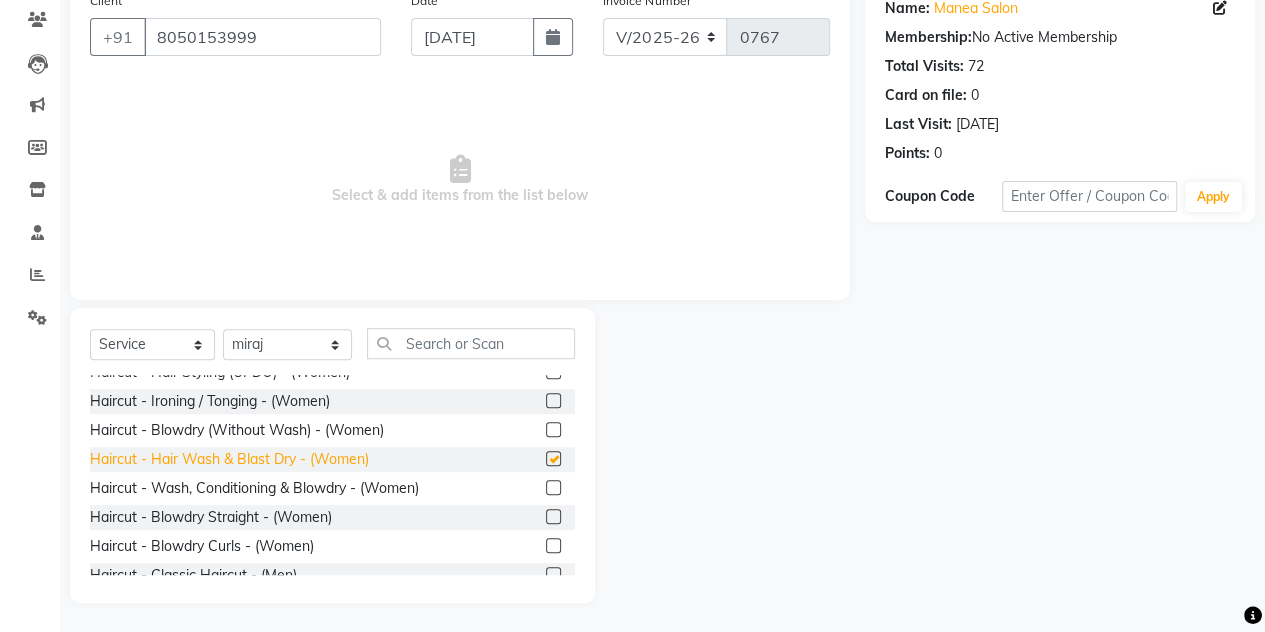 checkbox on "false" 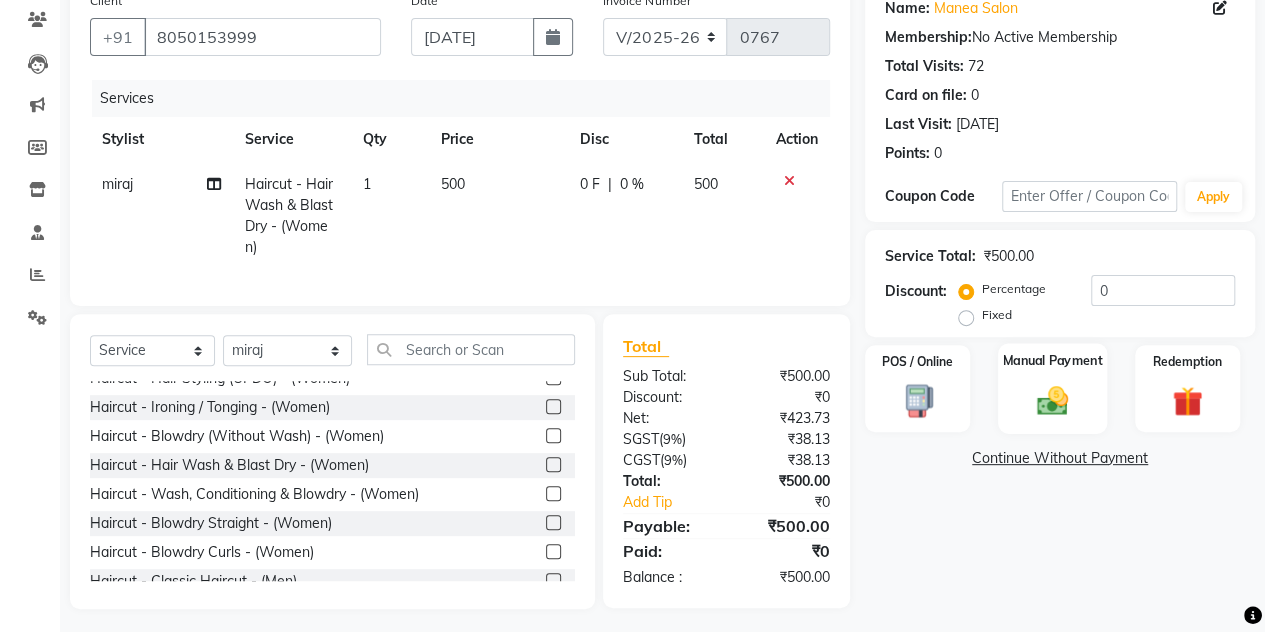 click on "Manual Payment" 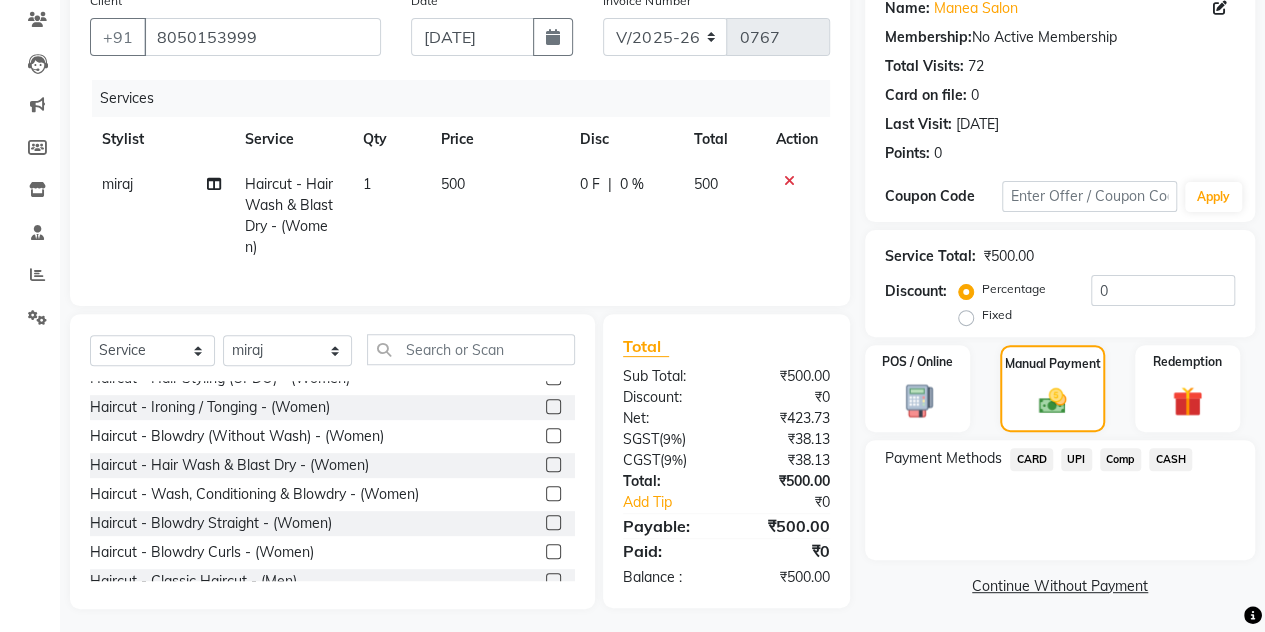 click on "CASH" 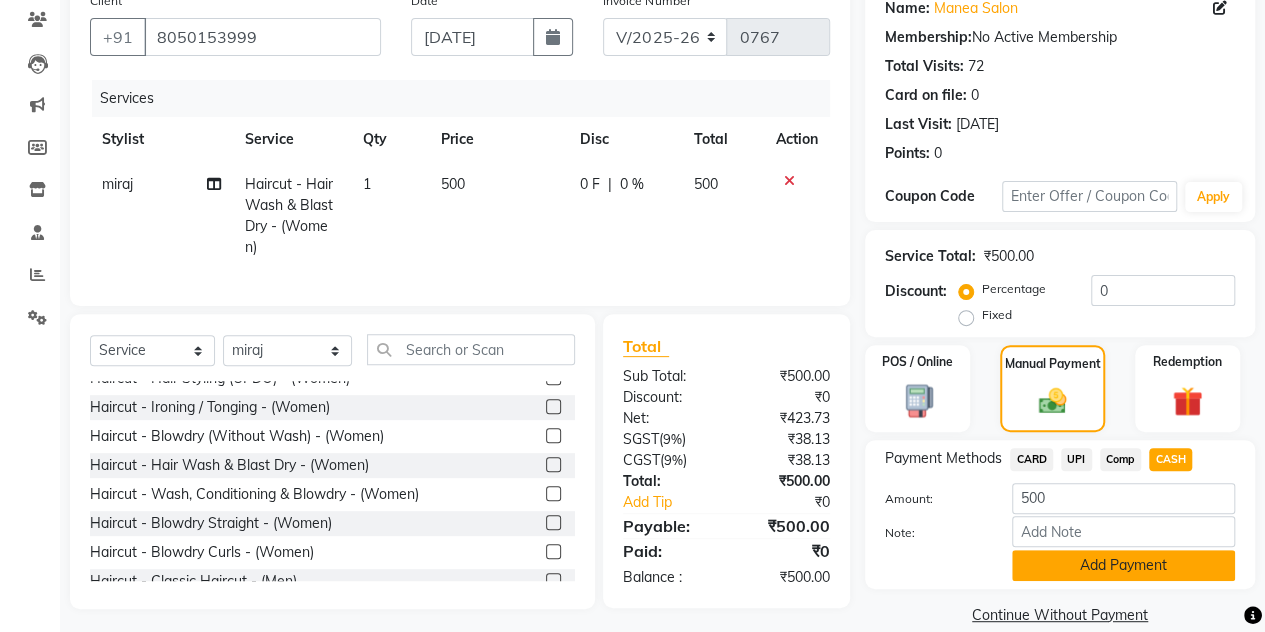 click on "Add Payment" 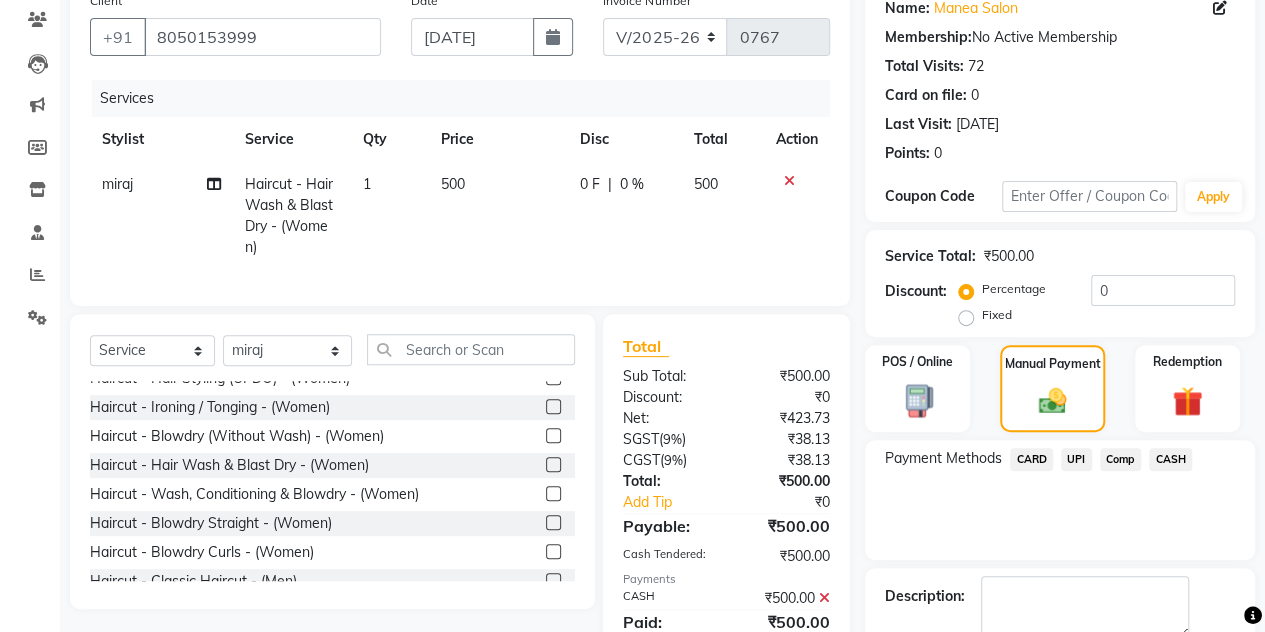 scroll, scrollTop: 278, scrollLeft: 0, axis: vertical 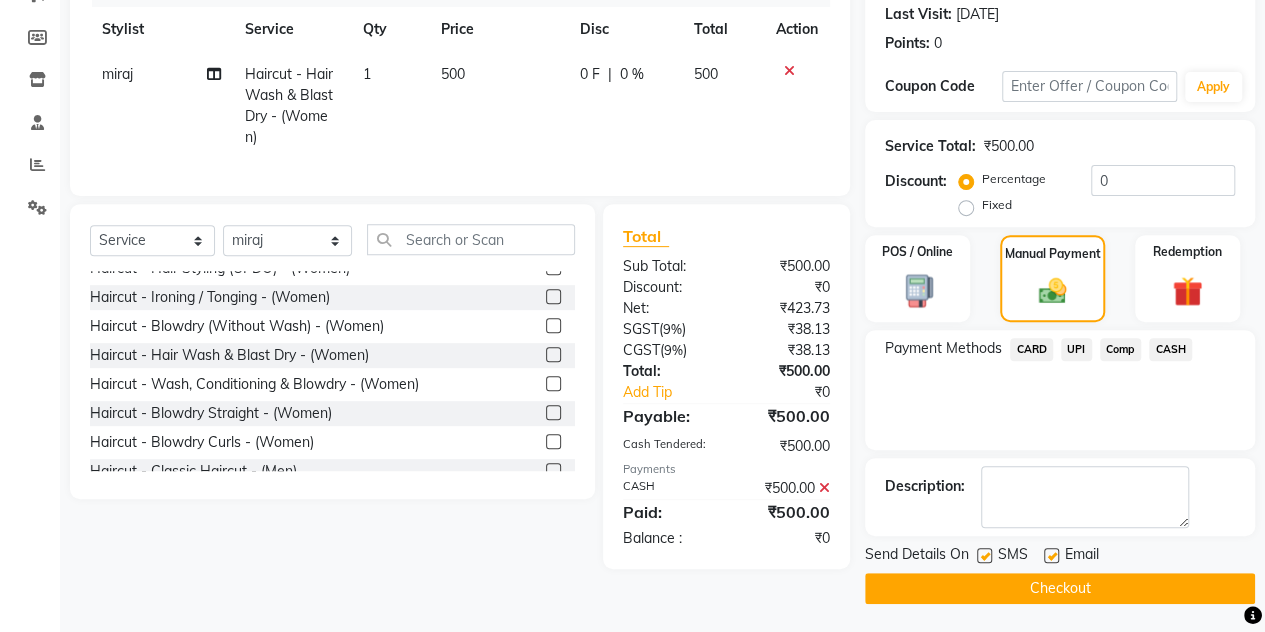 click on "Checkout" 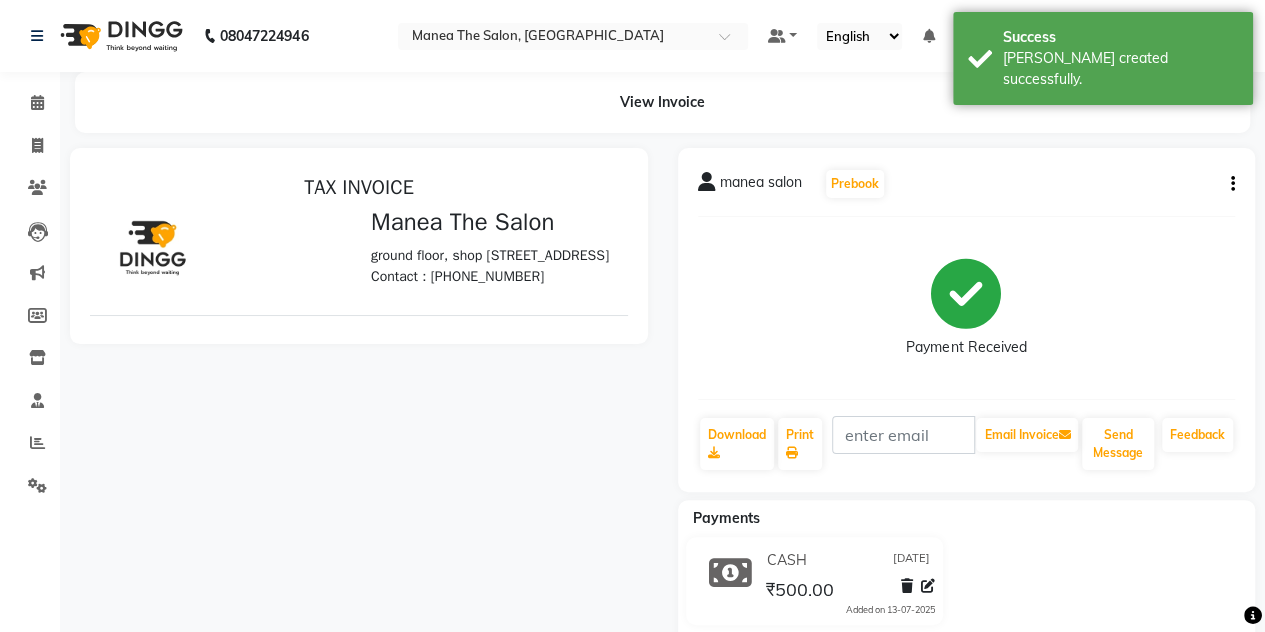 scroll, scrollTop: 0, scrollLeft: 0, axis: both 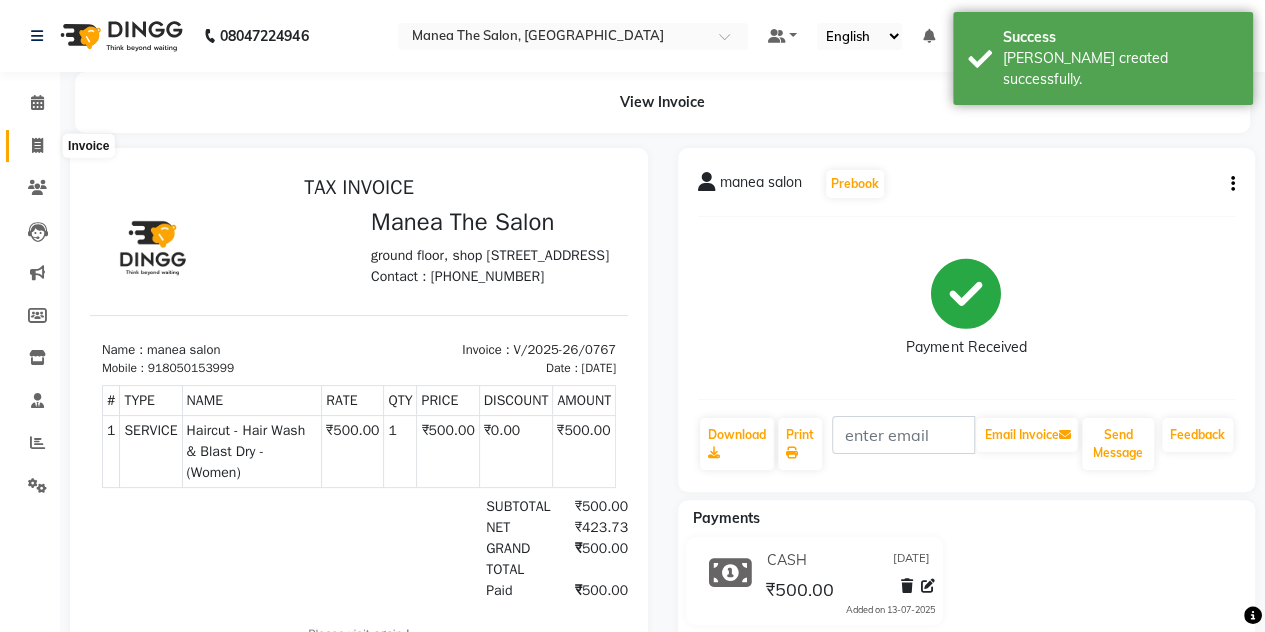 click 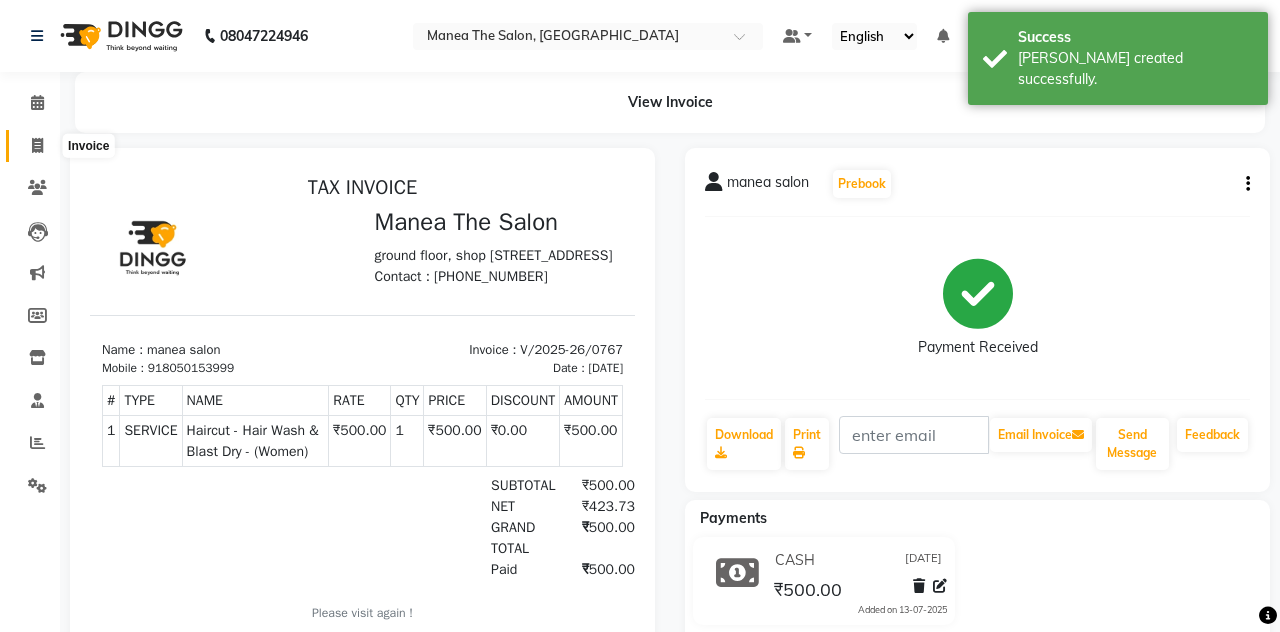 select on "service" 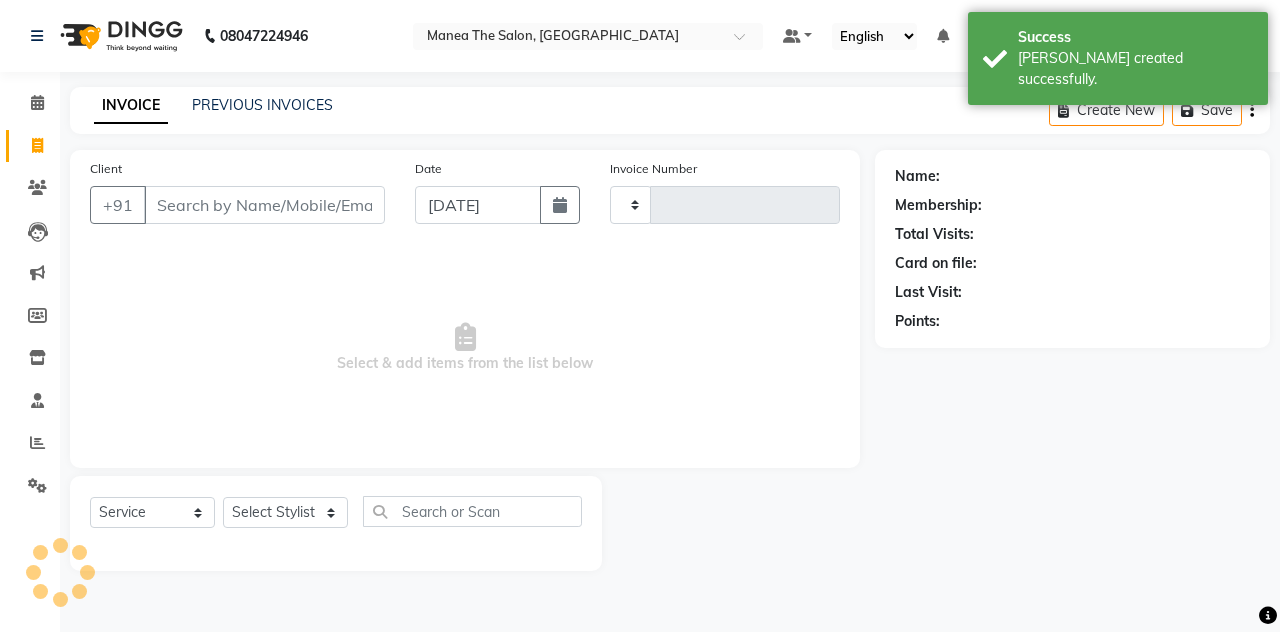 type on "0768" 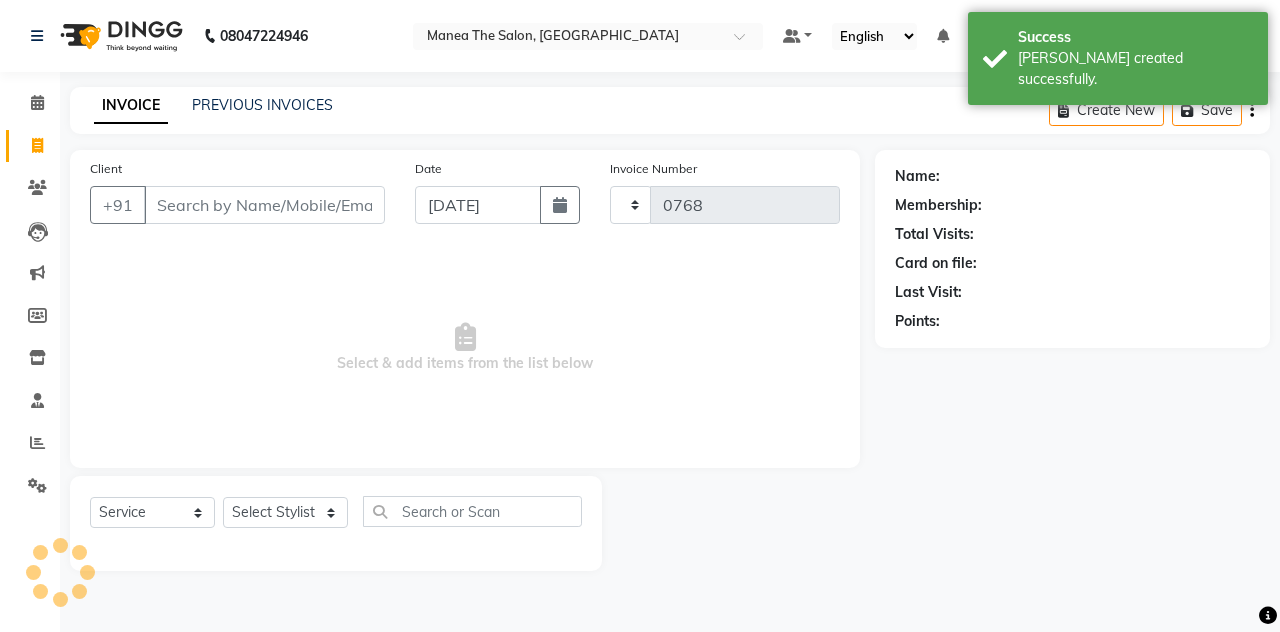 select on "7688" 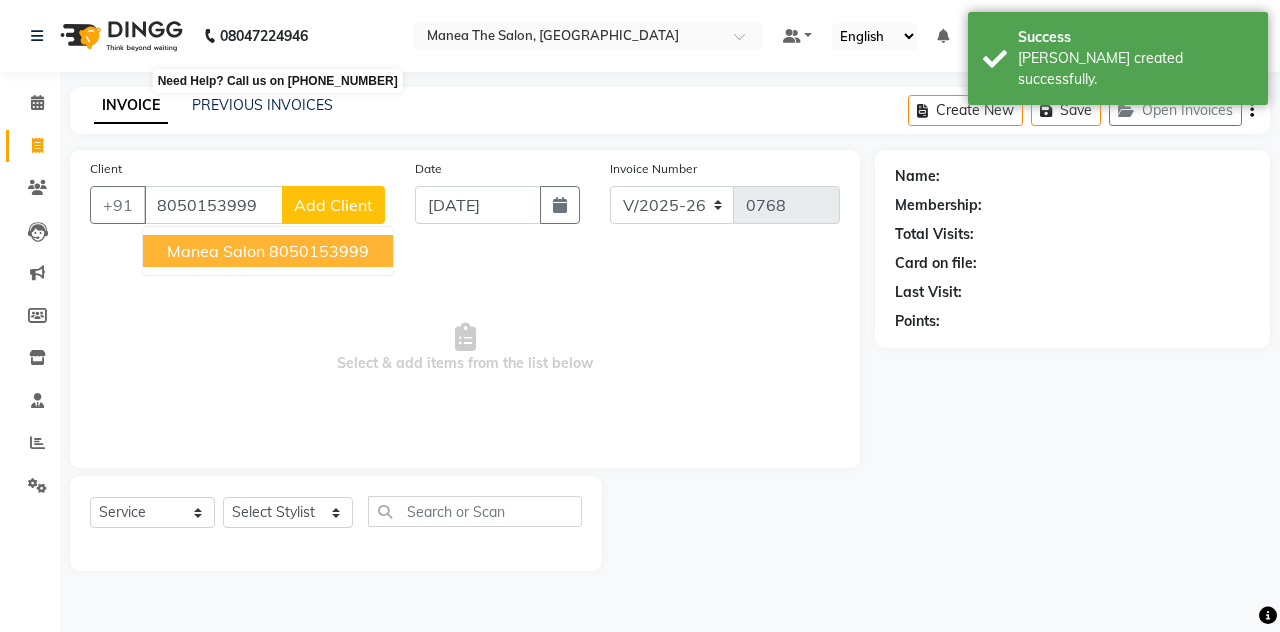 type on "8050153999" 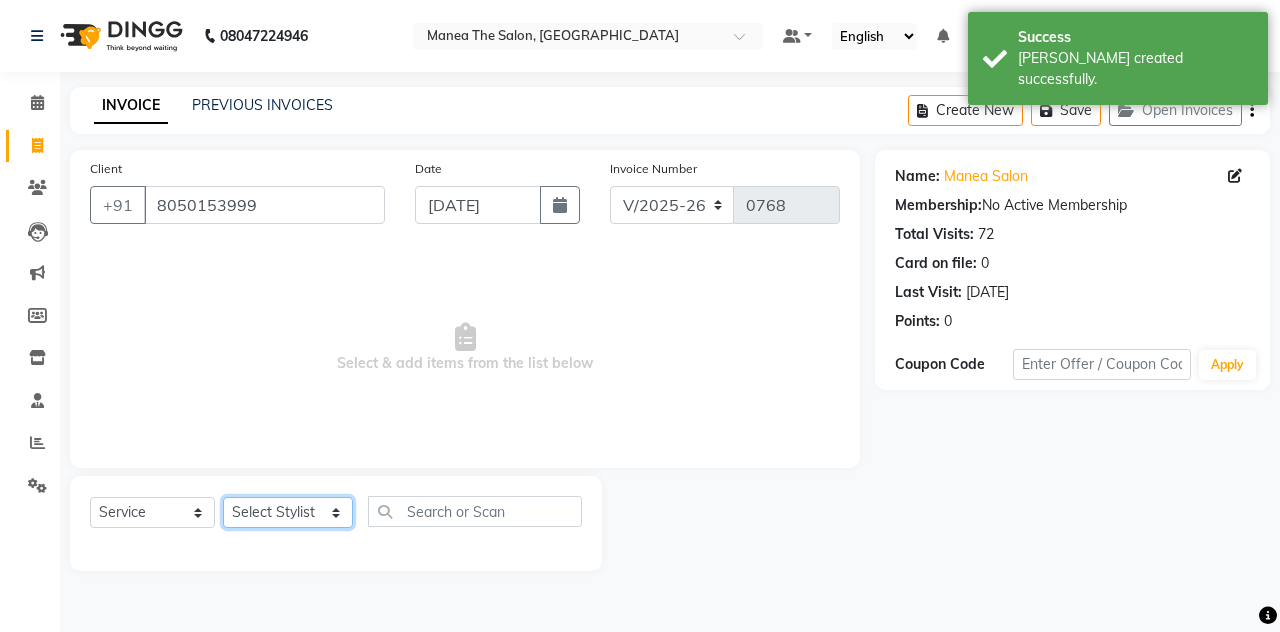 click on "Select Stylist aalam [PERSON_NAME] [PERSON_NAME] The Salon, [GEOGRAPHIC_DATA] miraj [PERSON_NAME]" 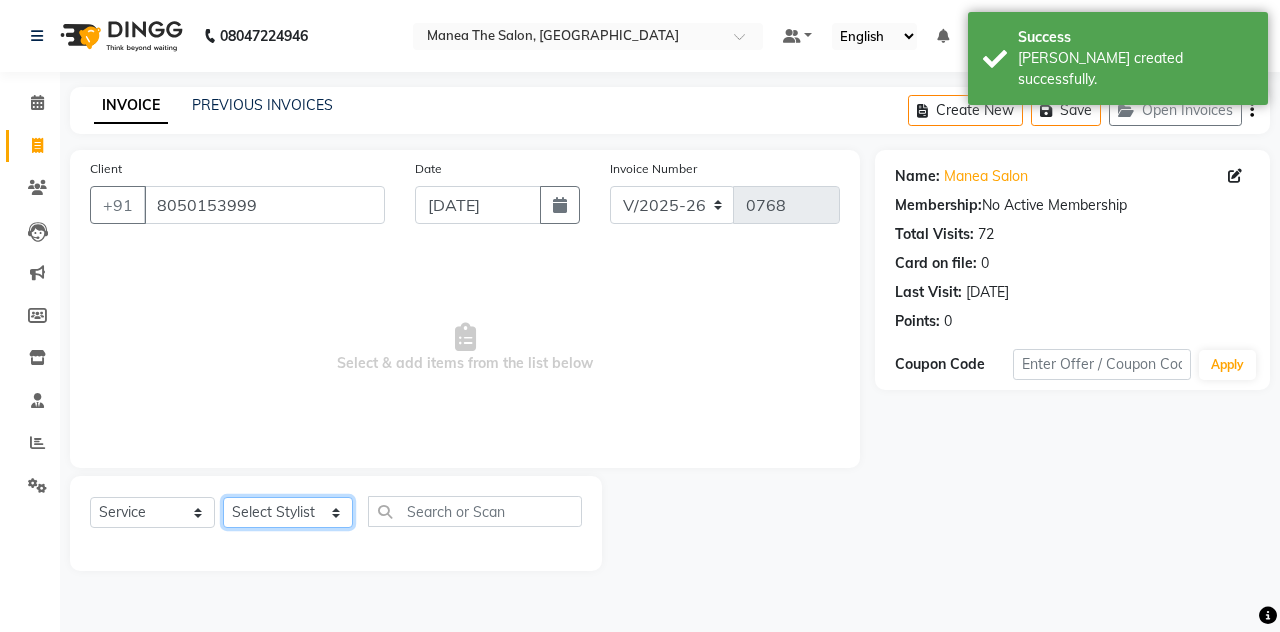 select on "80478" 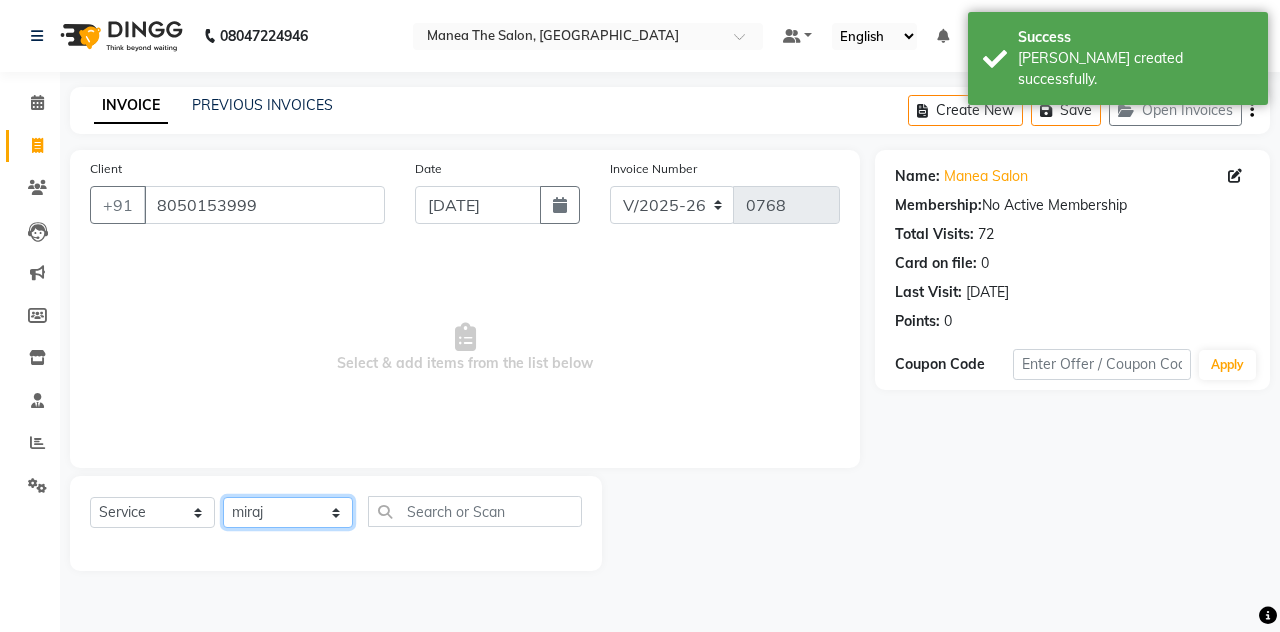 click on "Select Stylist aalam [PERSON_NAME] [PERSON_NAME] The Salon, [GEOGRAPHIC_DATA] miraj [PERSON_NAME]" 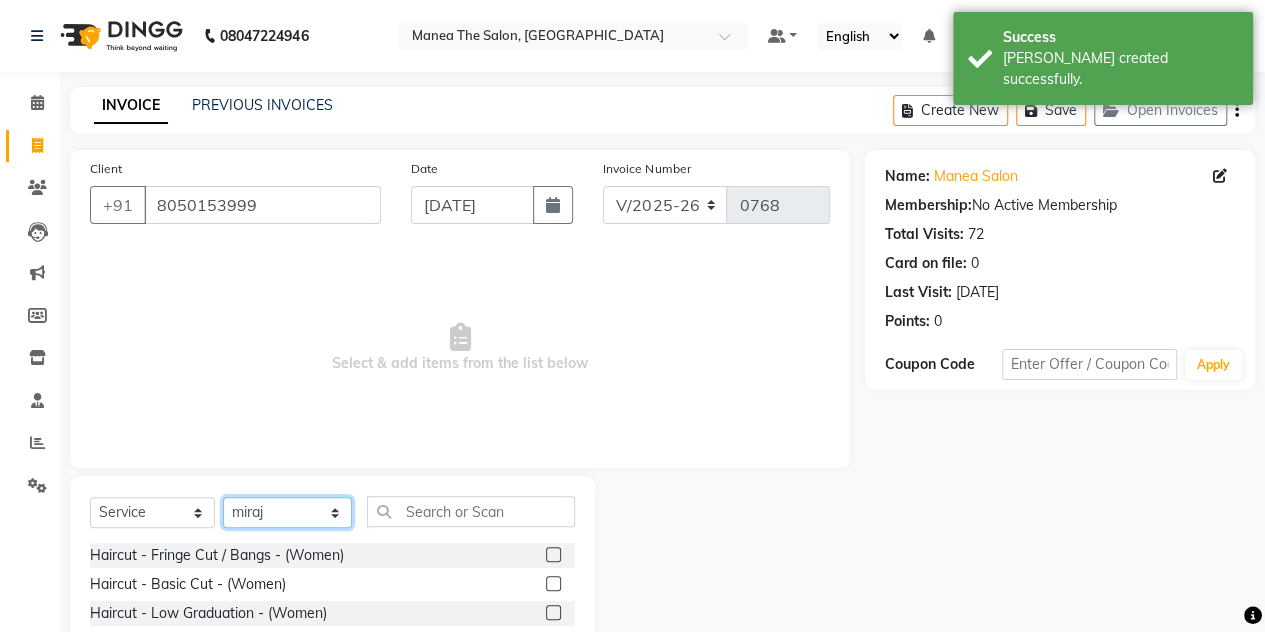 scroll, scrollTop: 168, scrollLeft: 0, axis: vertical 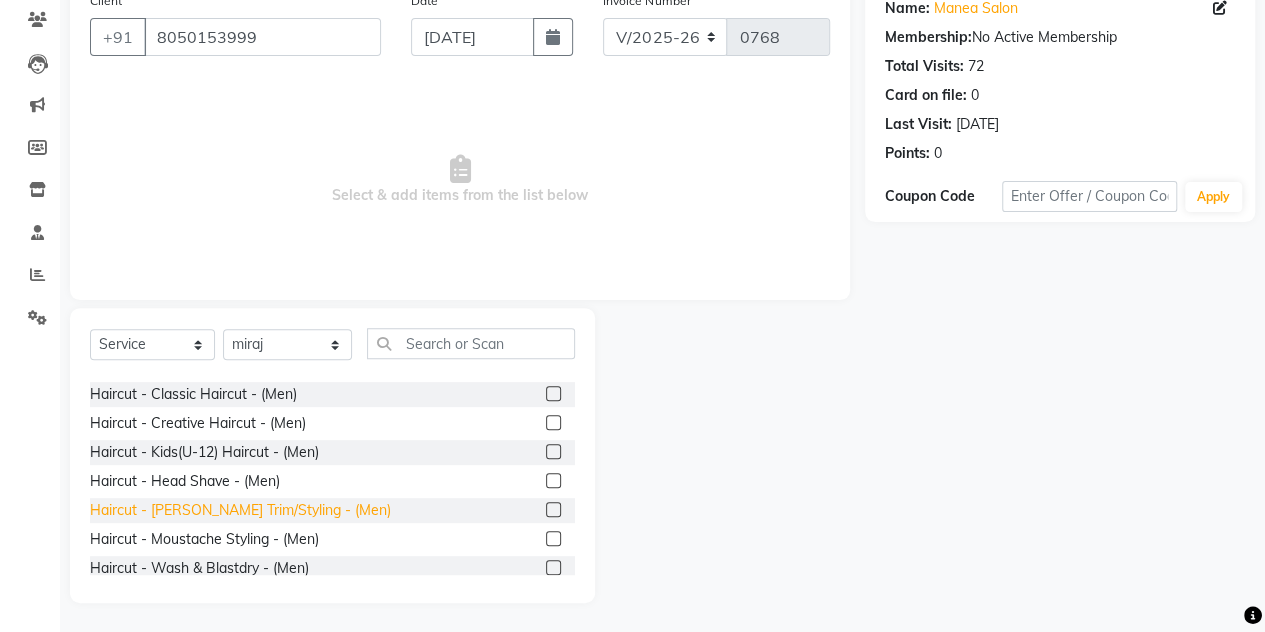 click on "Haircut - [PERSON_NAME] Trim/Styling - (Men)" 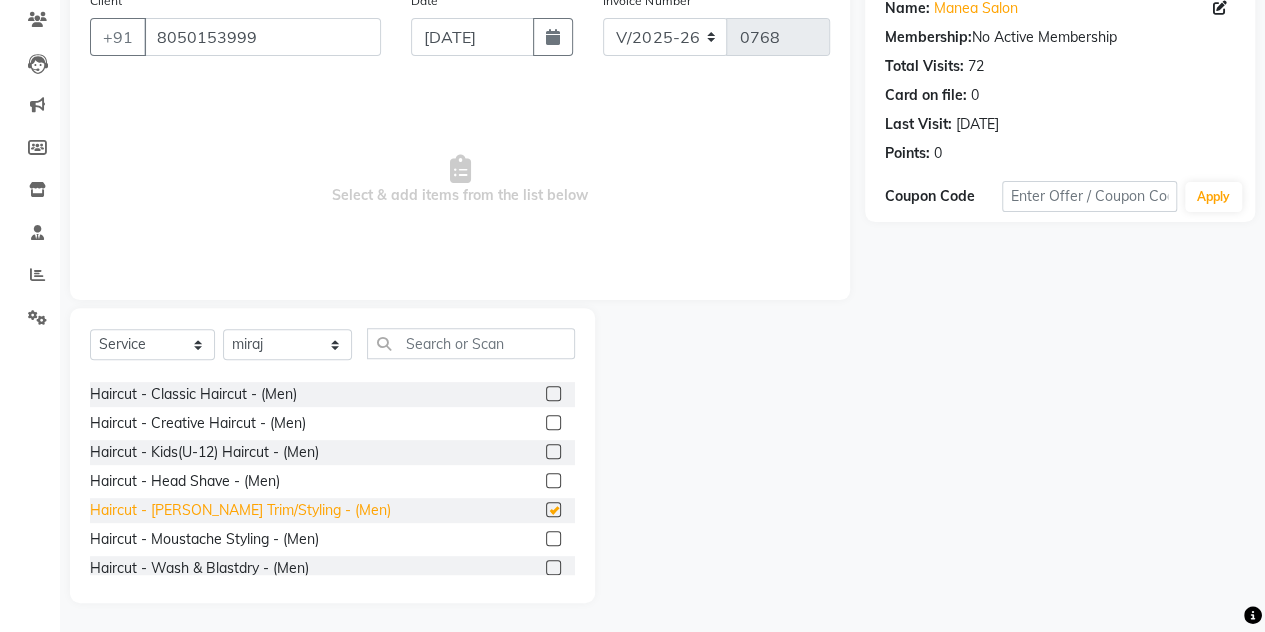 checkbox on "false" 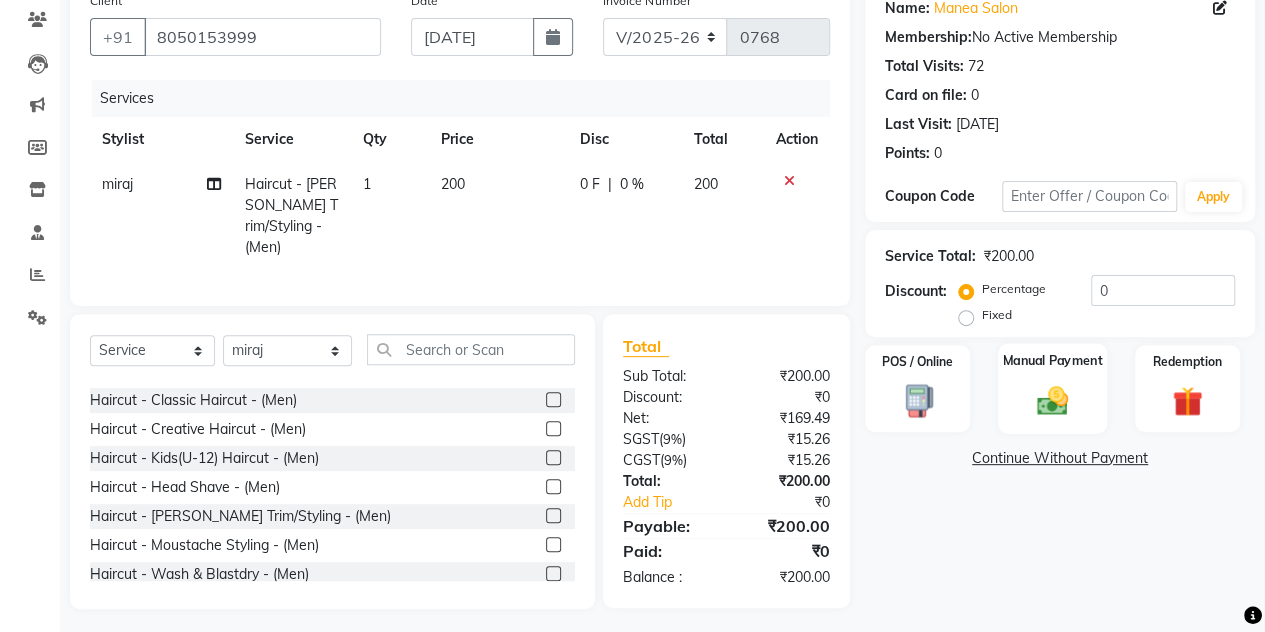 click 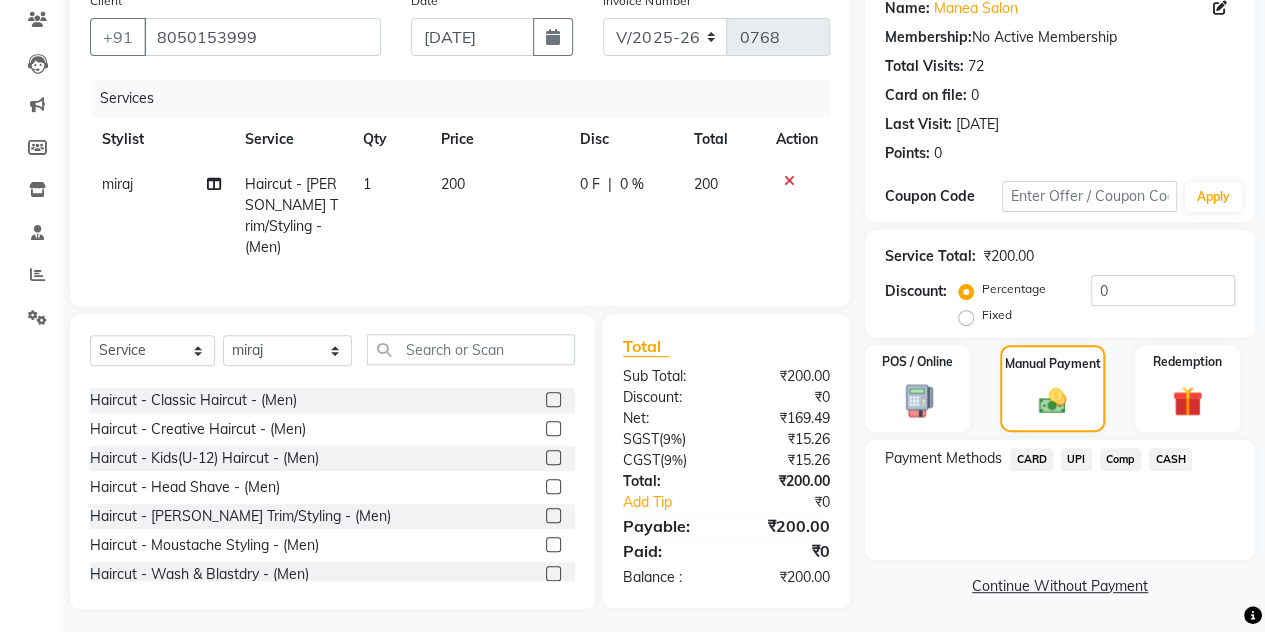 click on "UPI" 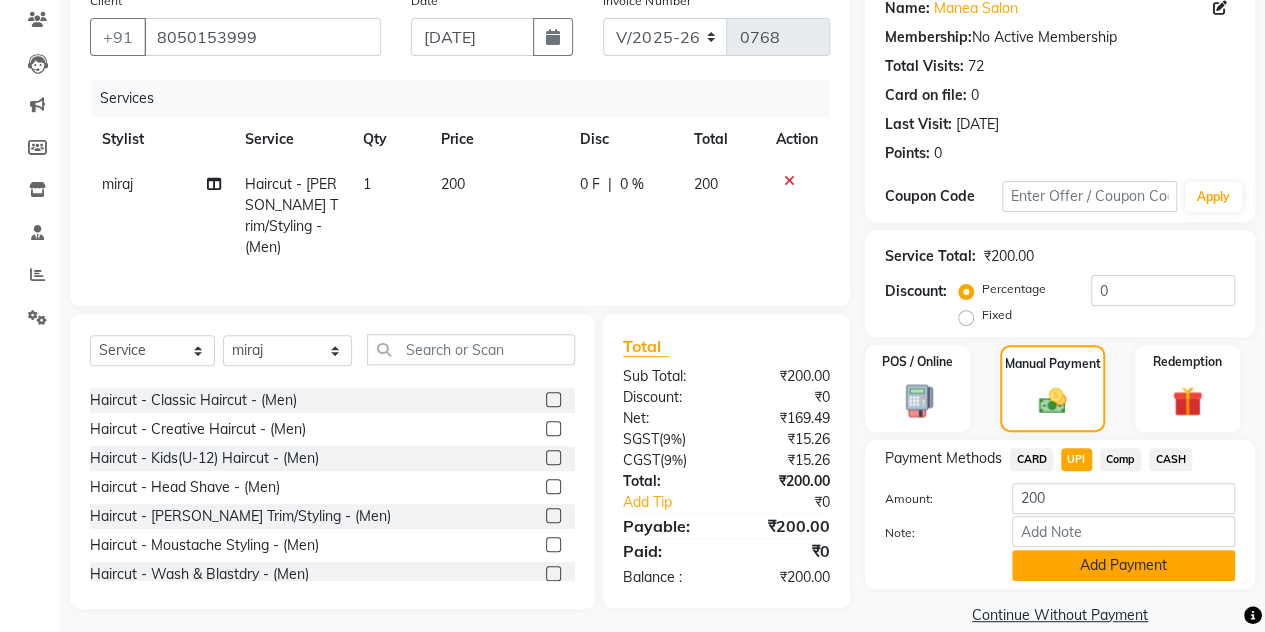 click on "Add Payment" 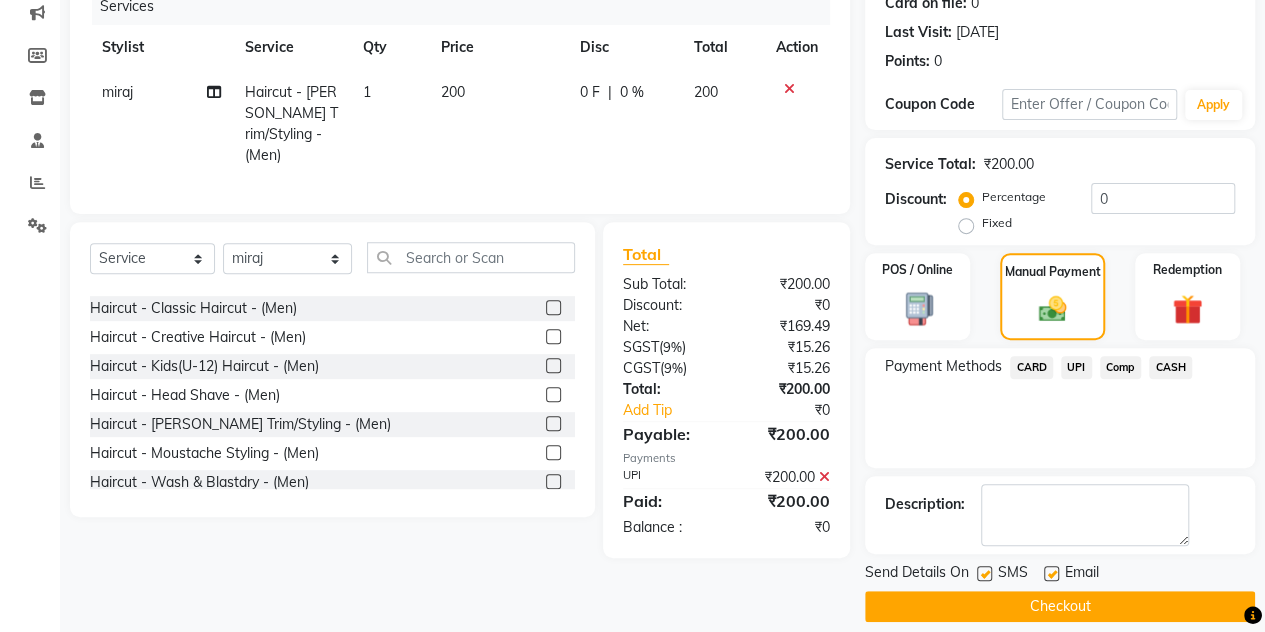 scroll, scrollTop: 278, scrollLeft: 0, axis: vertical 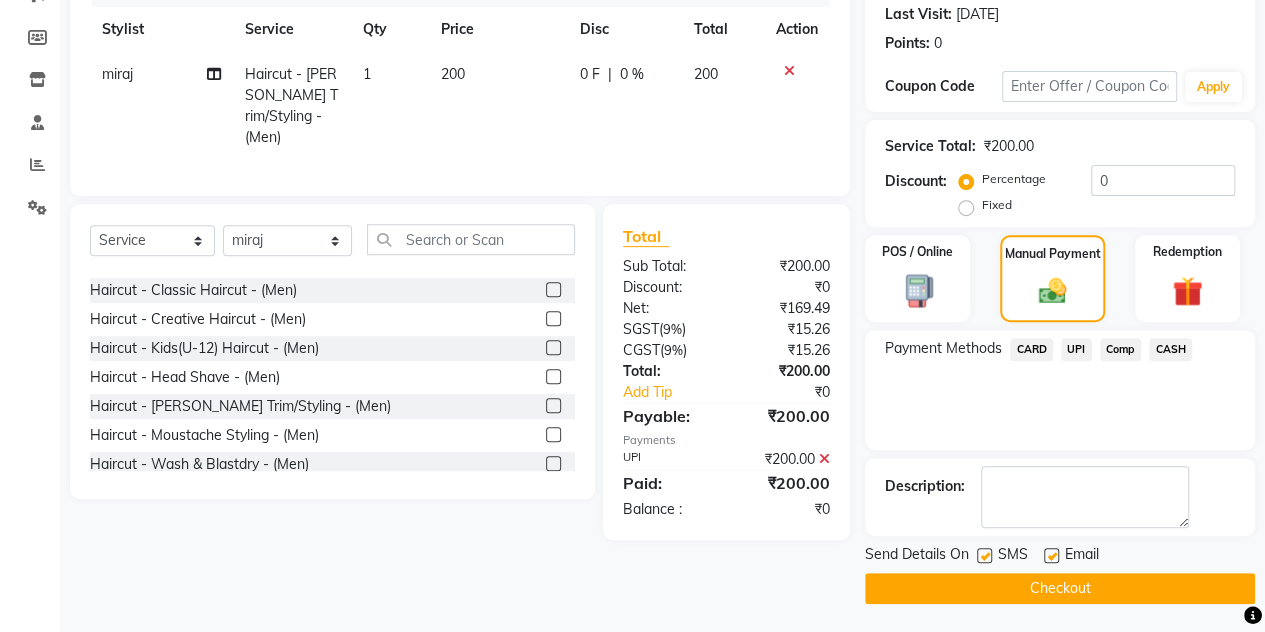 click on "Checkout" 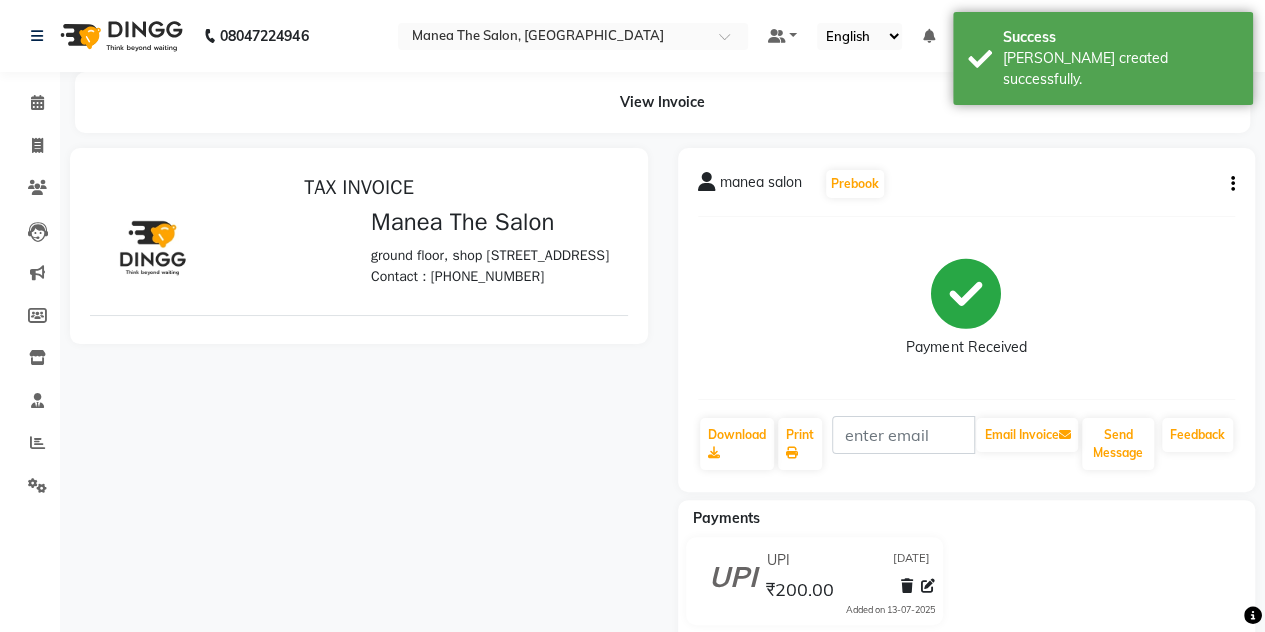 scroll, scrollTop: 0, scrollLeft: 0, axis: both 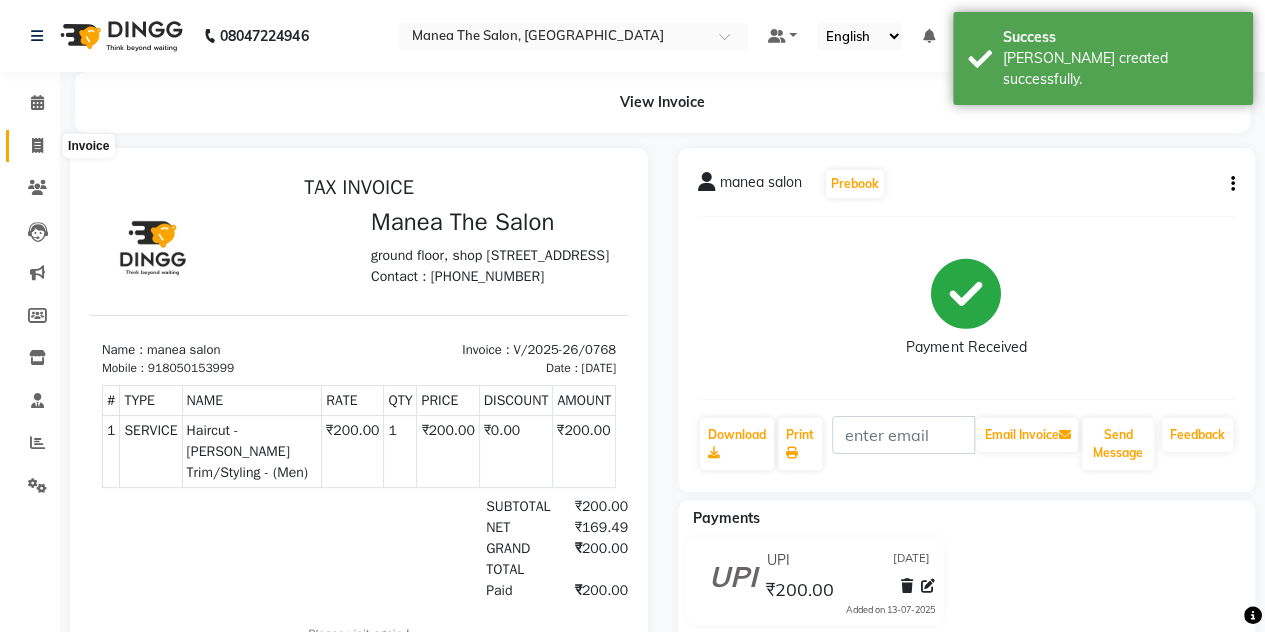 click 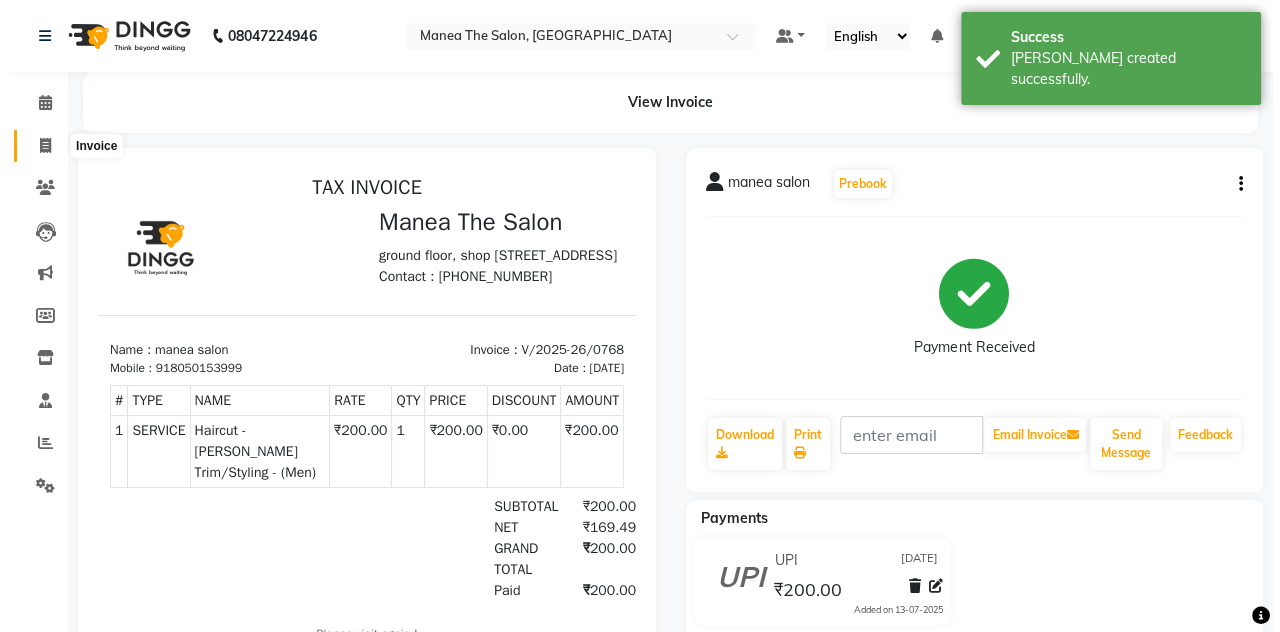 select on "service" 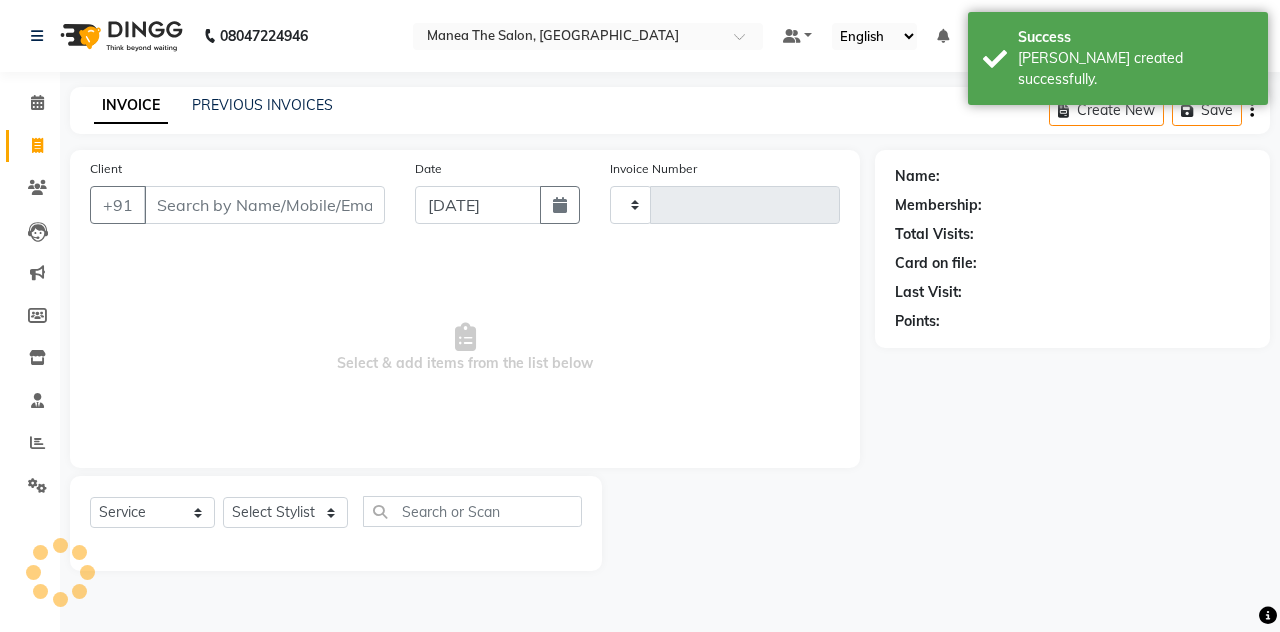 type on "0769" 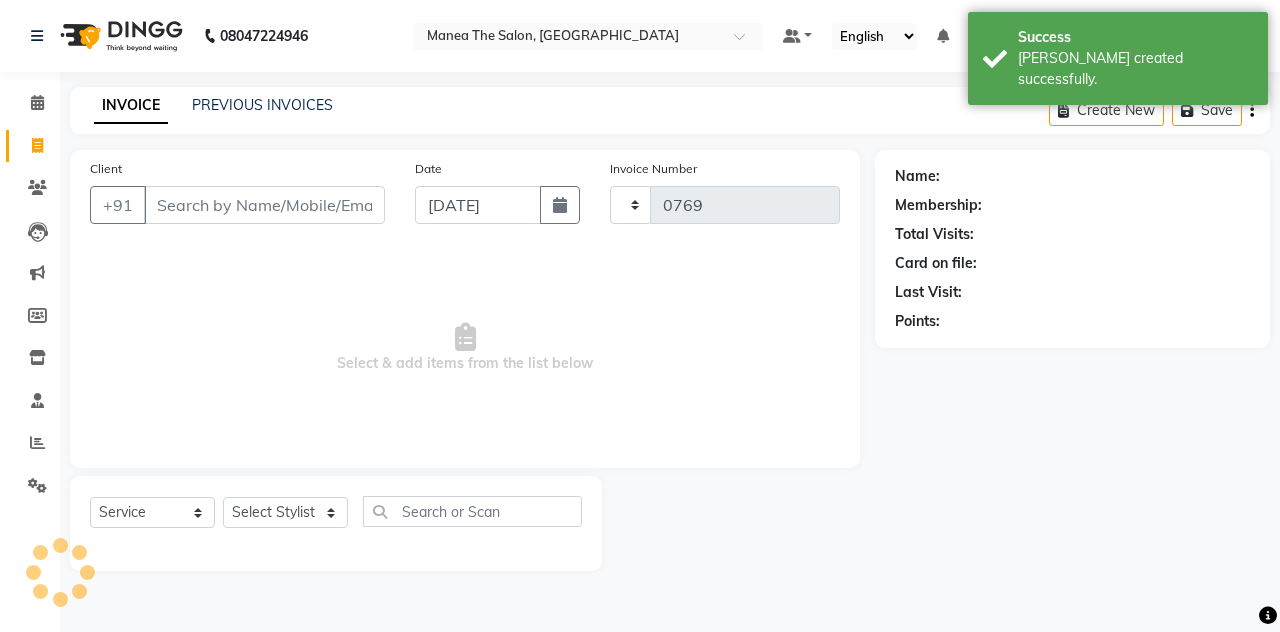 select on "7688" 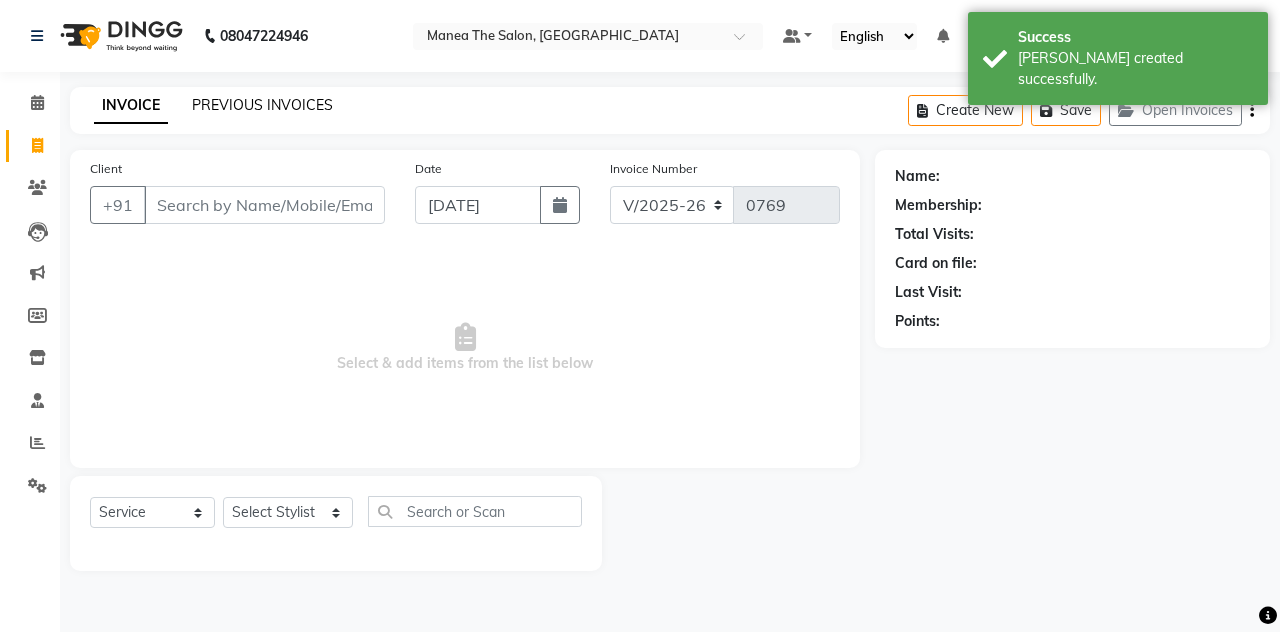 click on "PREVIOUS INVOICES" 